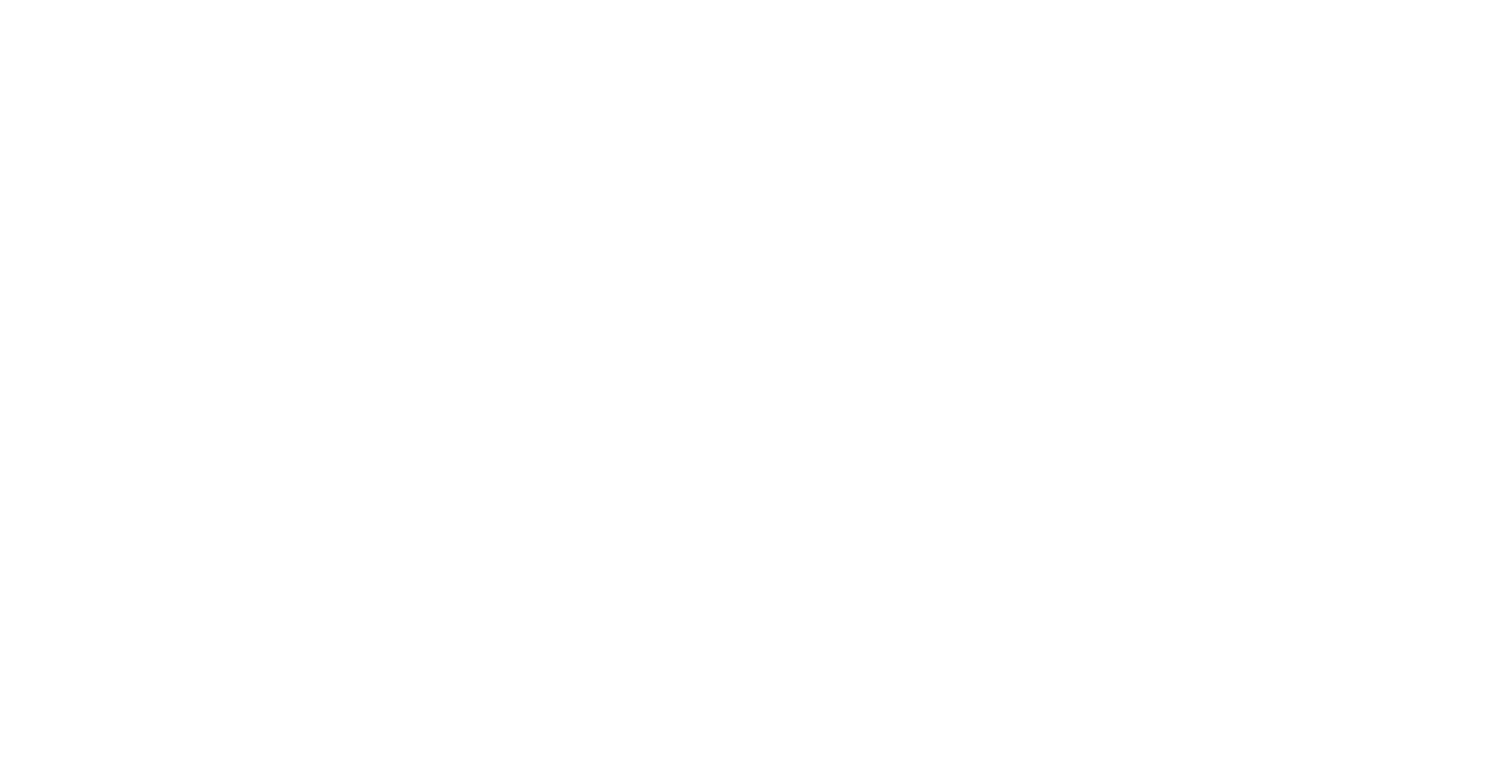 scroll, scrollTop: 0, scrollLeft: 0, axis: both 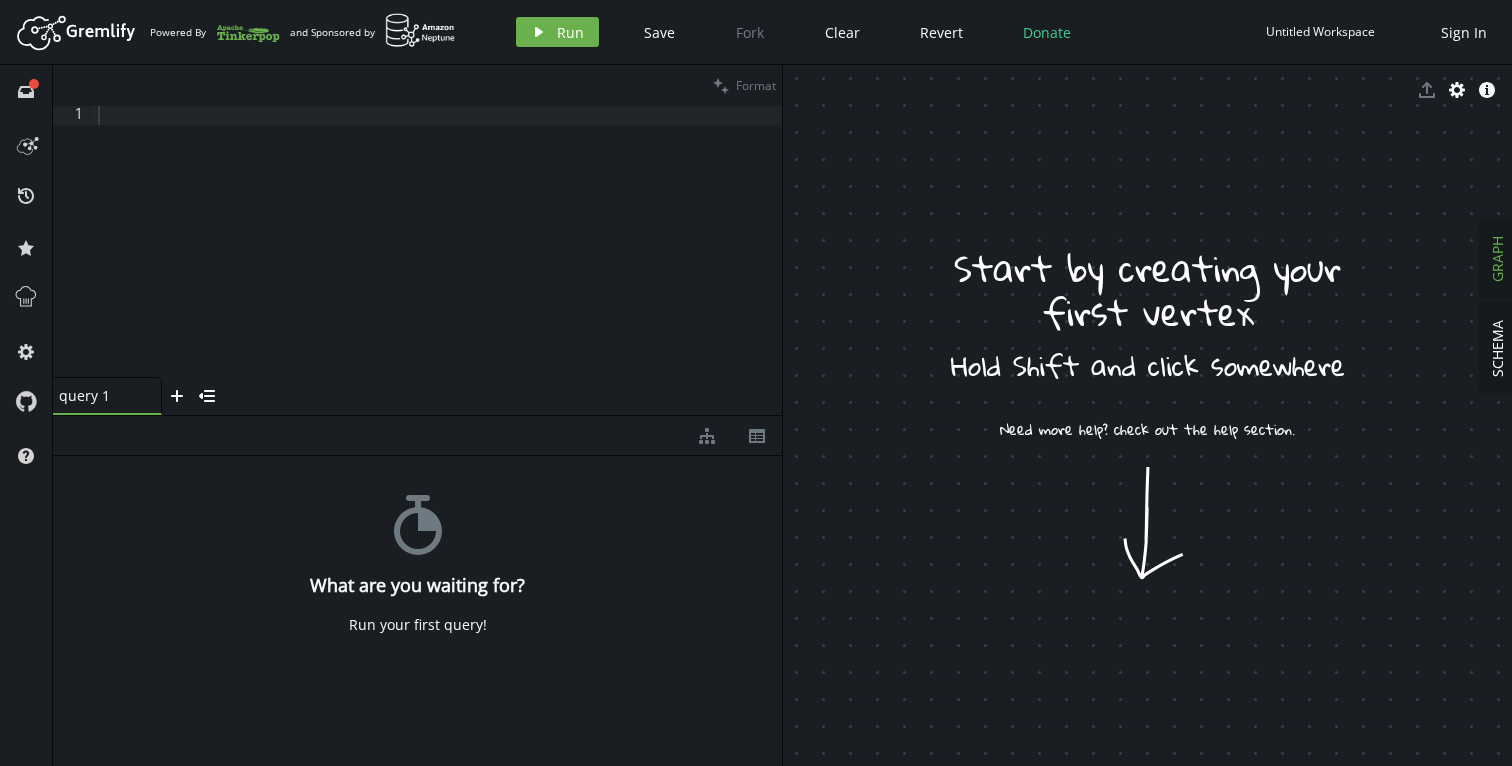 click at bounding box center [438, 261] 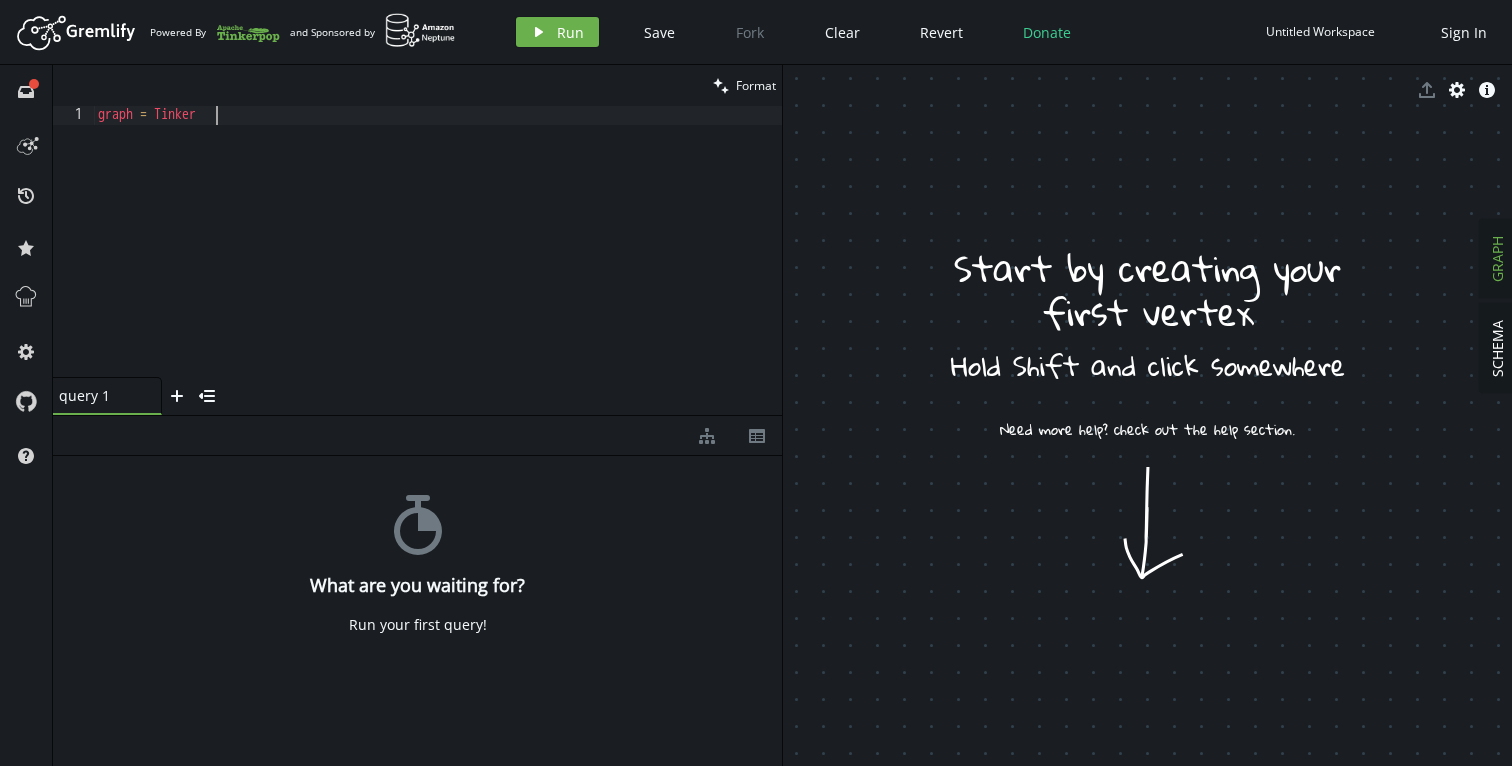 scroll, scrollTop: 0, scrollLeft: 116, axis: horizontal 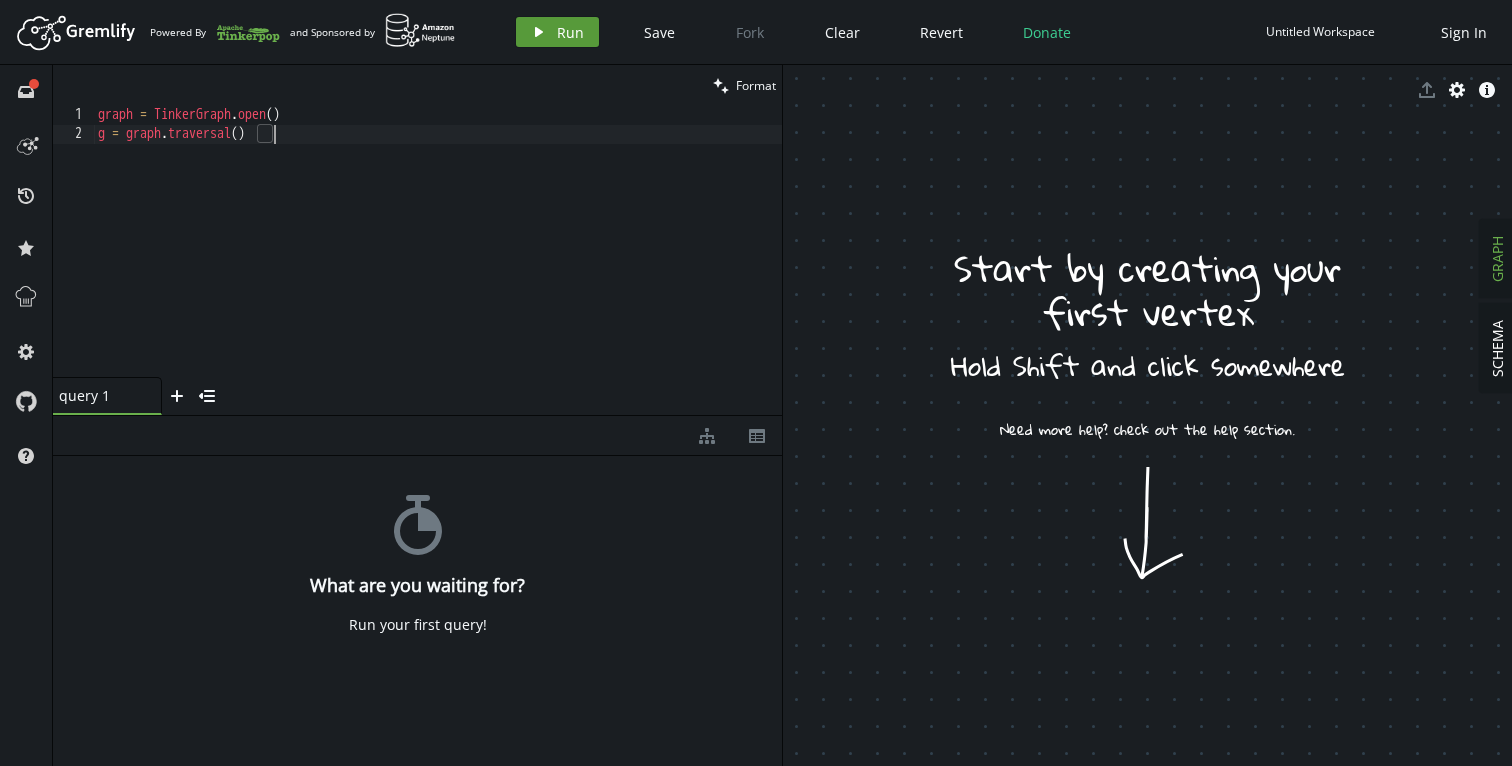 type on "g = graph.traversal()" 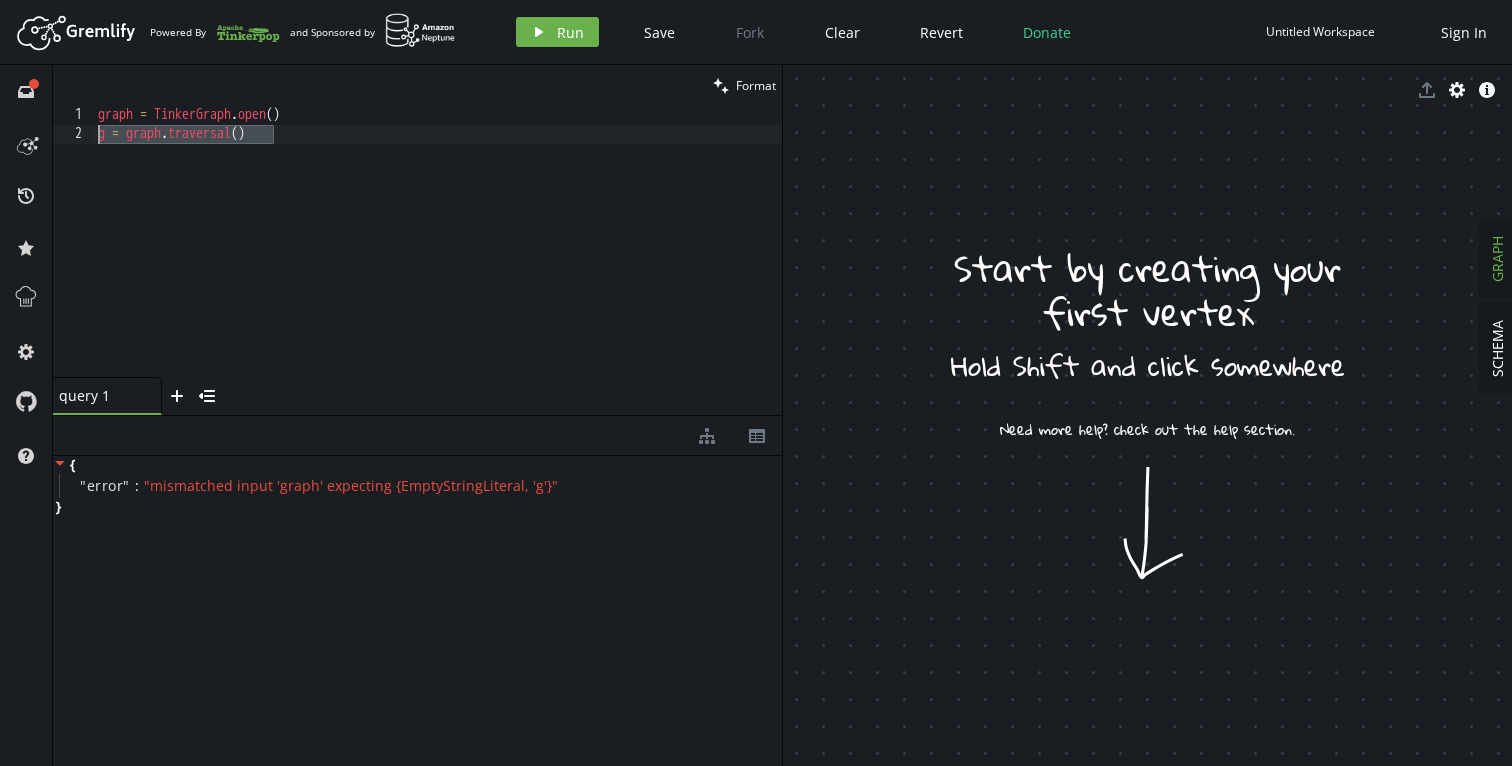 drag, startPoint x: 315, startPoint y: 134, endPoint x: 96, endPoint y: 121, distance: 219.3855 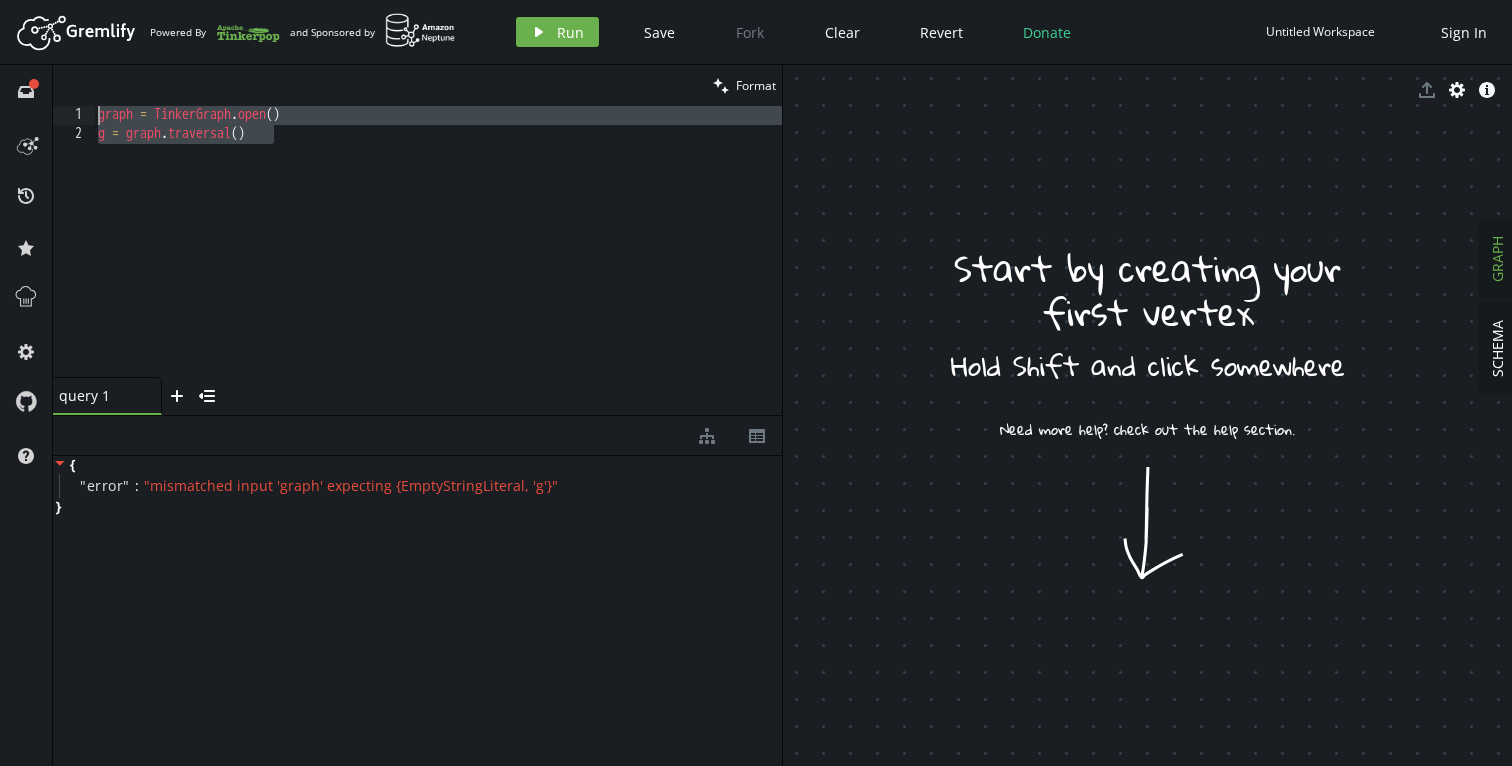 scroll, scrollTop: 0, scrollLeft: 0, axis: both 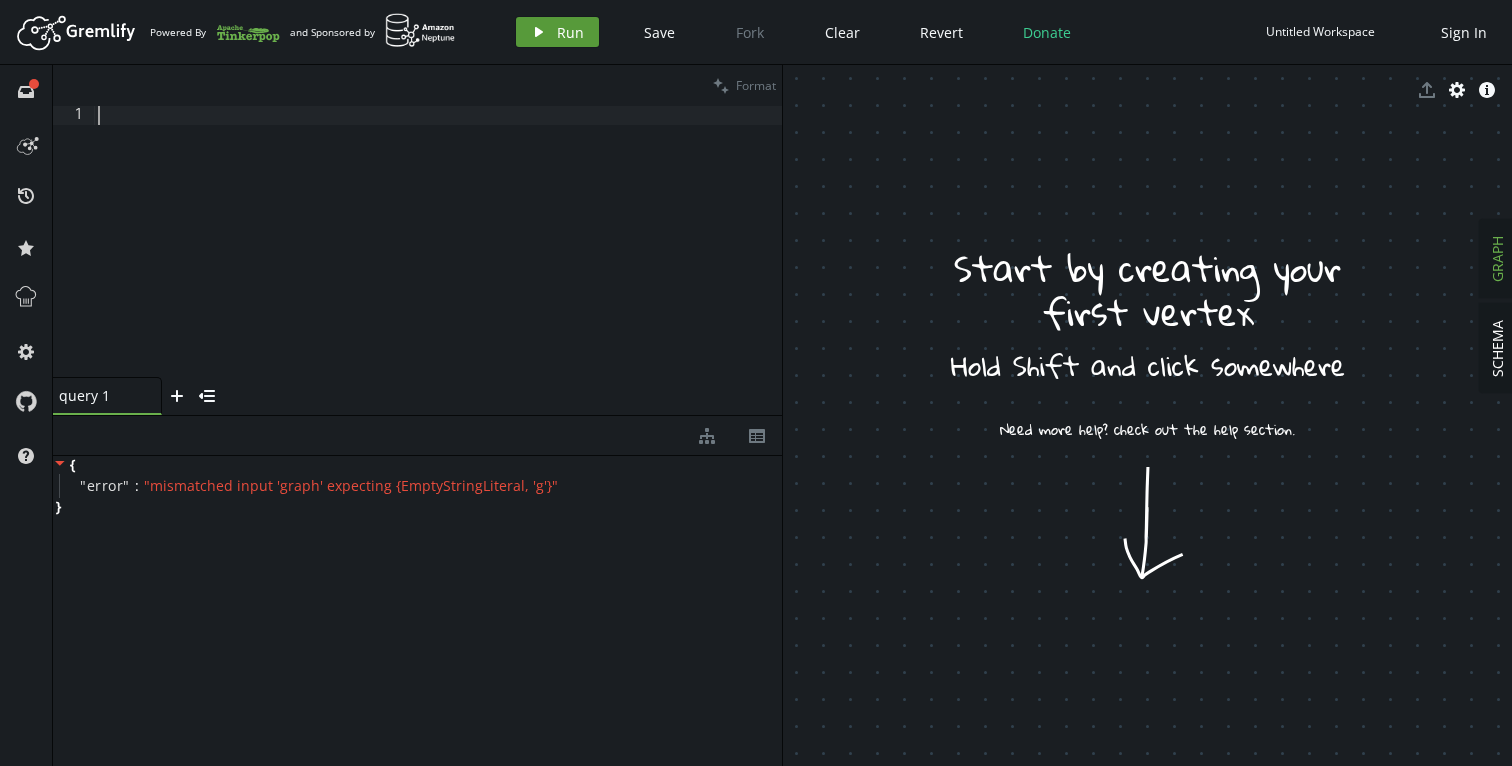click on "Run" at bounding box center (570, 32) 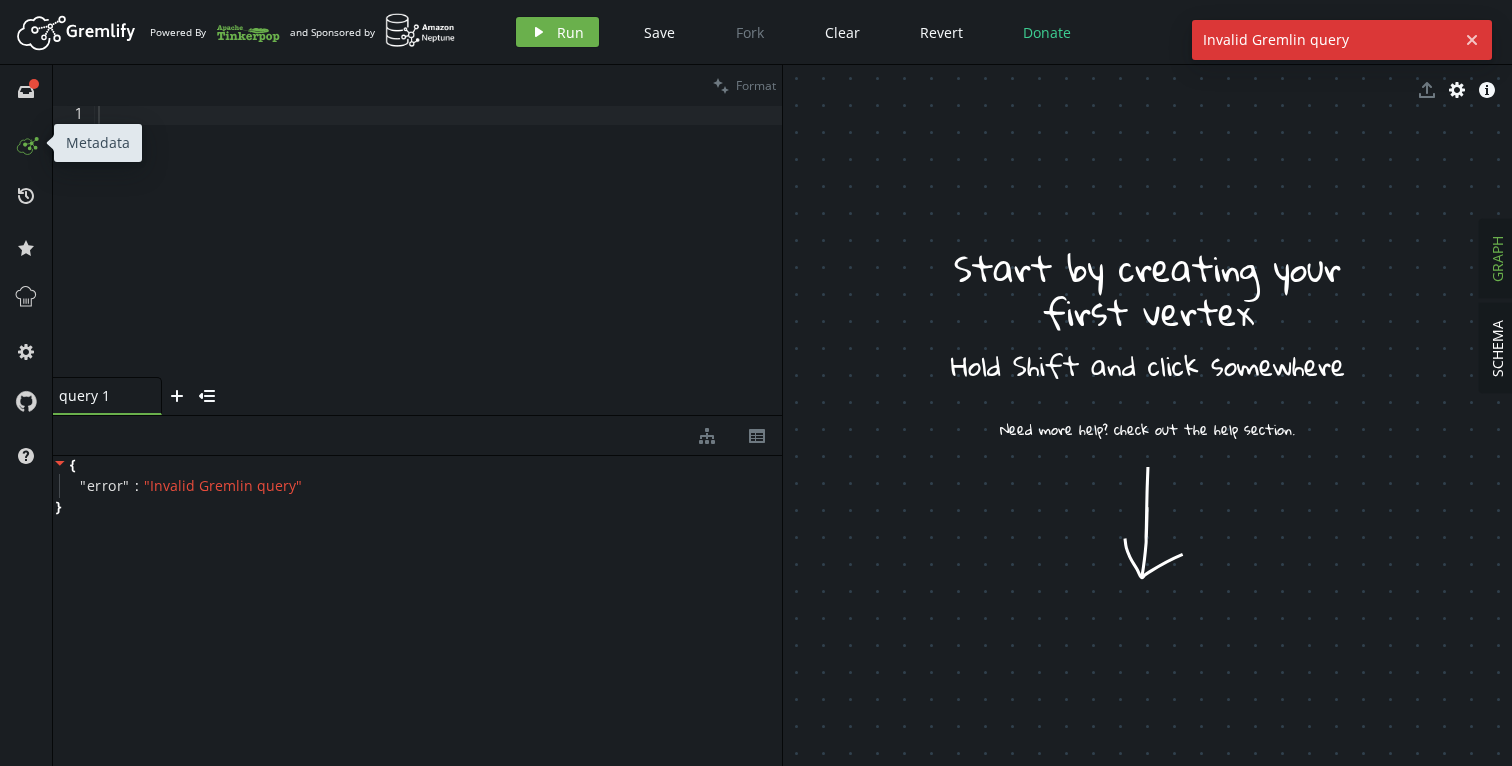 click at bounding box center (26, 143) 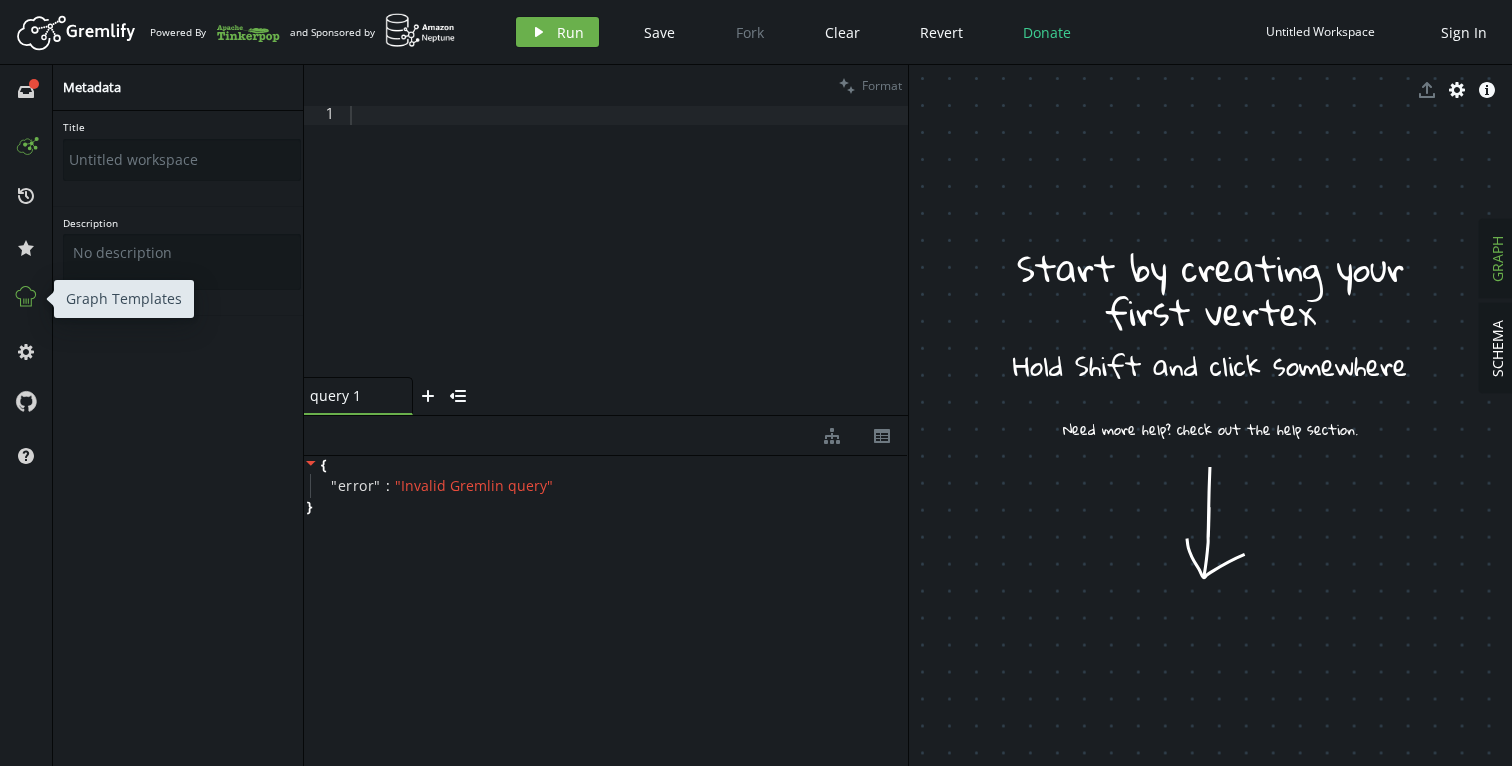 click at bounding box center (26, 297) 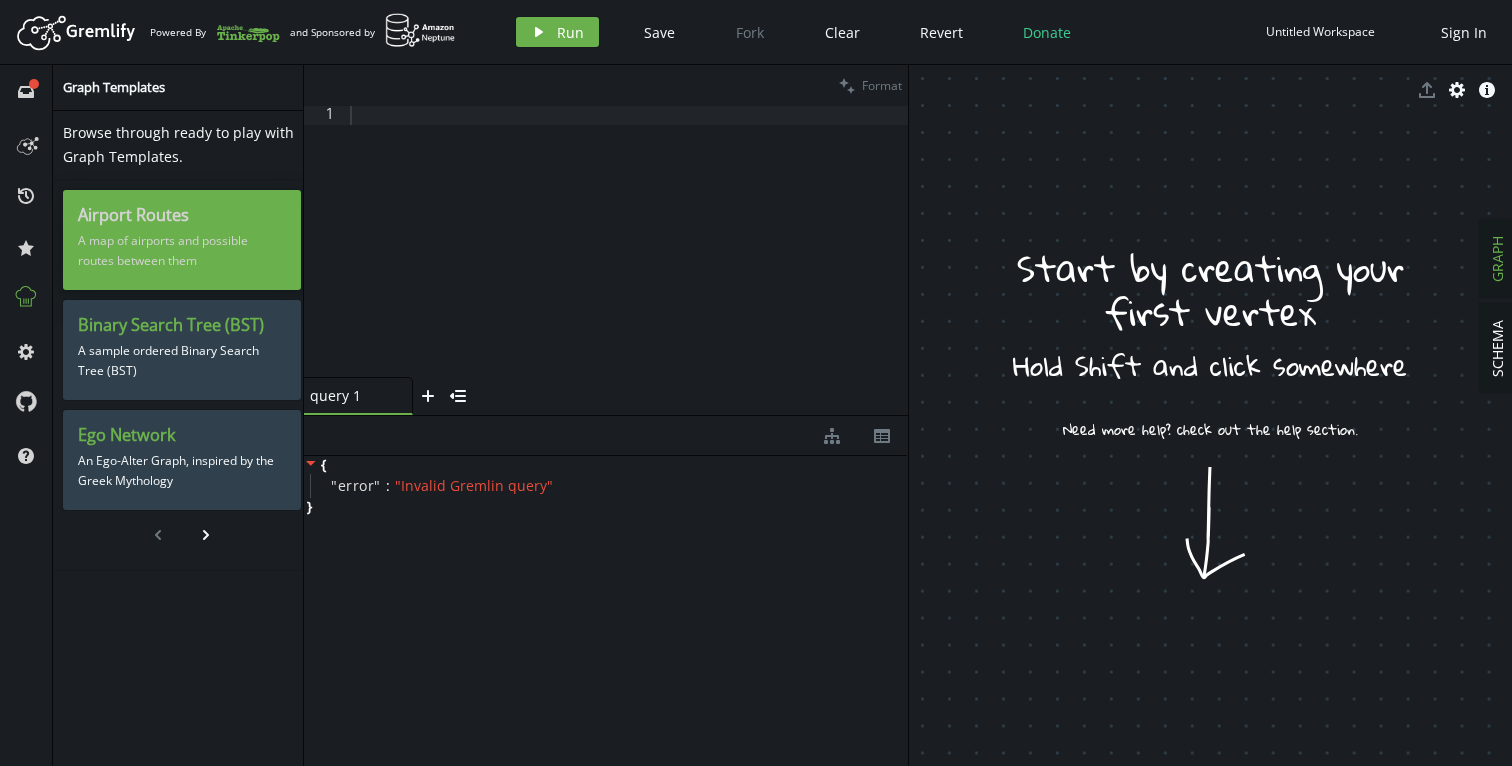 click on "A map of airports and possible routes between them" at bounding box center (182, 251) 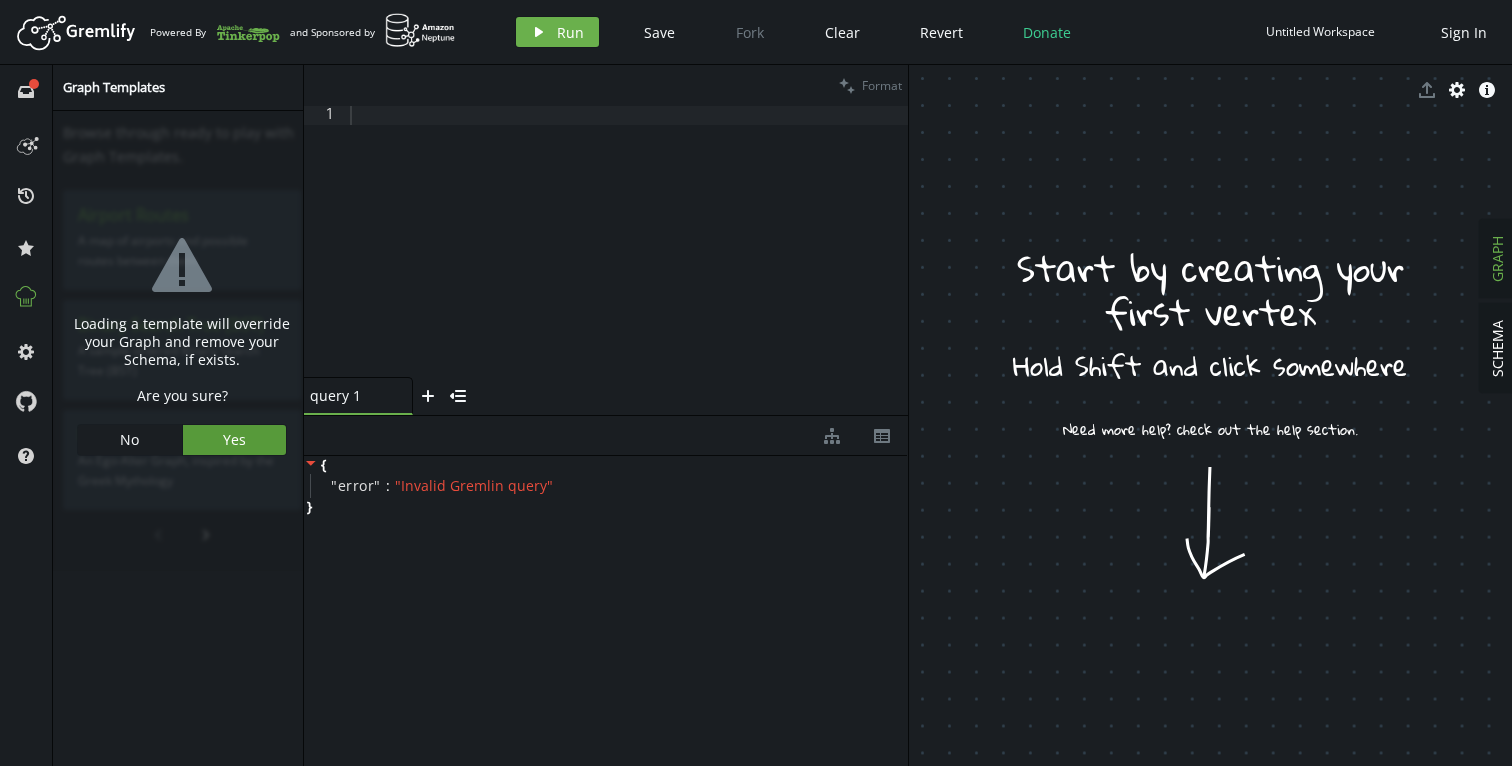 click on "Yes" at bounding box center [235, 440] 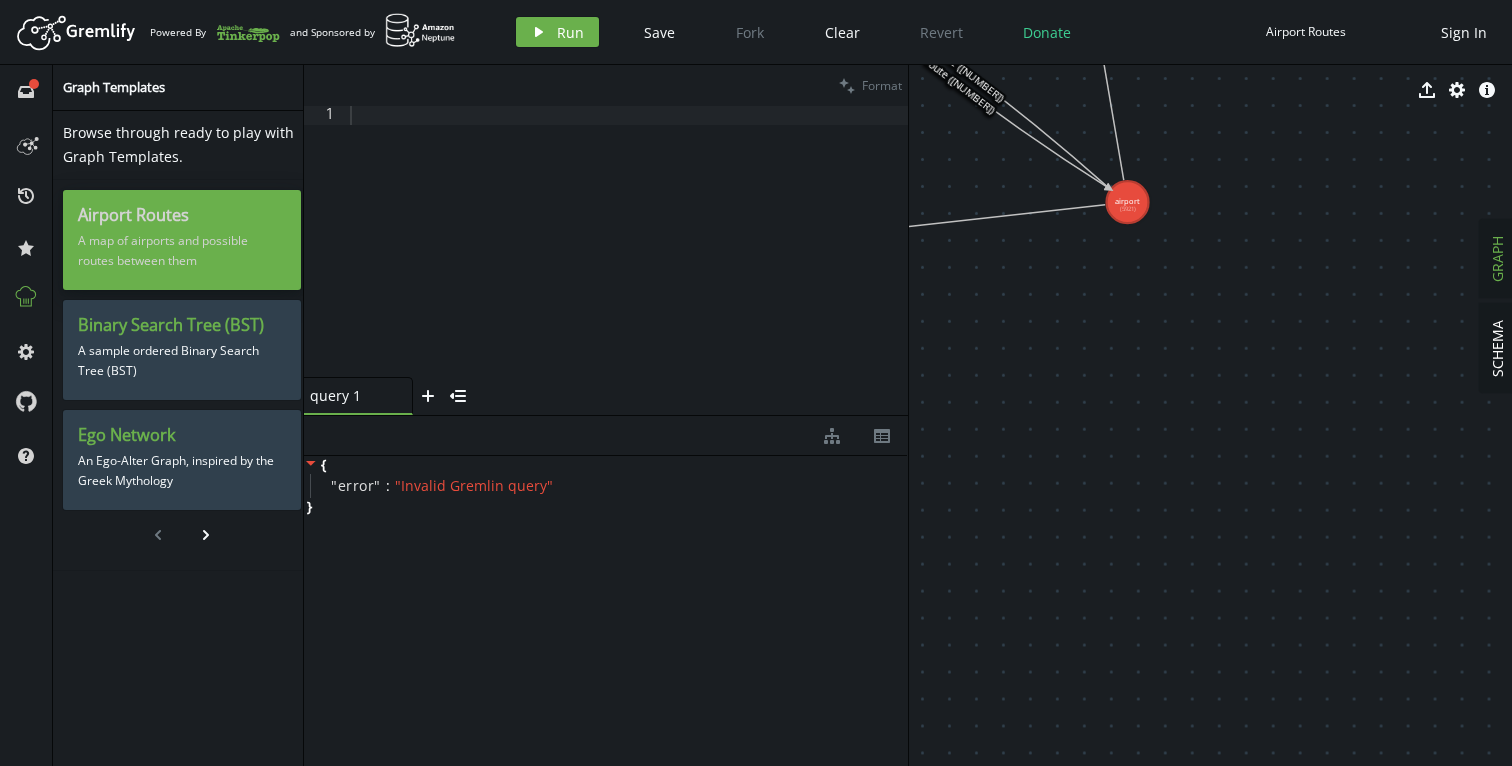 click on "A map of airports and possible routes between them" at bounding box center (182, 251) 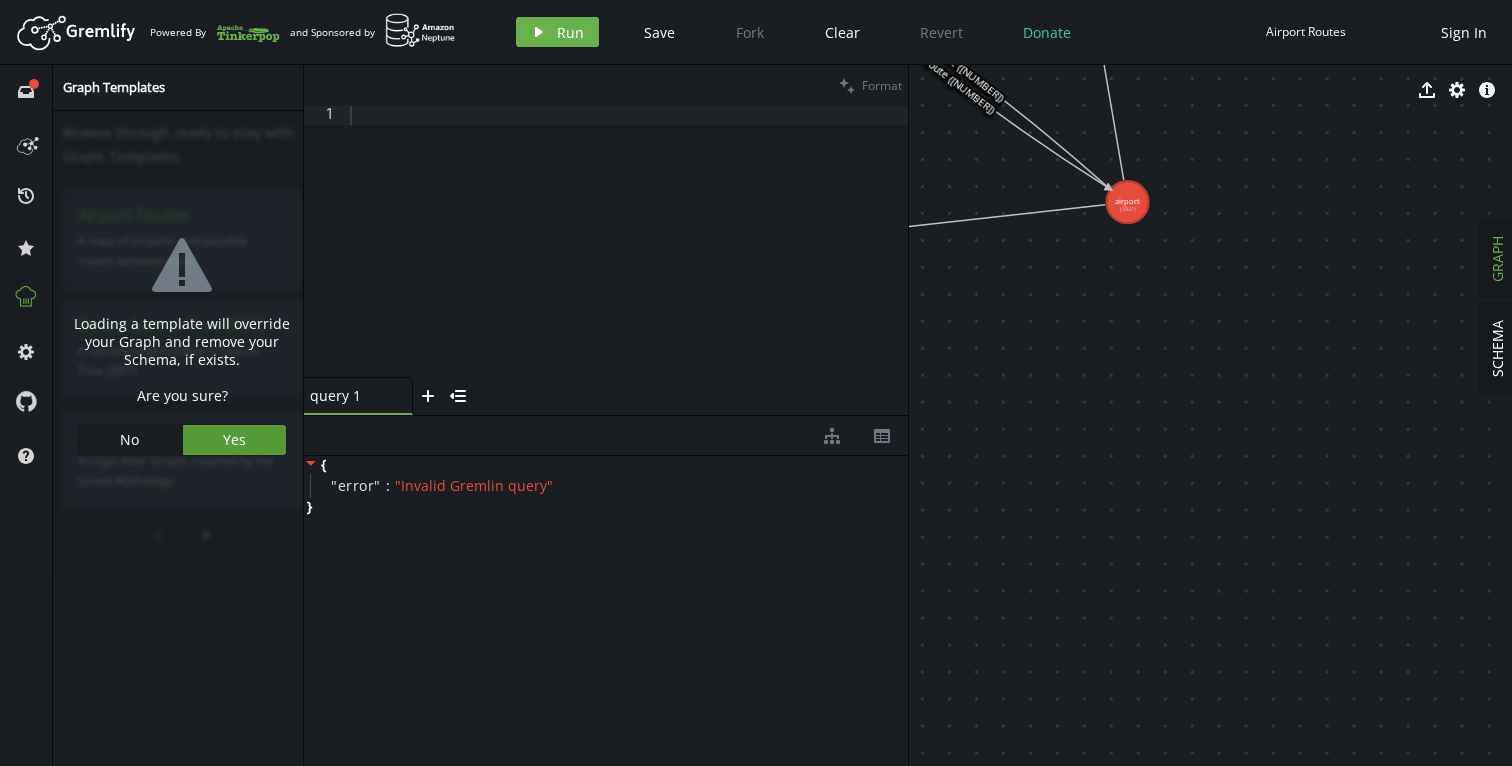 click on "Yes" at bounding box center (235, 440) 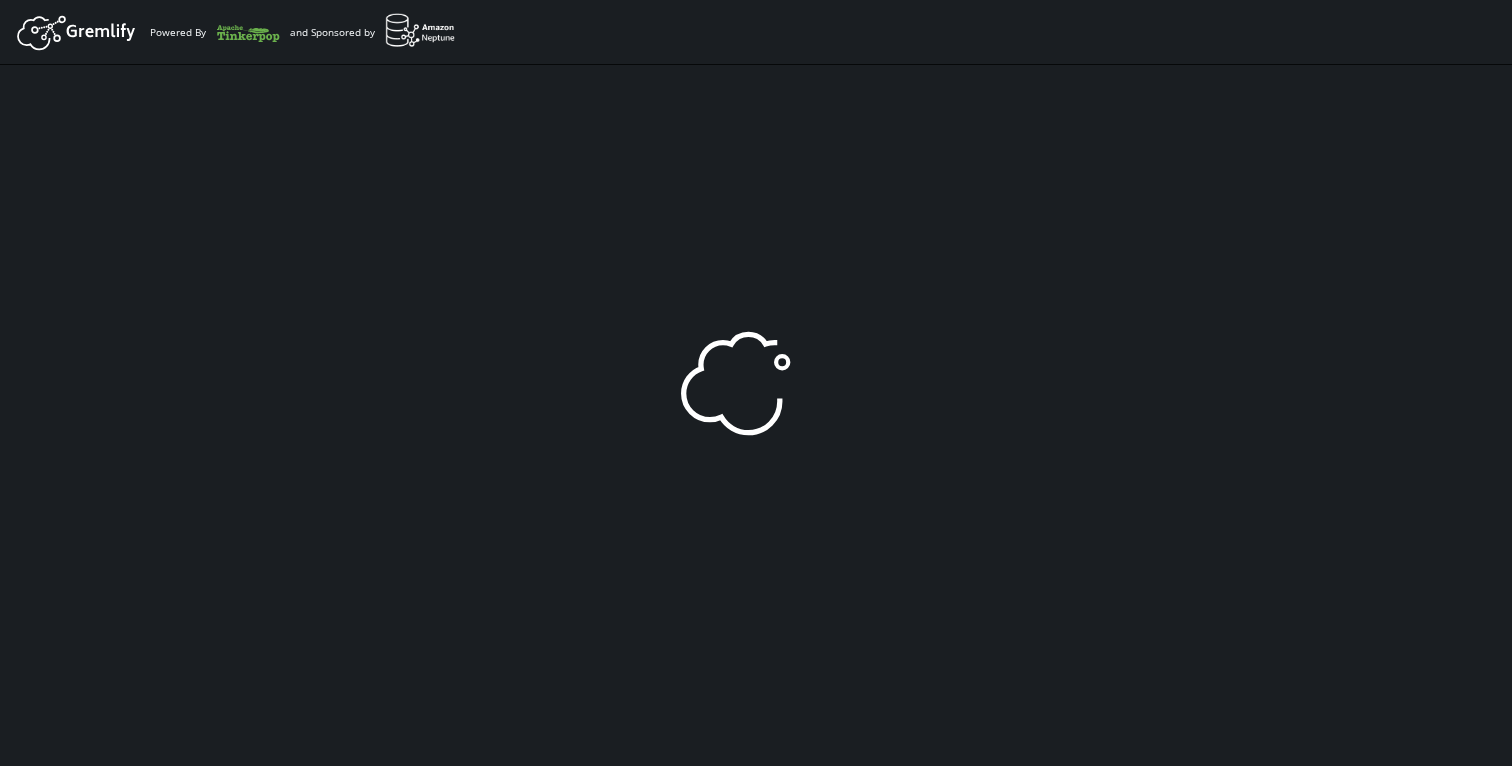 scroll, scrollTop: 0, scrollLeft: 0, axis: both 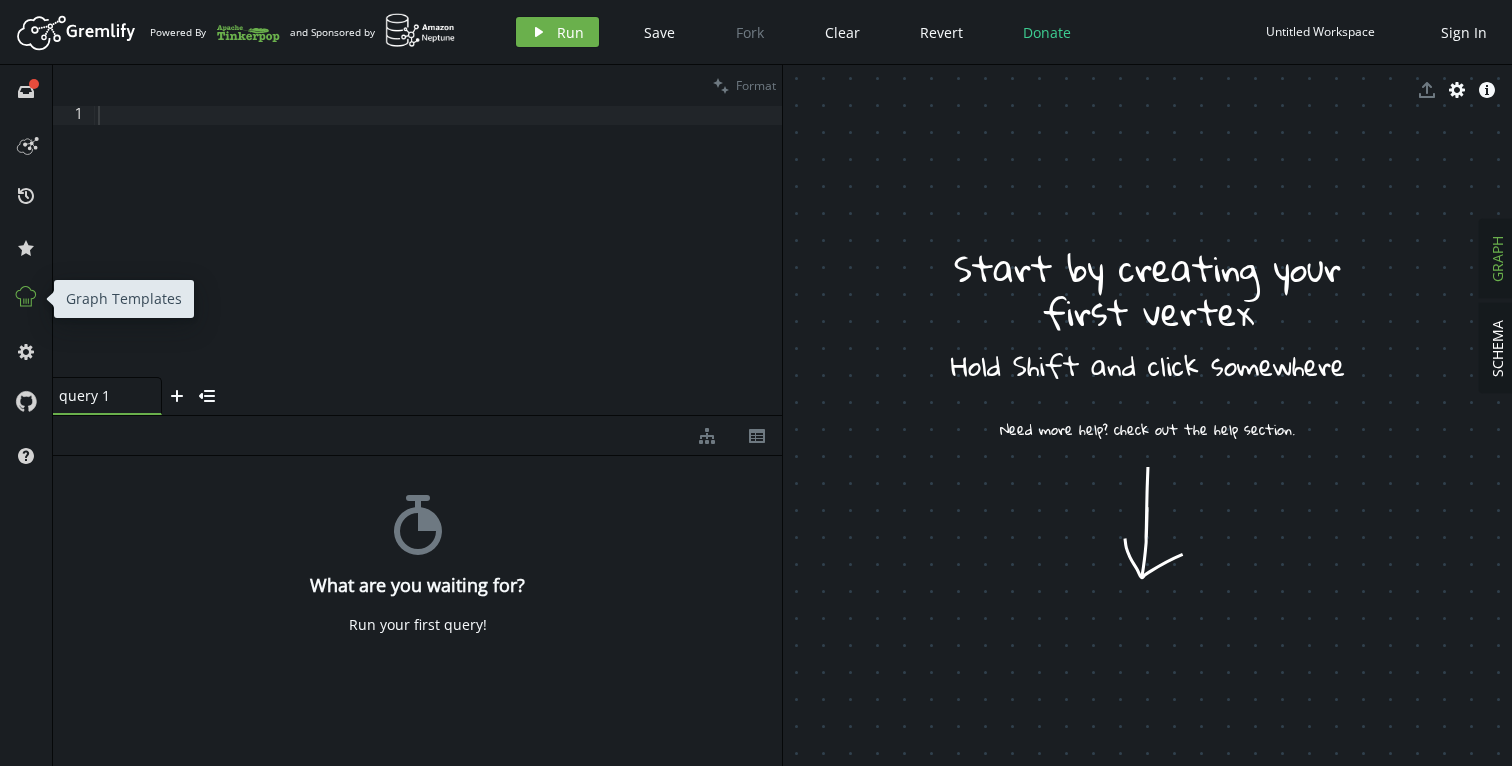 click at bounding box center [26, 297] 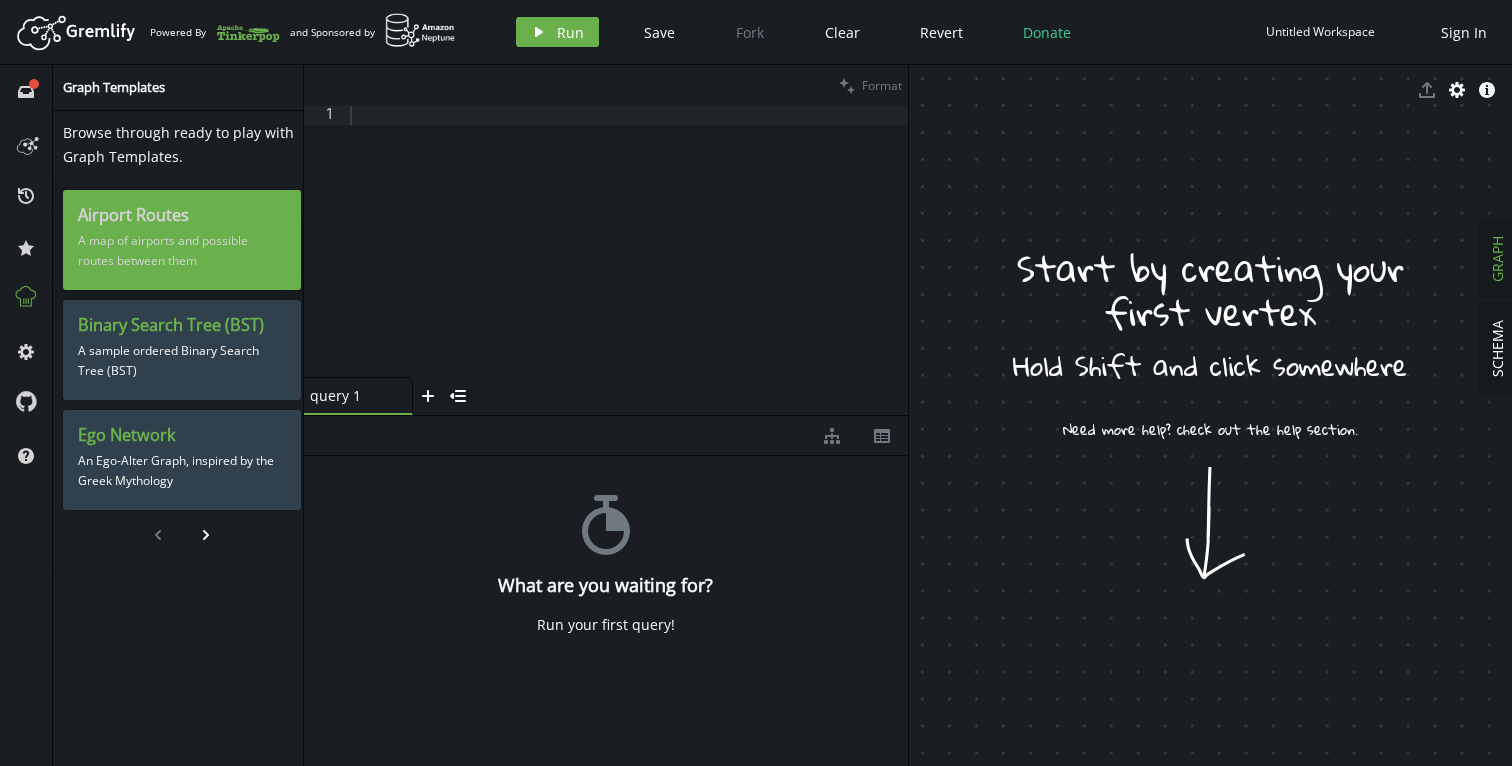 click on "Airport Routes A map of airports and possible routes between them" at bounding box center (182, 240) 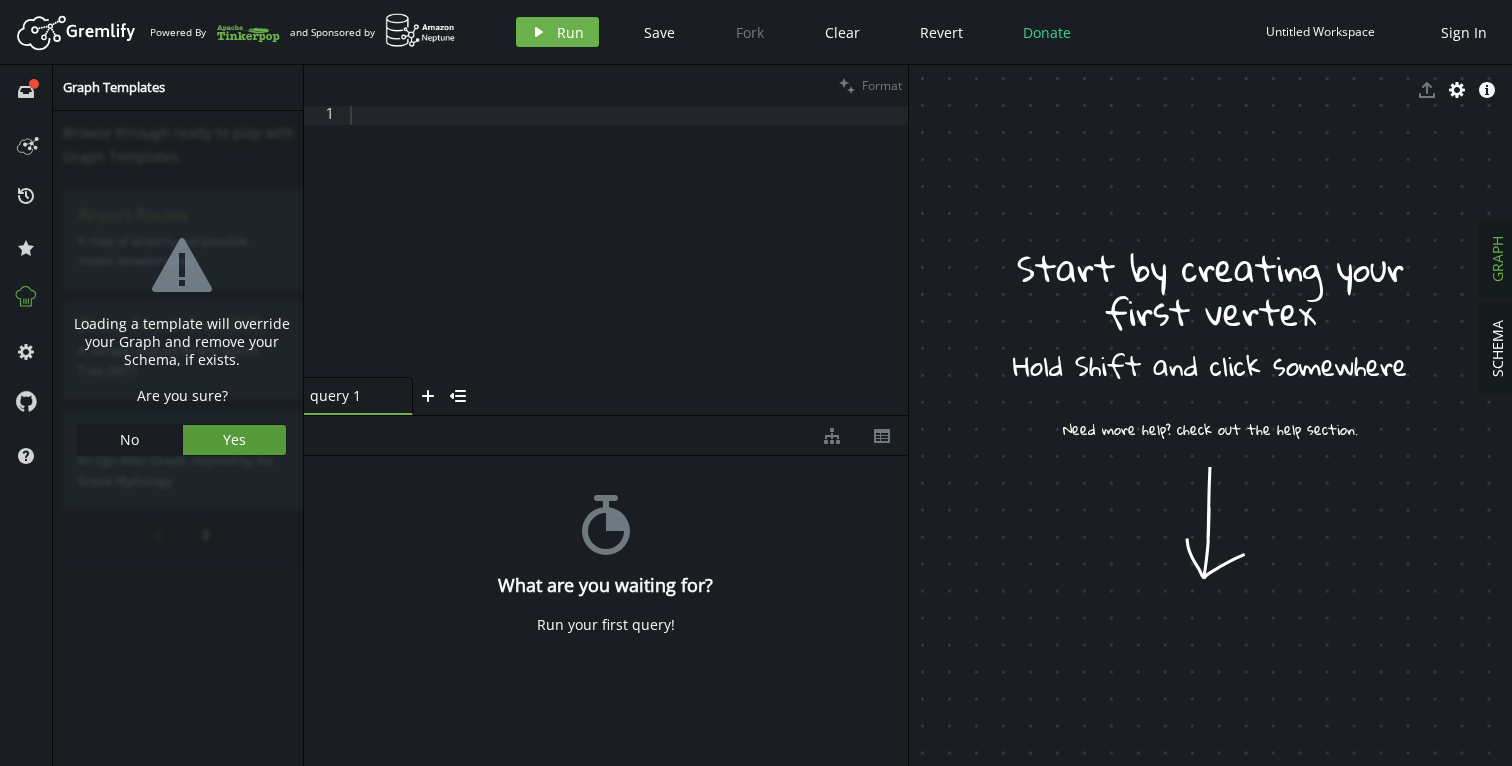 click on "Yes" at bounding box center (235, 440) 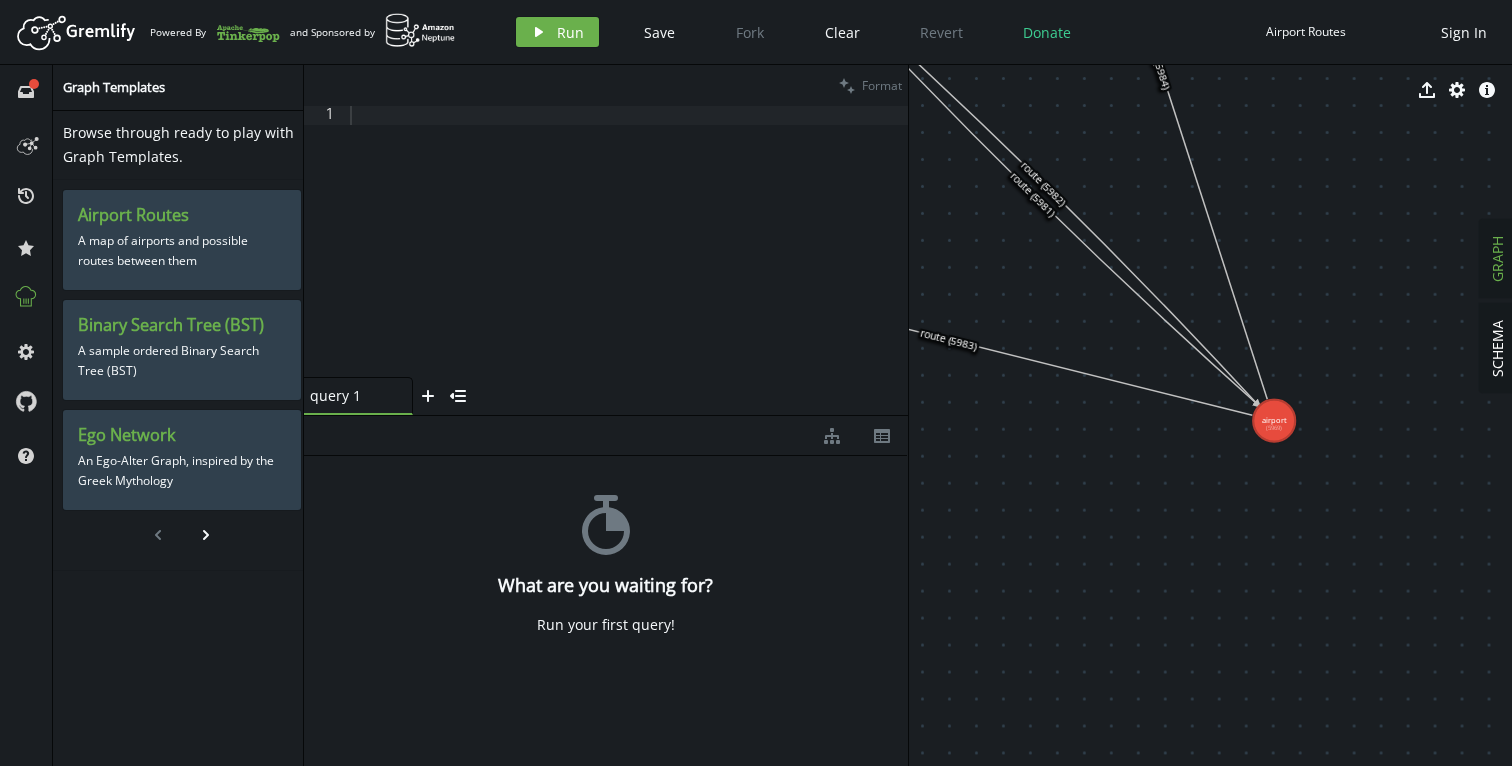 drag, startPoint x: 1129, startPoint y: 200, endPoint x: 1274, endPoint y: 421, distance: 264.32178 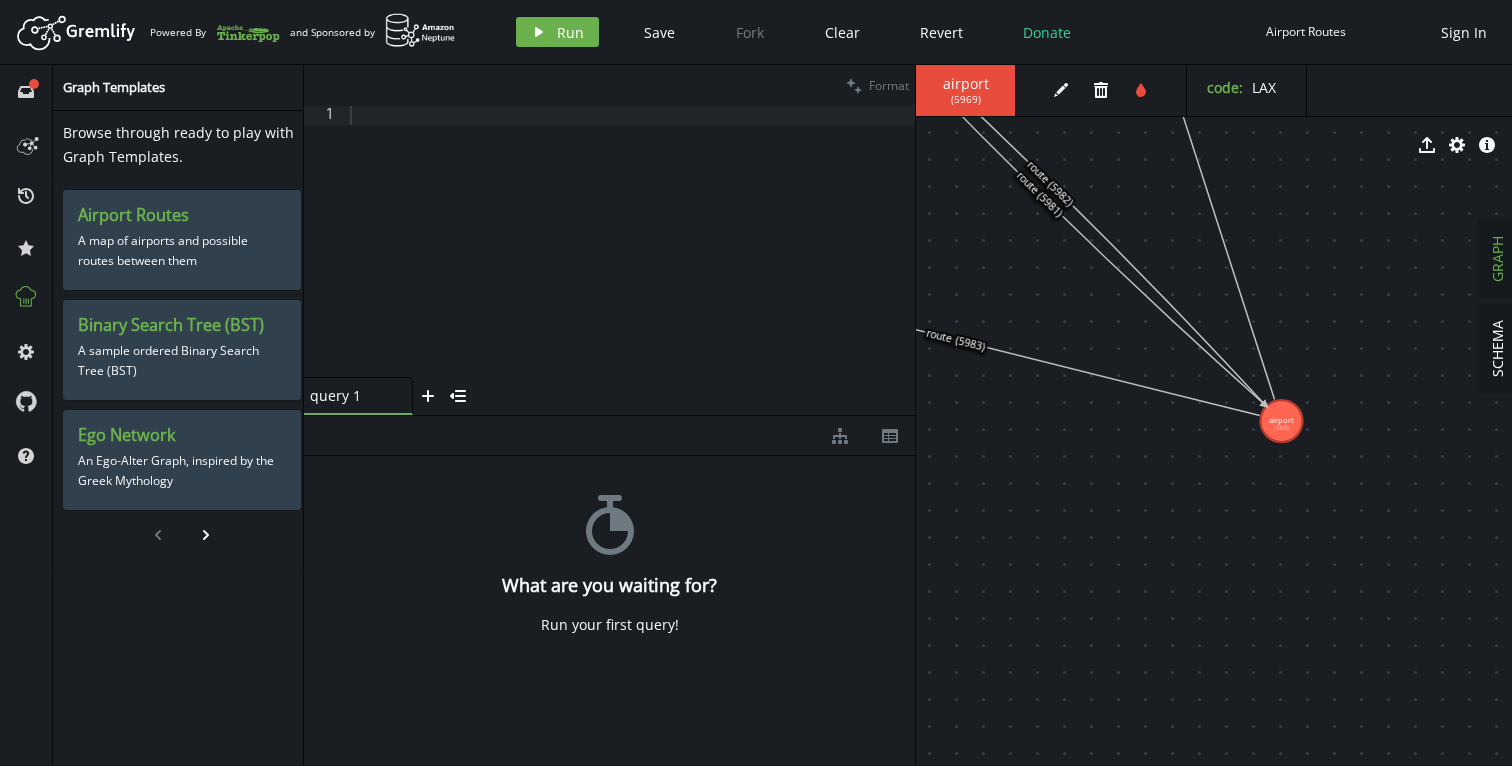 drag, startPoint x: 907, startPoint y: 305, endPoint x: 915, endPoint y: 318, distance: 15.264338 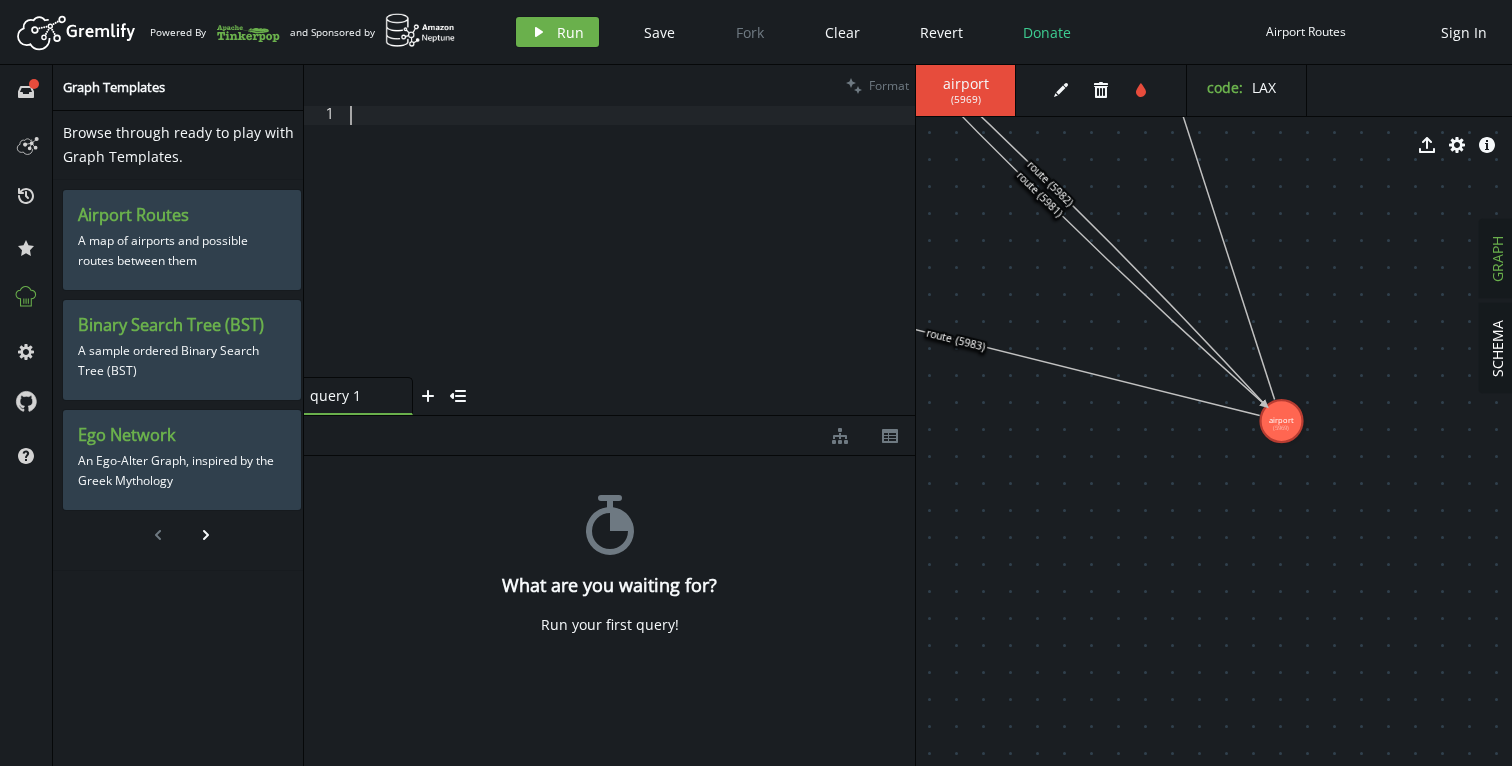 scroll, scrollTop: 0, scrollLeft: 0, axis: both 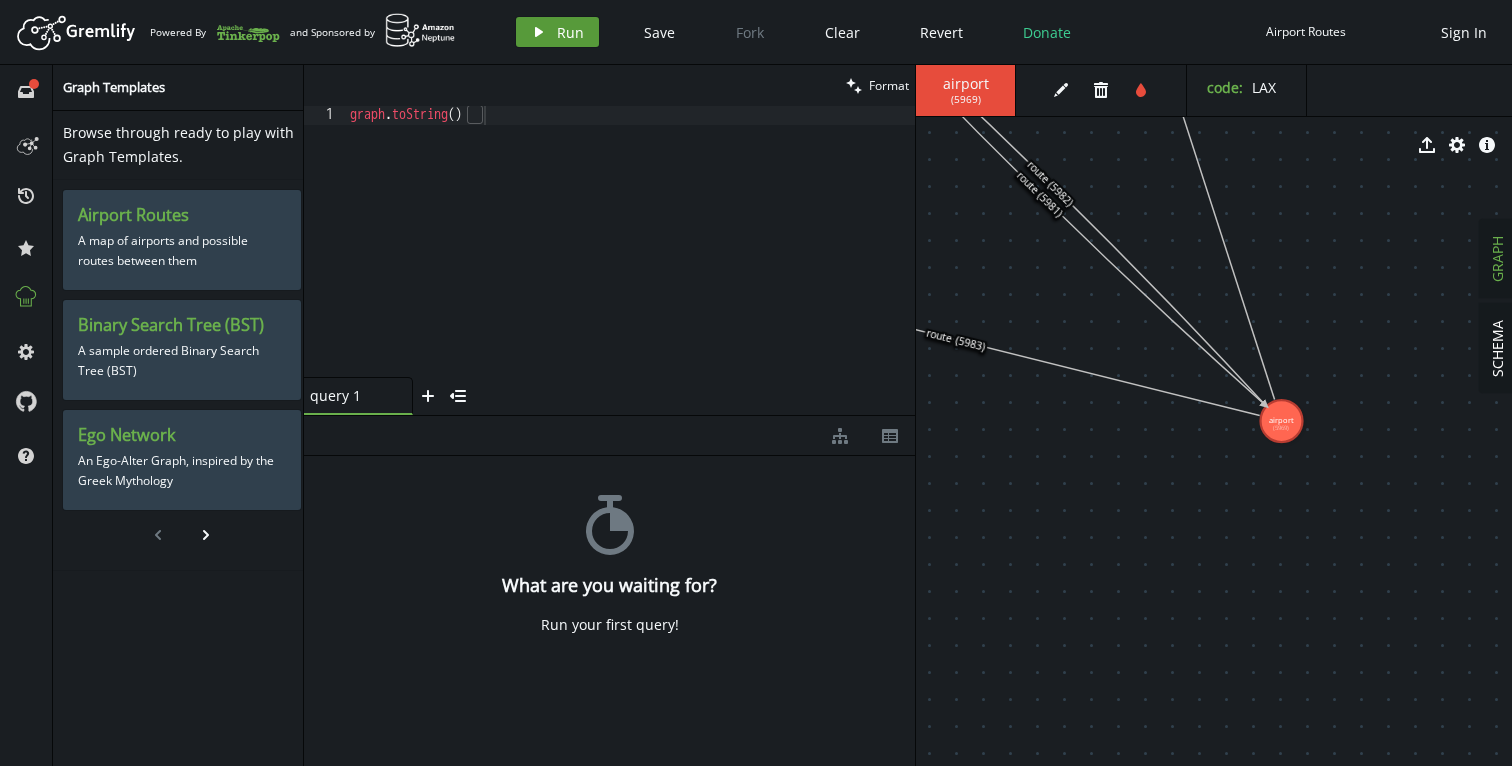 click on "play Run" at bounding box center [557, 32] 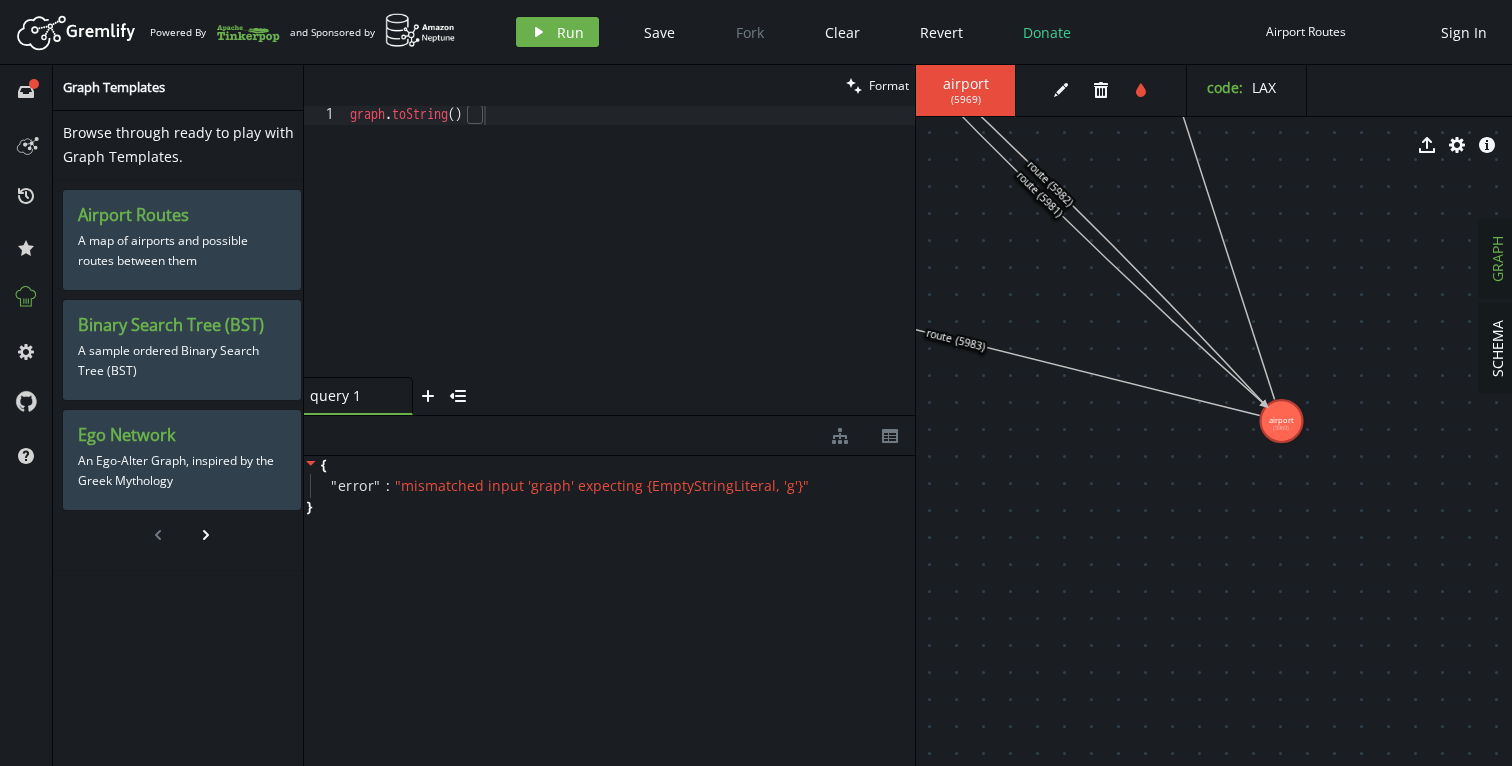 click on "graph . toString ( )" at bounding box center (630, 260) 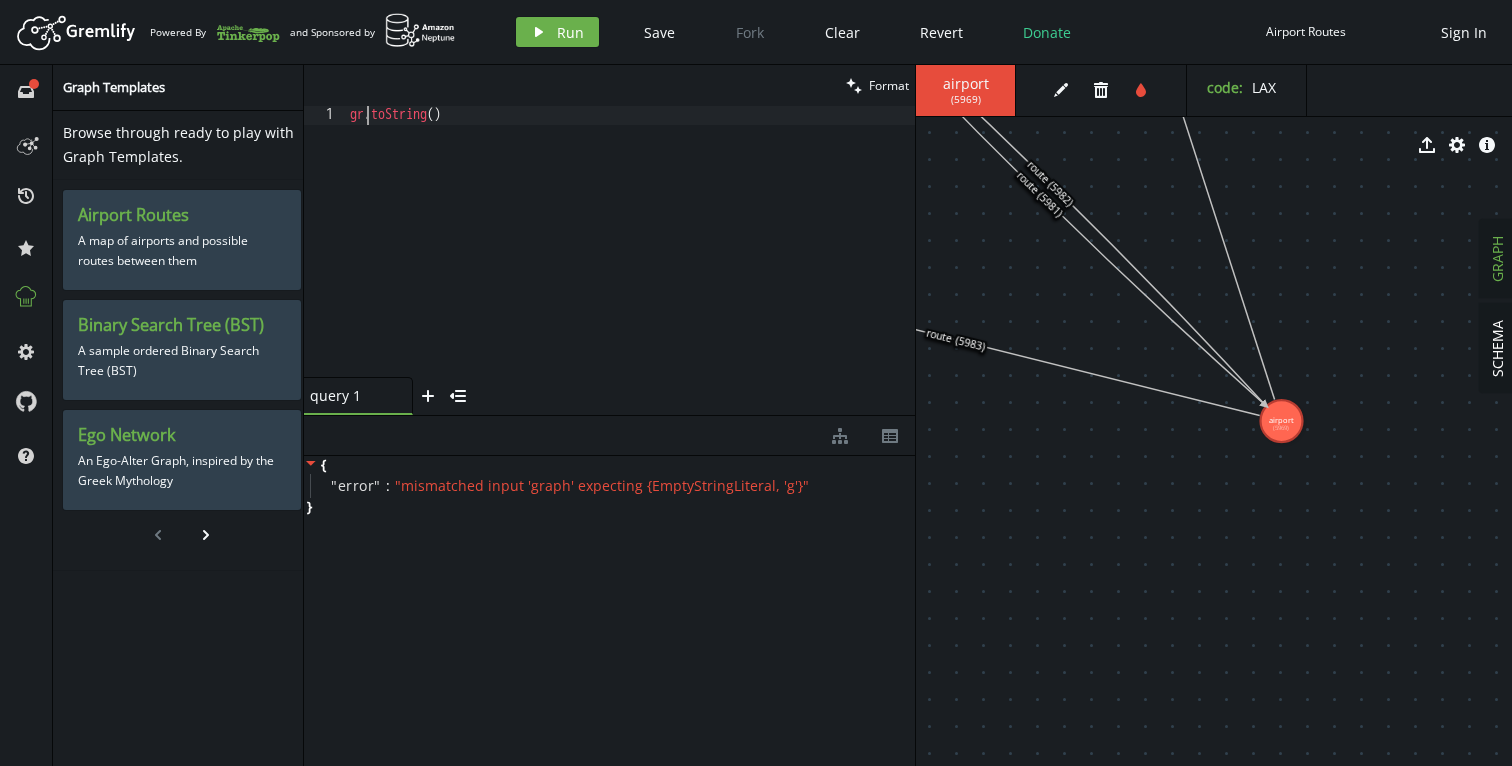 scroll, scrollTop: 0, scrollLeft: 100, axis: horizontal 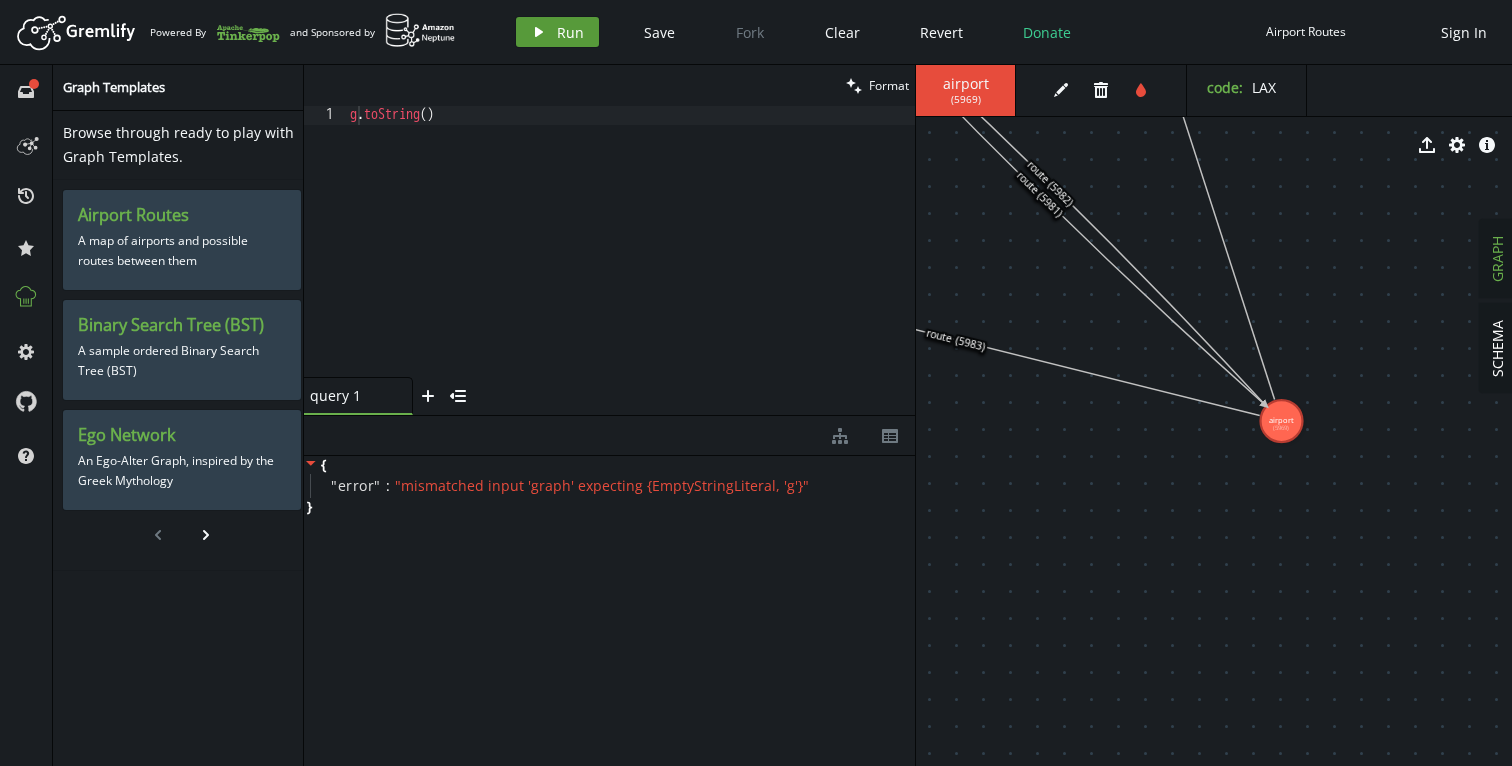 click on "play Run" at bounding box center (557, 32) 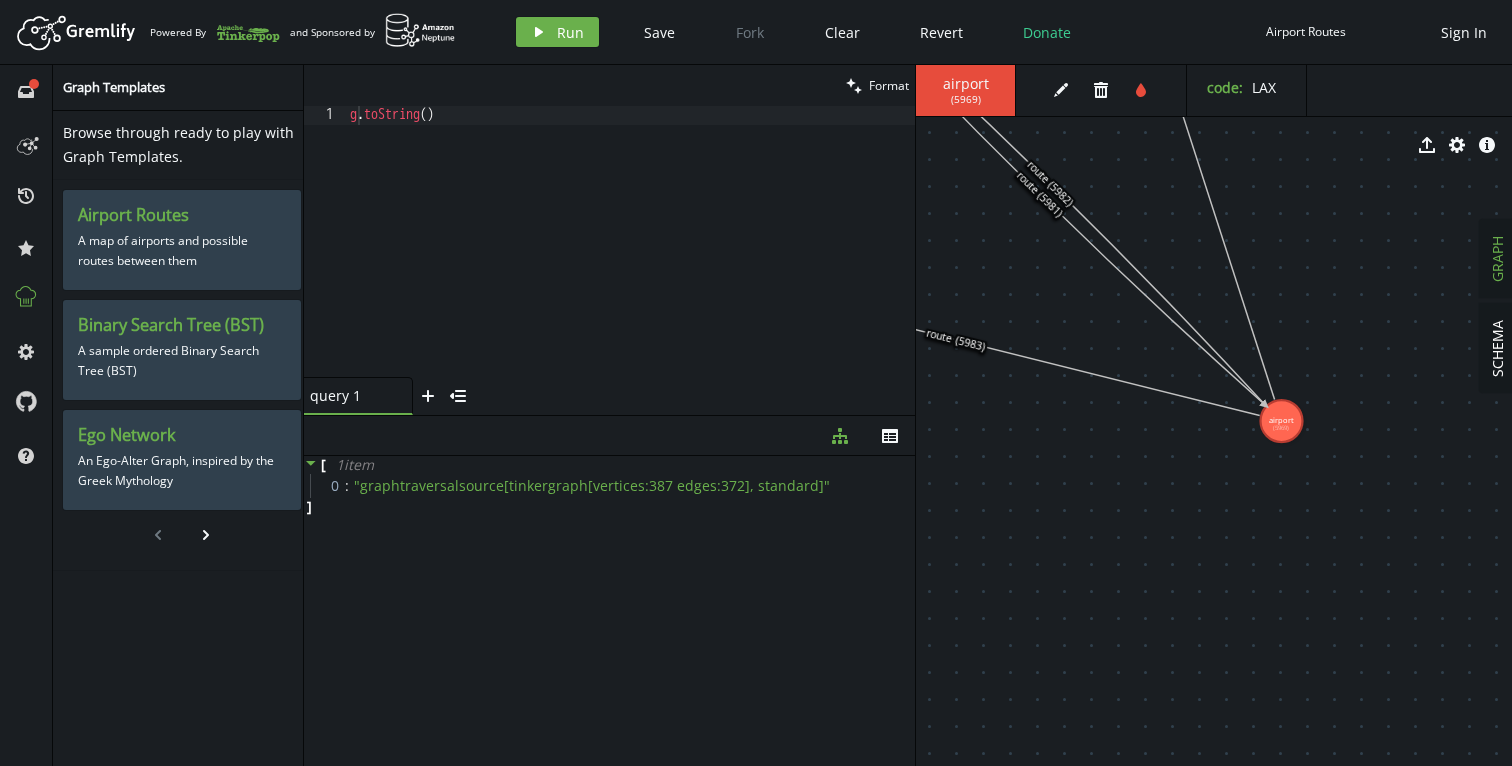 click on "g . toString ( )" at bounding box center (630, 260) 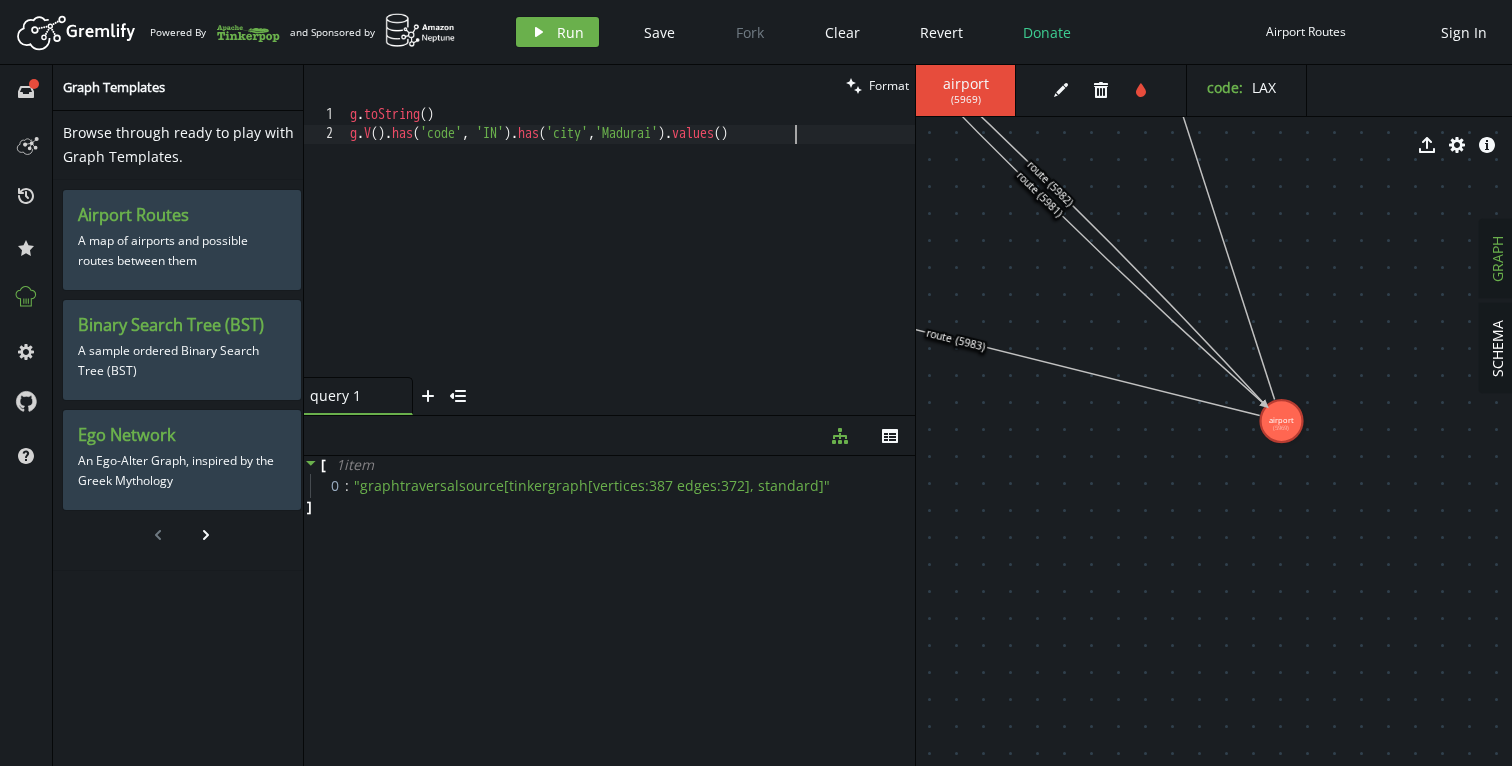 scroll, scrollTop: 0, scrollLeft: 452, axis: horizontal 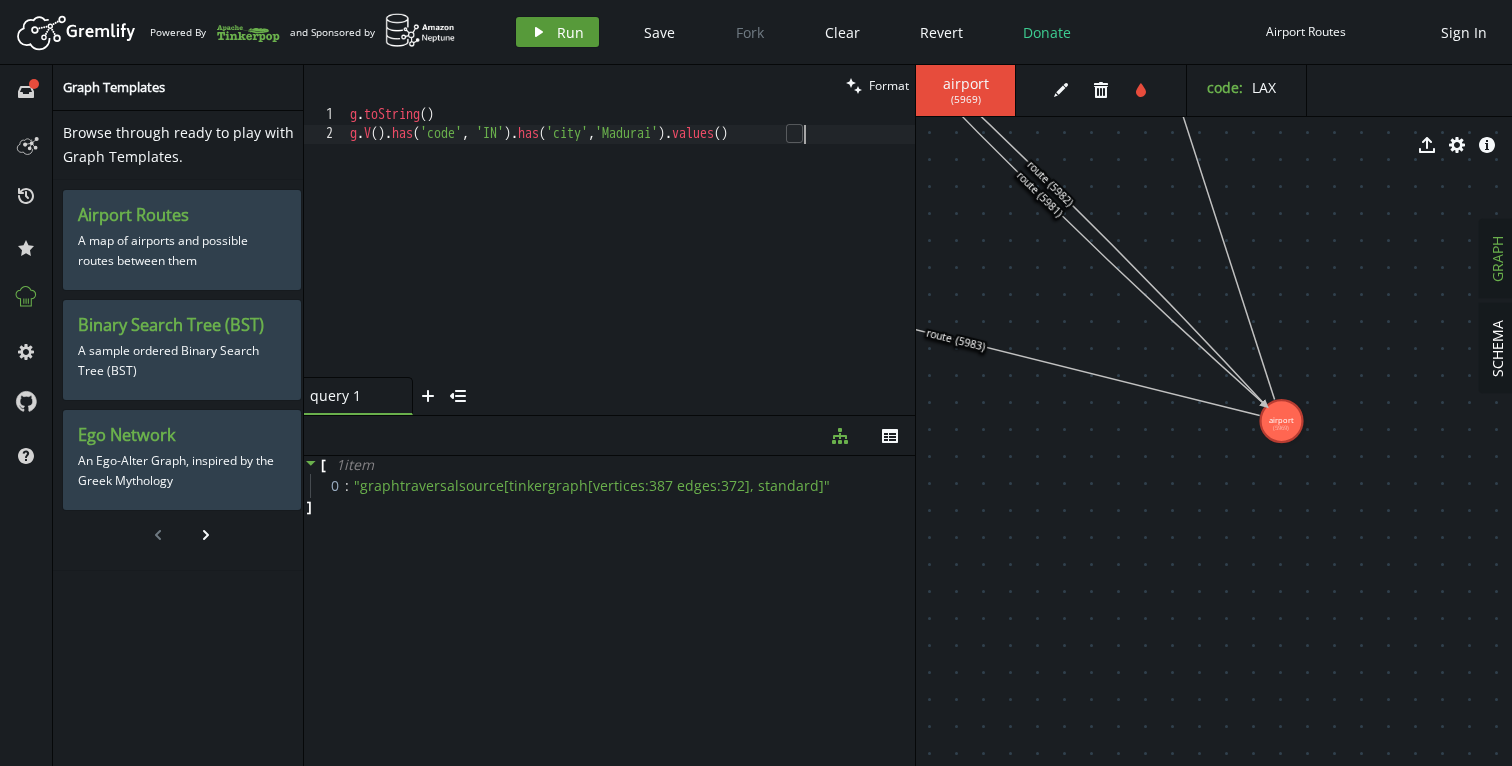 click at bounding box center (539, 32) 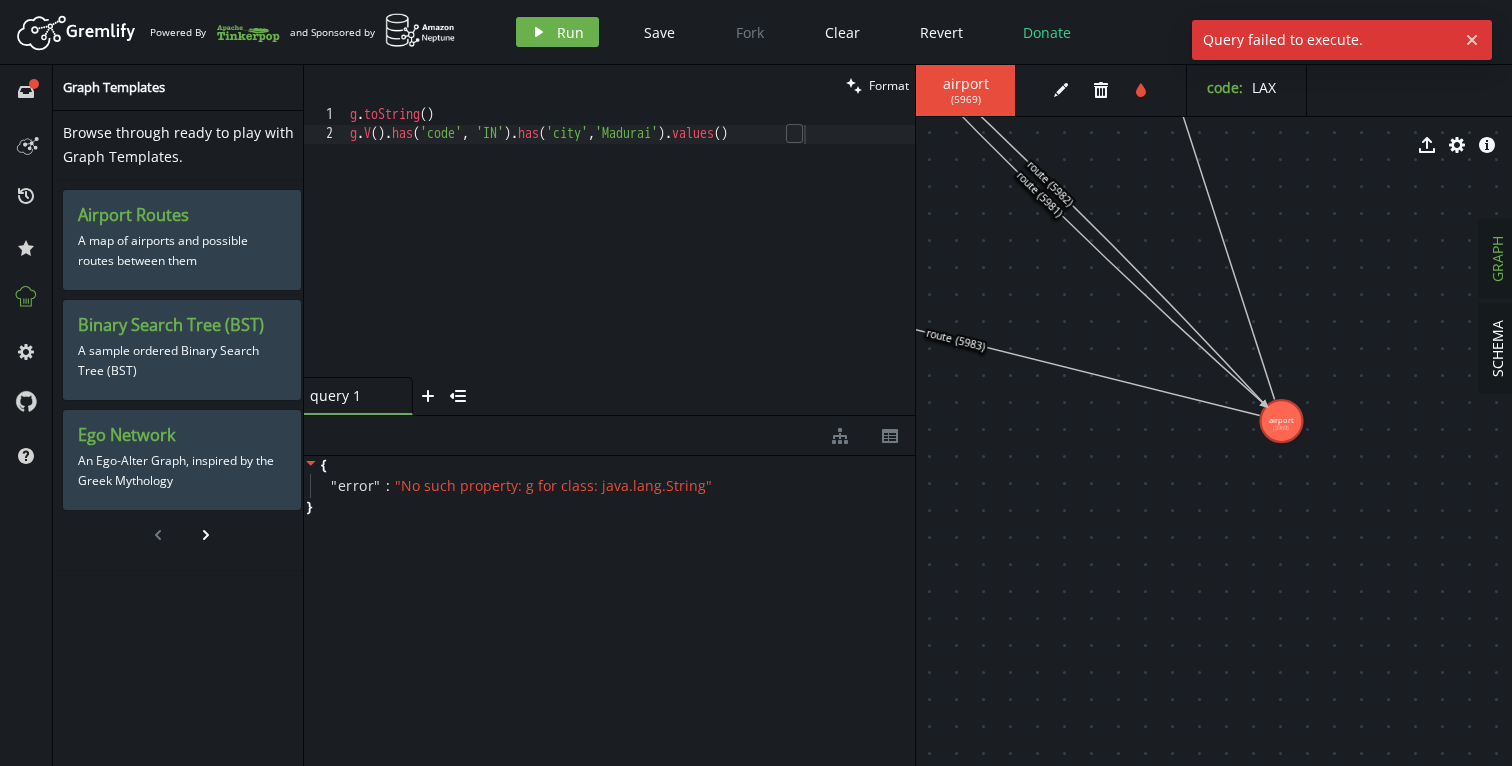 scroll, scrollTop: 0, scrollLeft: 100, axis: horizontal 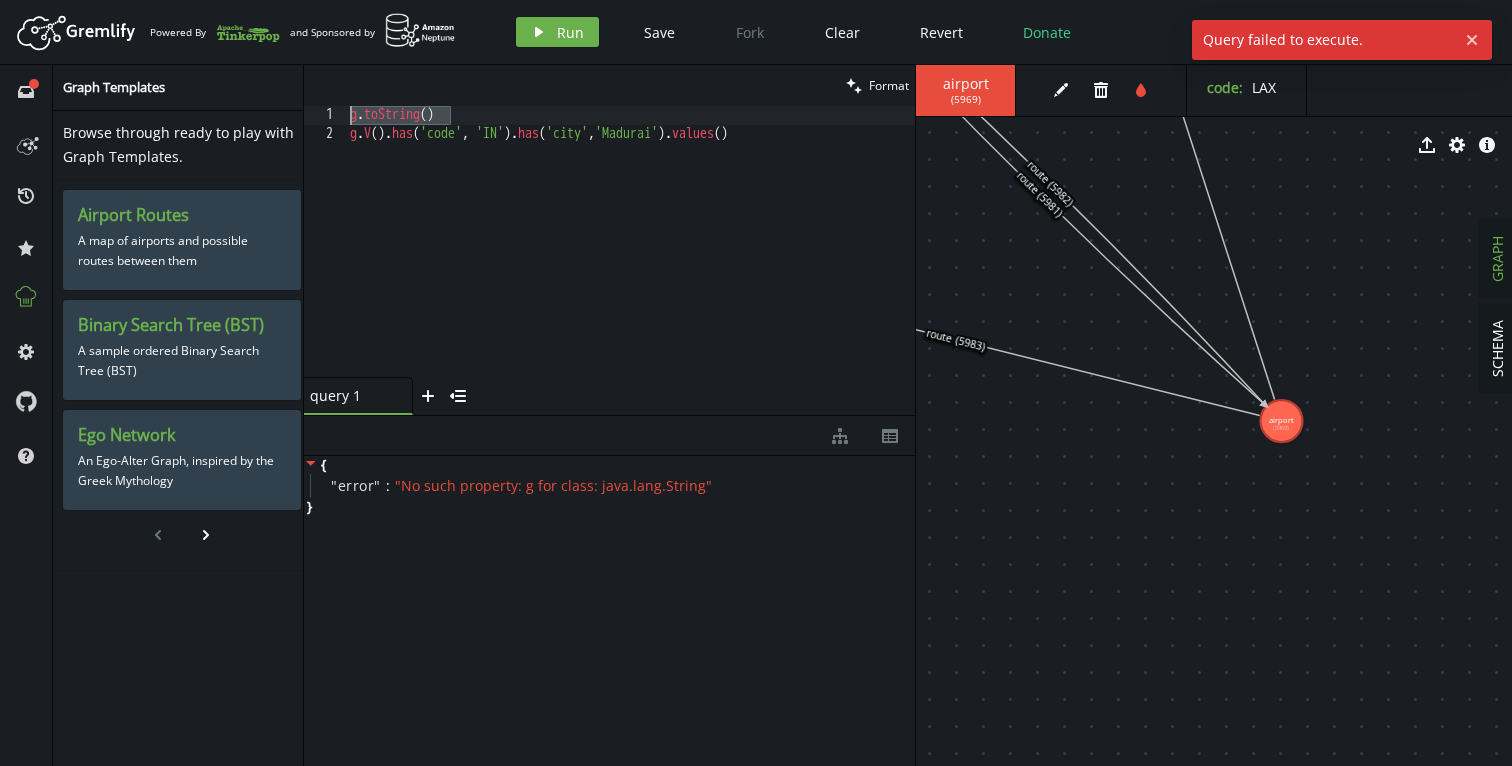 drag, startPoint x: 466, startPoint y: 120, endPoint x: 337, endPoint y: 118, distance: 129.0155 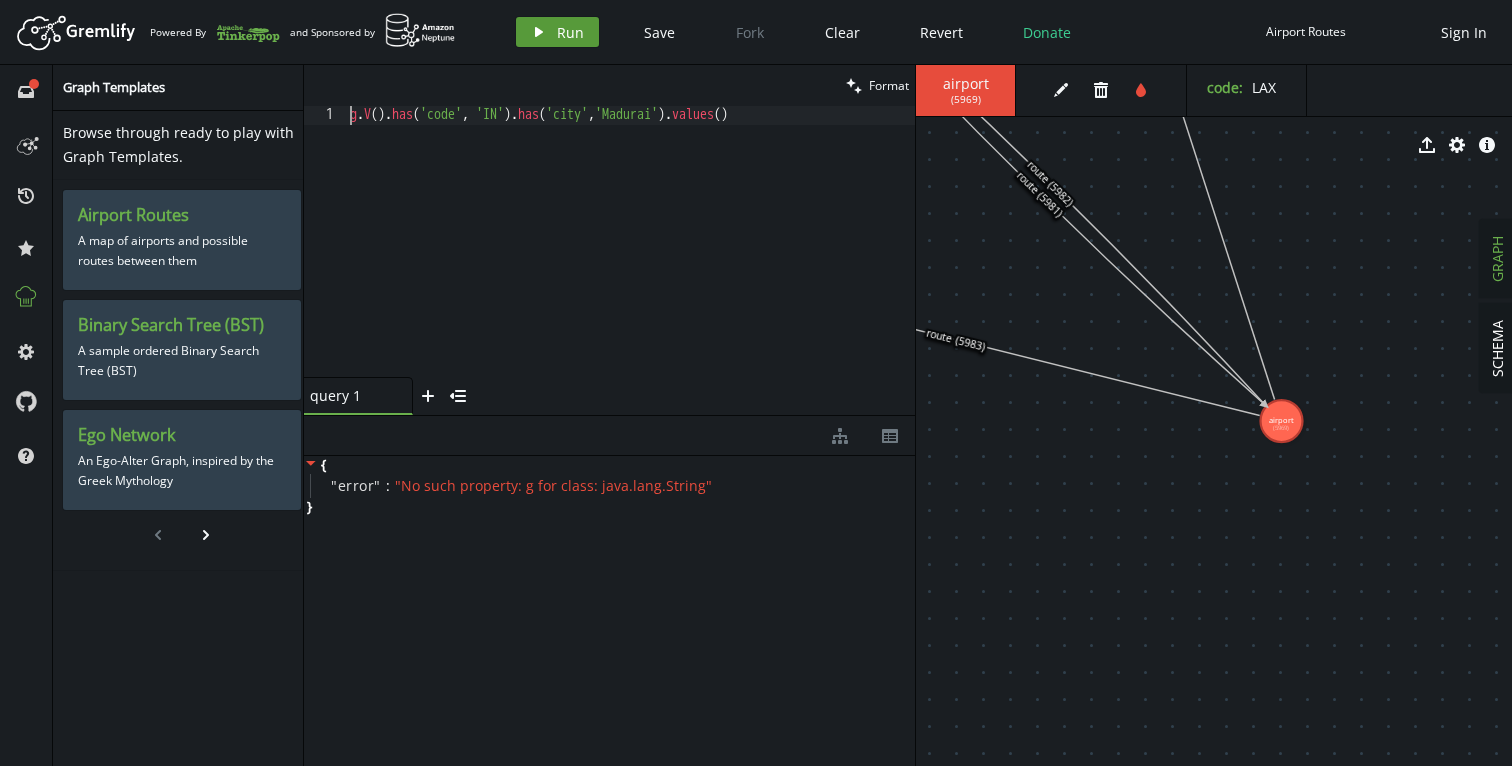 click on "play" at bounding box center (539, 32) 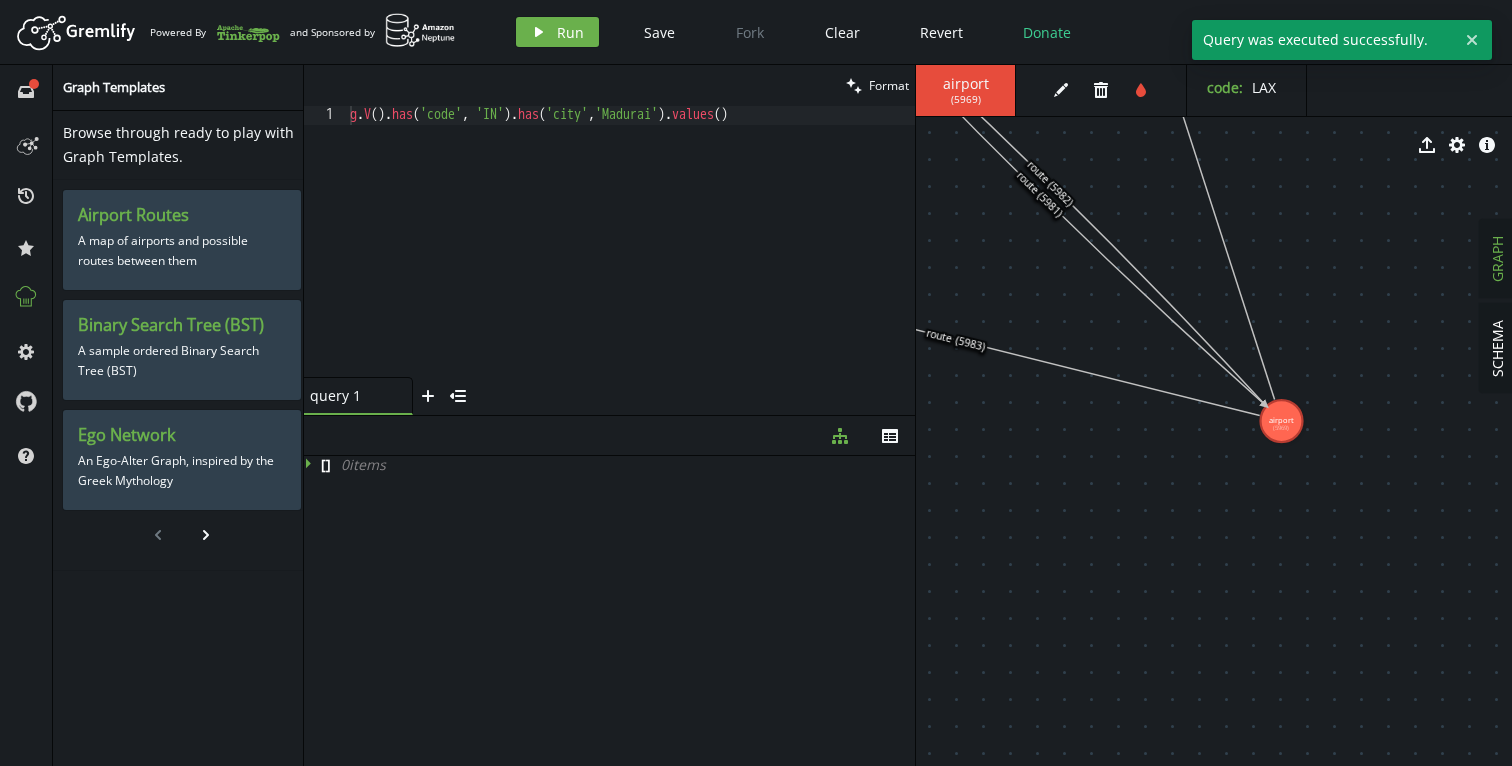 click on "g . V ( ) . has ( 'code' ,   'IN' ) . has ( 'city' , 'Madurai' ) . values ( )" at bounding box center (630, 260) 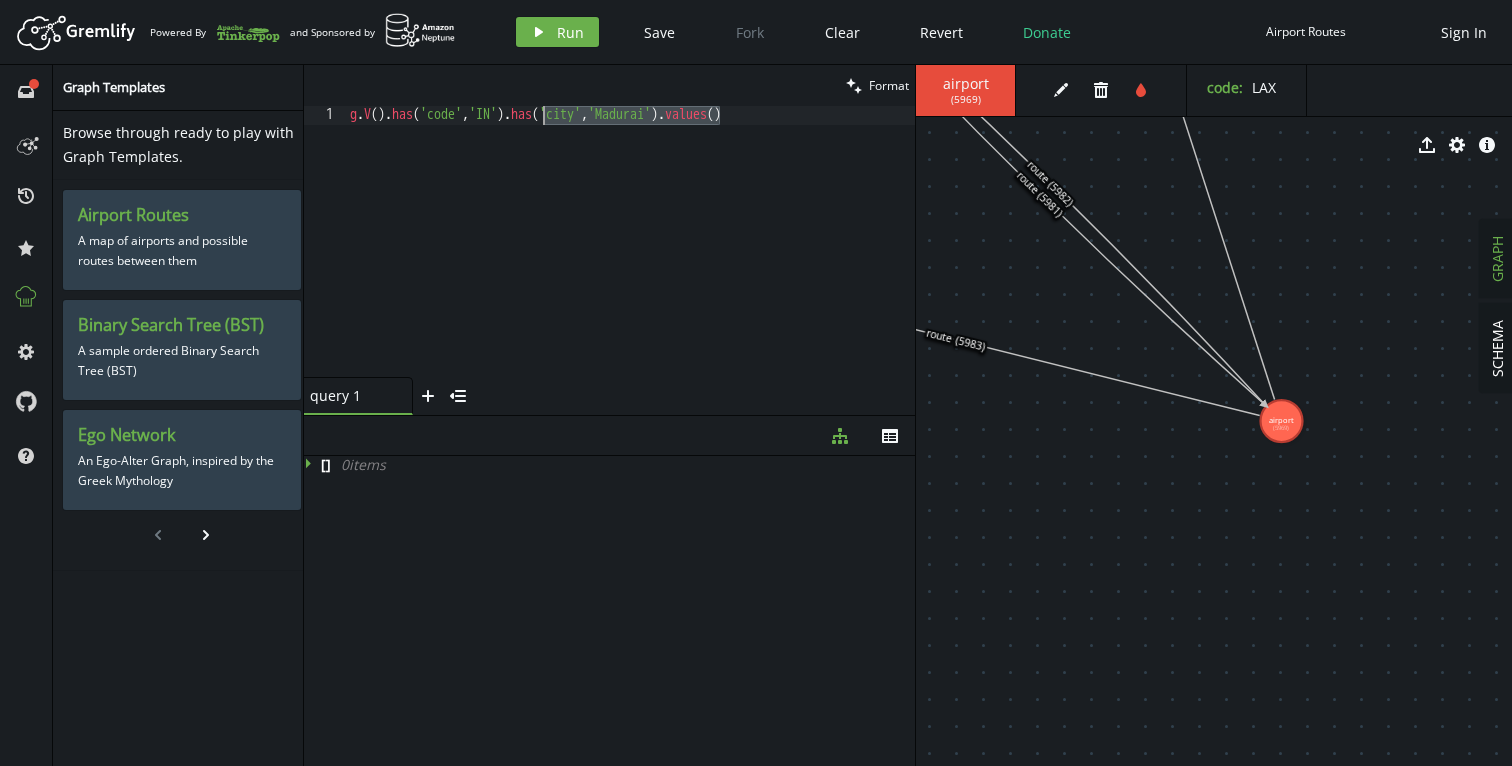 drag, startPoint x: 717, startPoint y: 123, endPoint x: 542, endPoint y: 118, distance: 175.07141 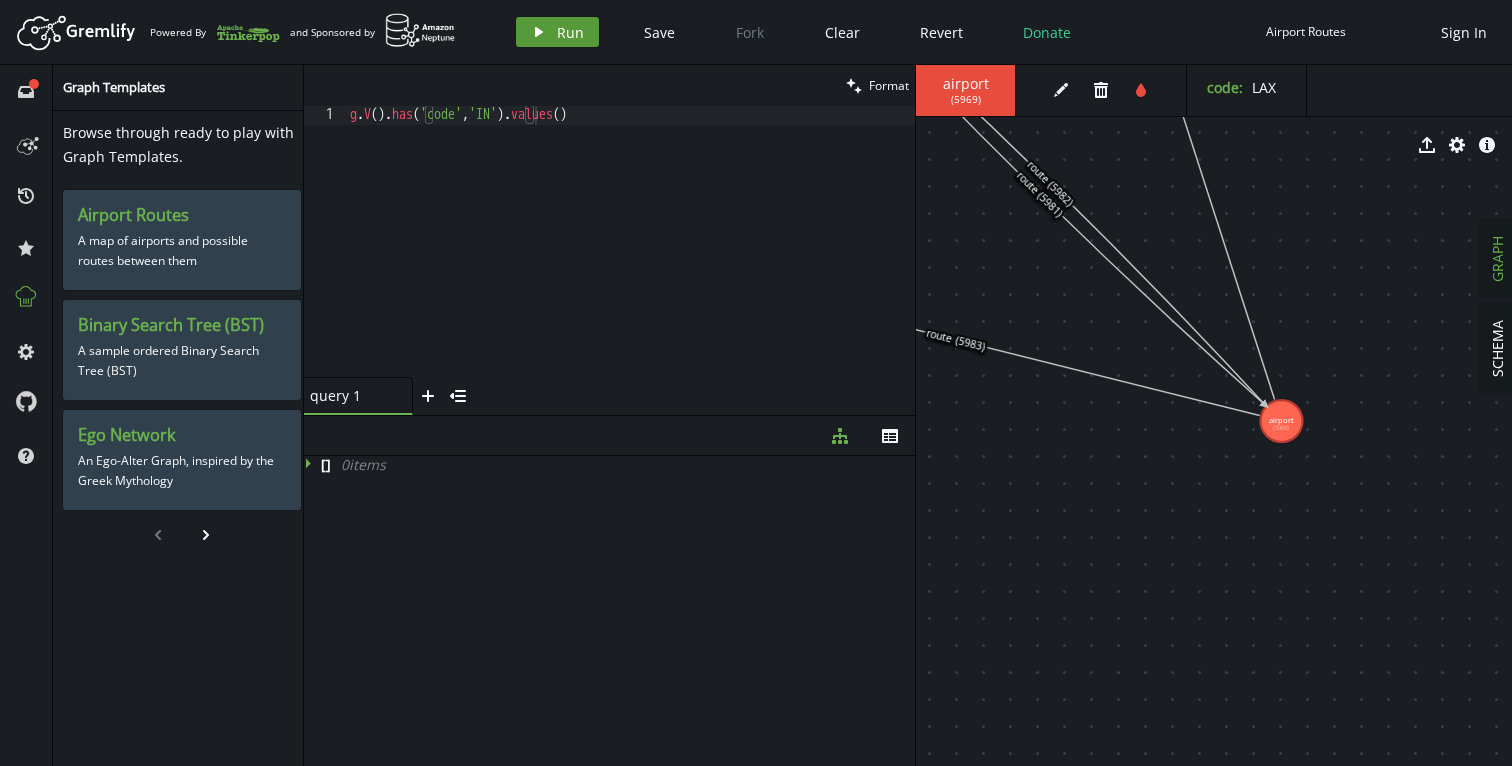 click on "play Run" at bounding box center (557, 32) 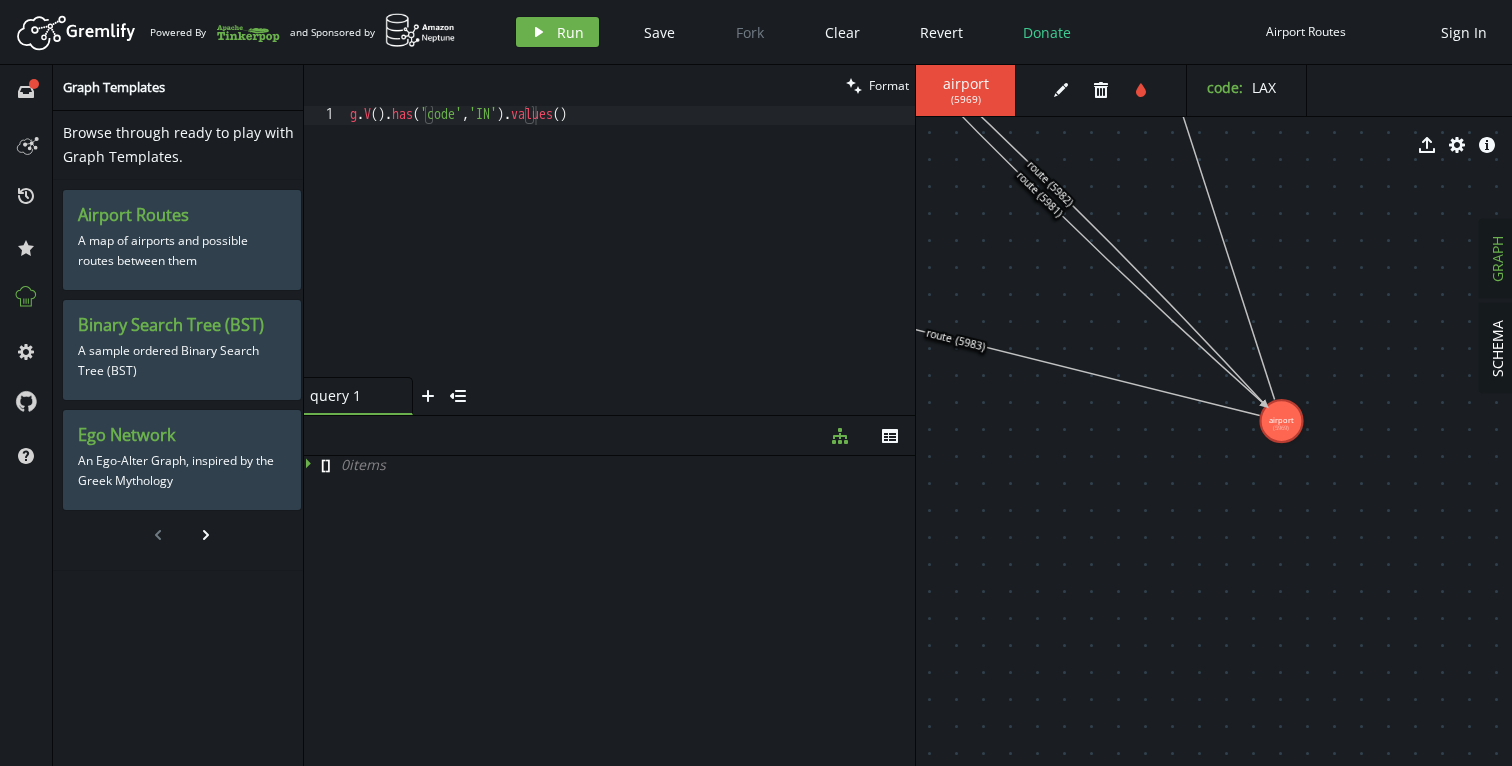 click on "g . V ( ) . has ( 'code' , 'IN' ) . values ( )" at bounding box center [630, 260] 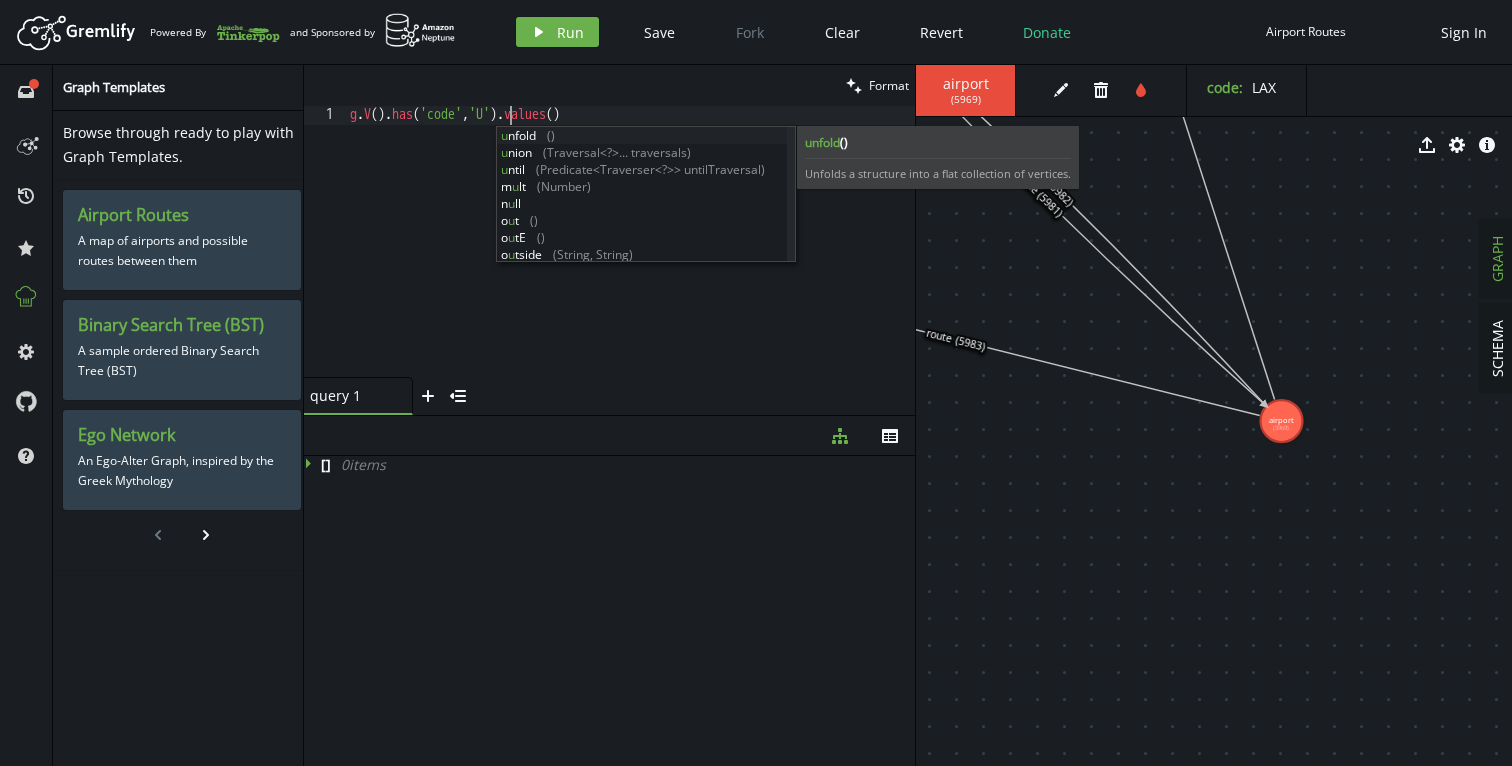 scroll, scrollTop: 0, scrollLeft: 167, axis: horizontal 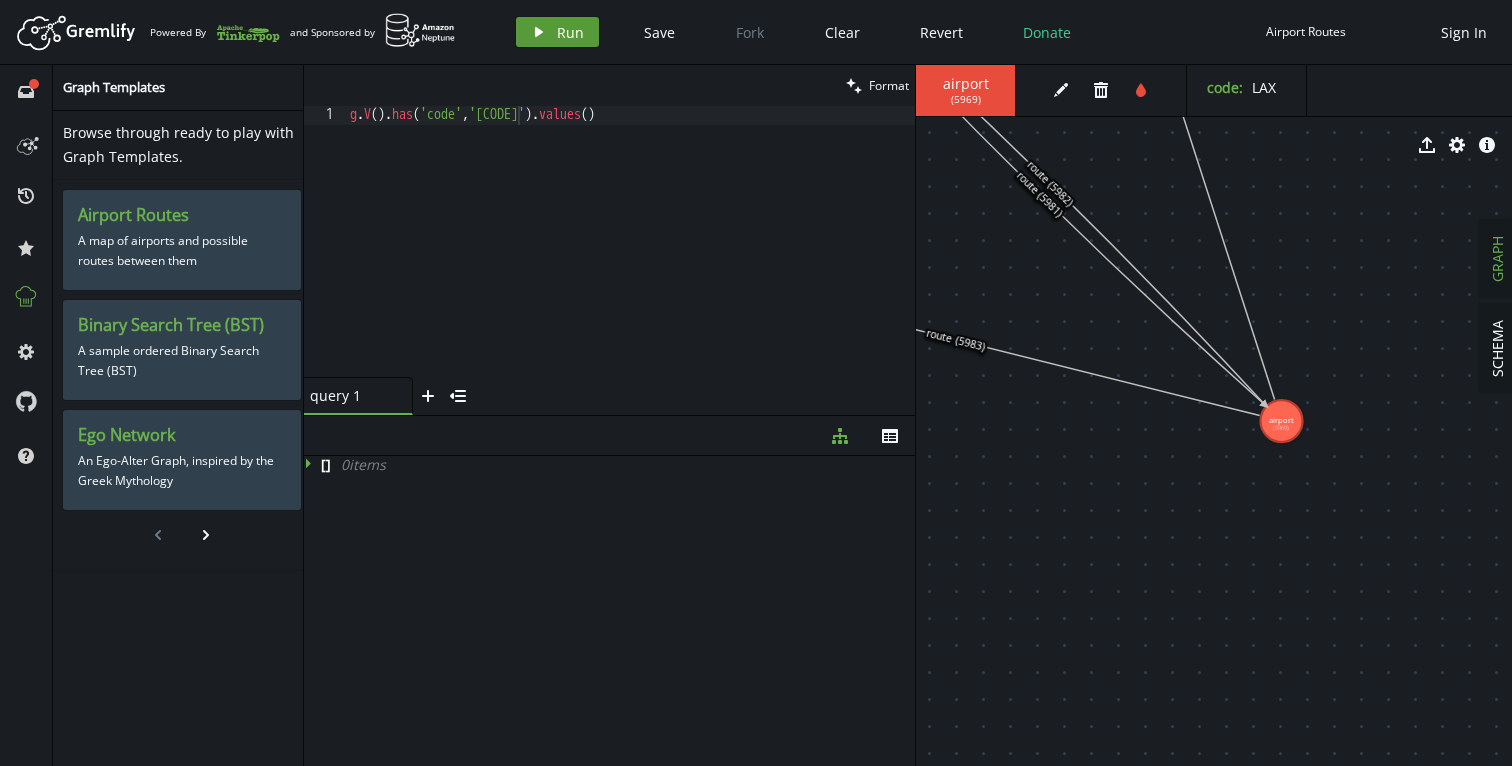 click on "play Run" at bounding box center [557, 32] 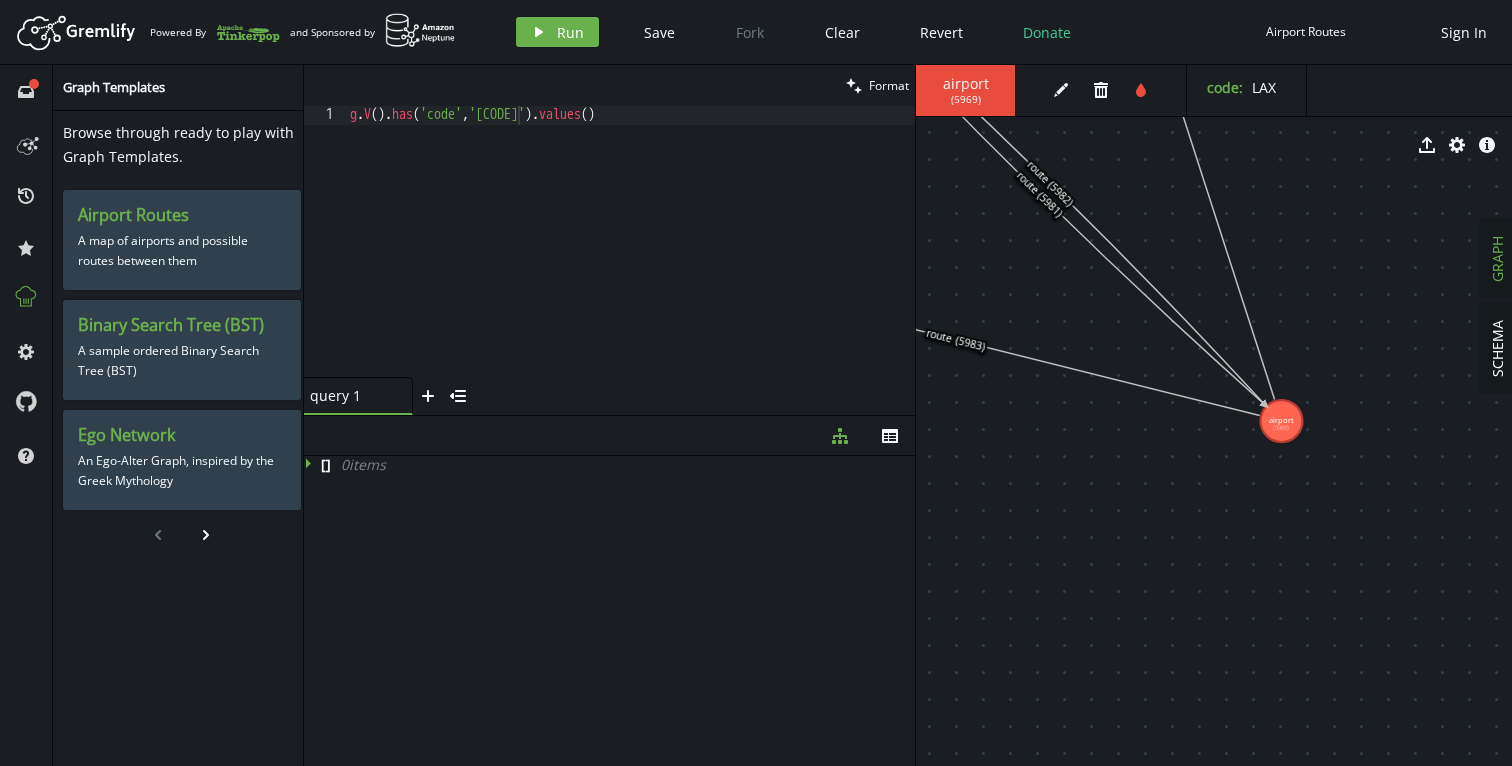 click on "g . V ( ) . has ( 'code' , 'US' ) . values ( )" at bounding box center (630, 260) 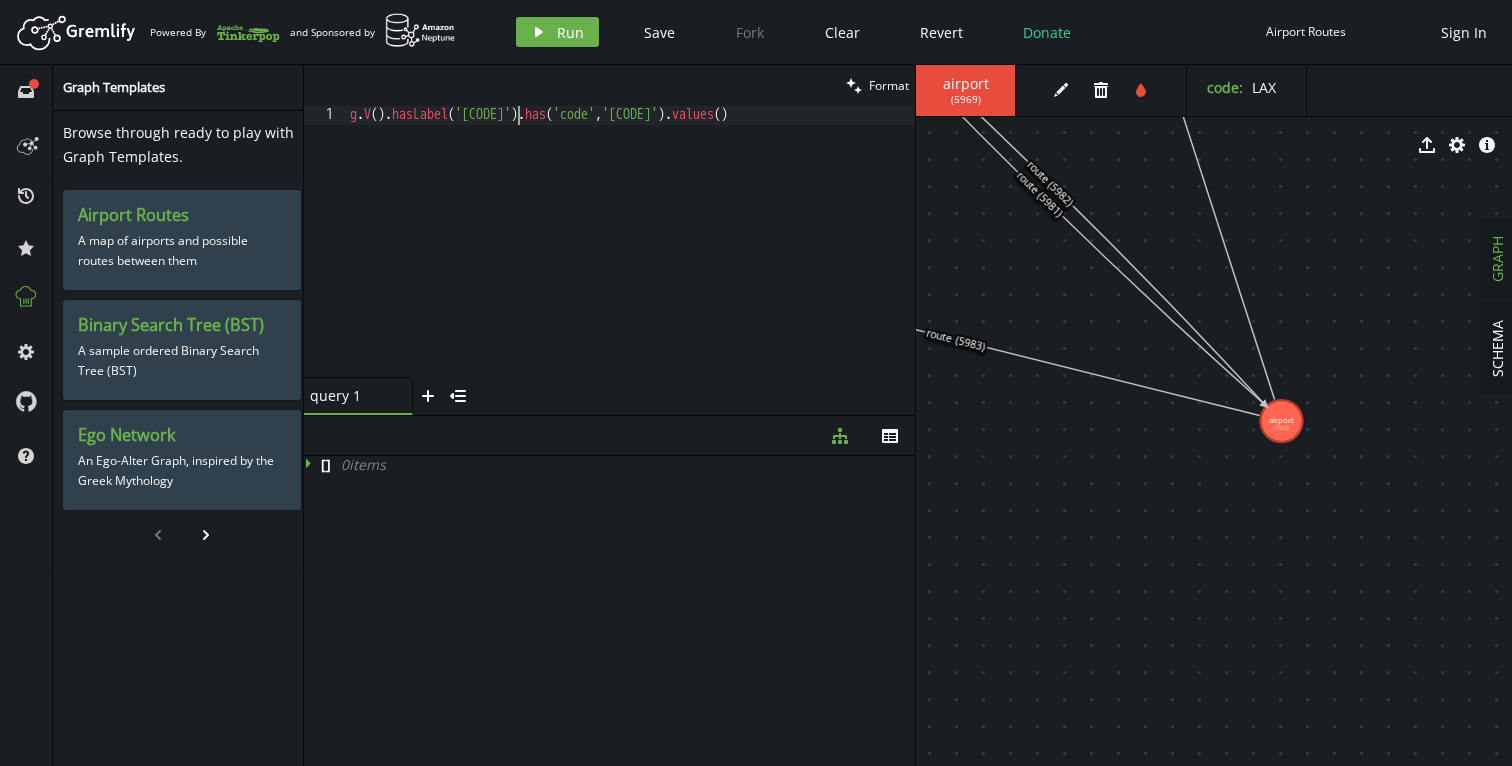 scroll, scrollTop: 0, scrollLeft: 192, axis: horizontal 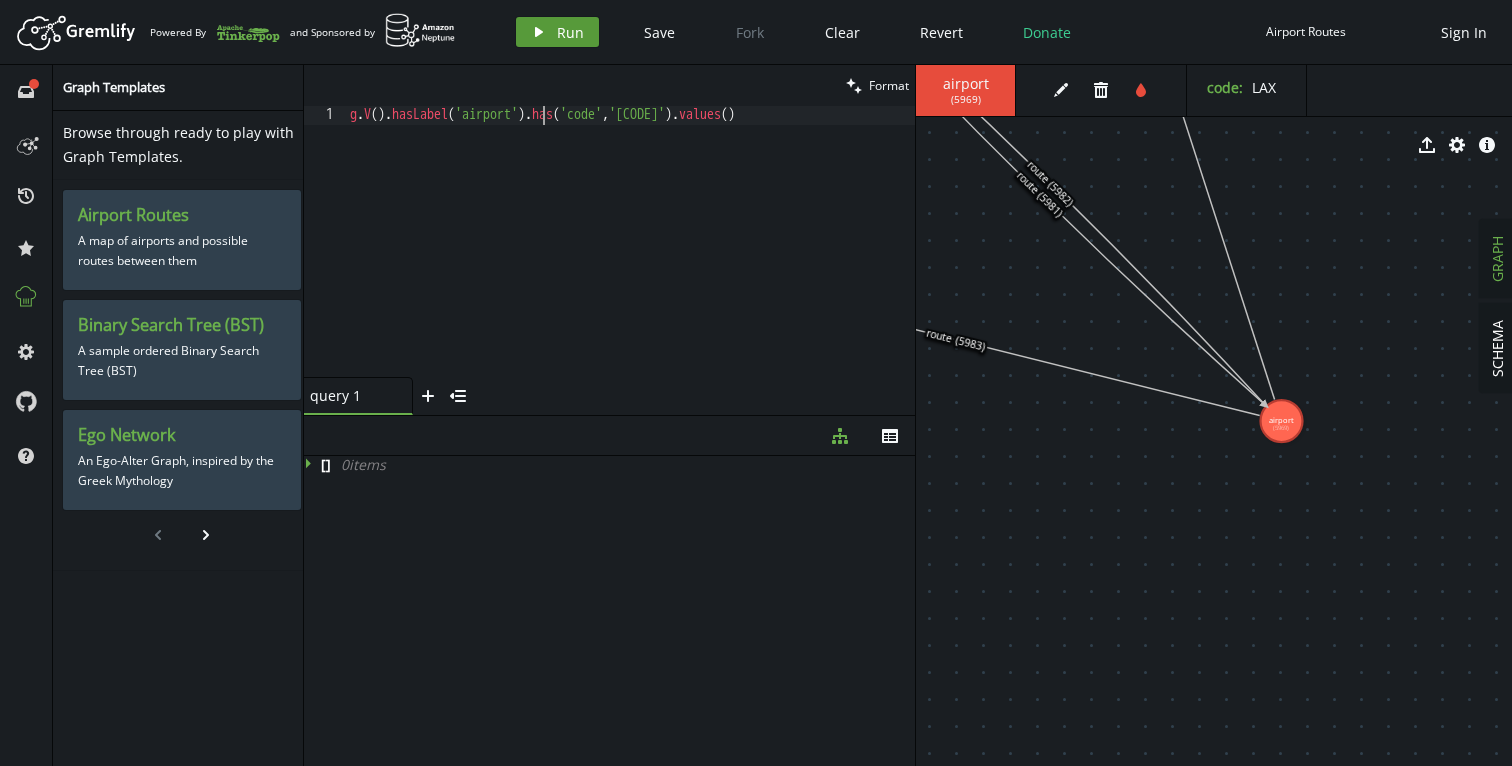 click on "play Run" at bounding box center (557, 32) 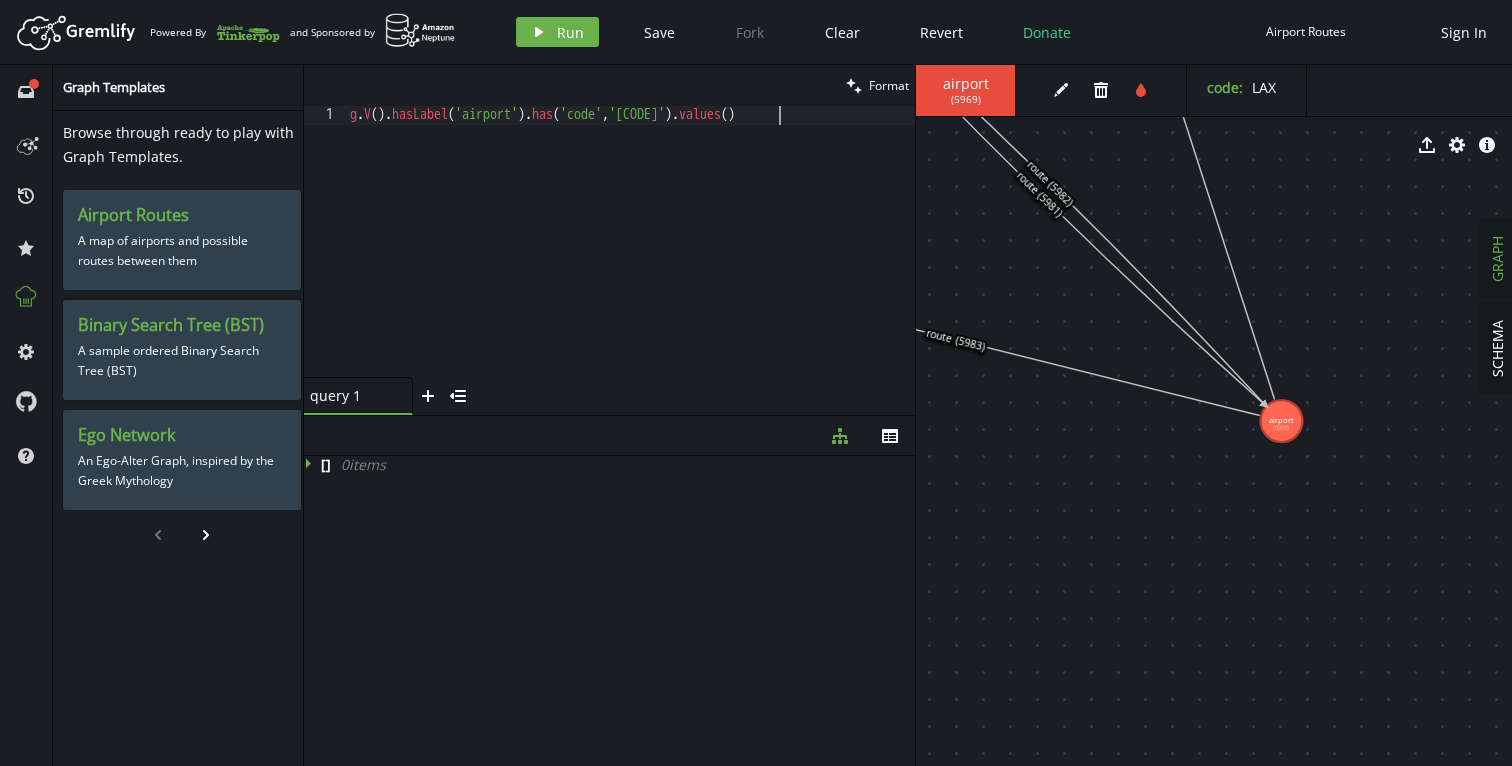 click on "g . V ( ) . hasLabel ( 'airport' ) . has ( 'code' , 'US' ) . values ( )" at bounding box center [630, 260] 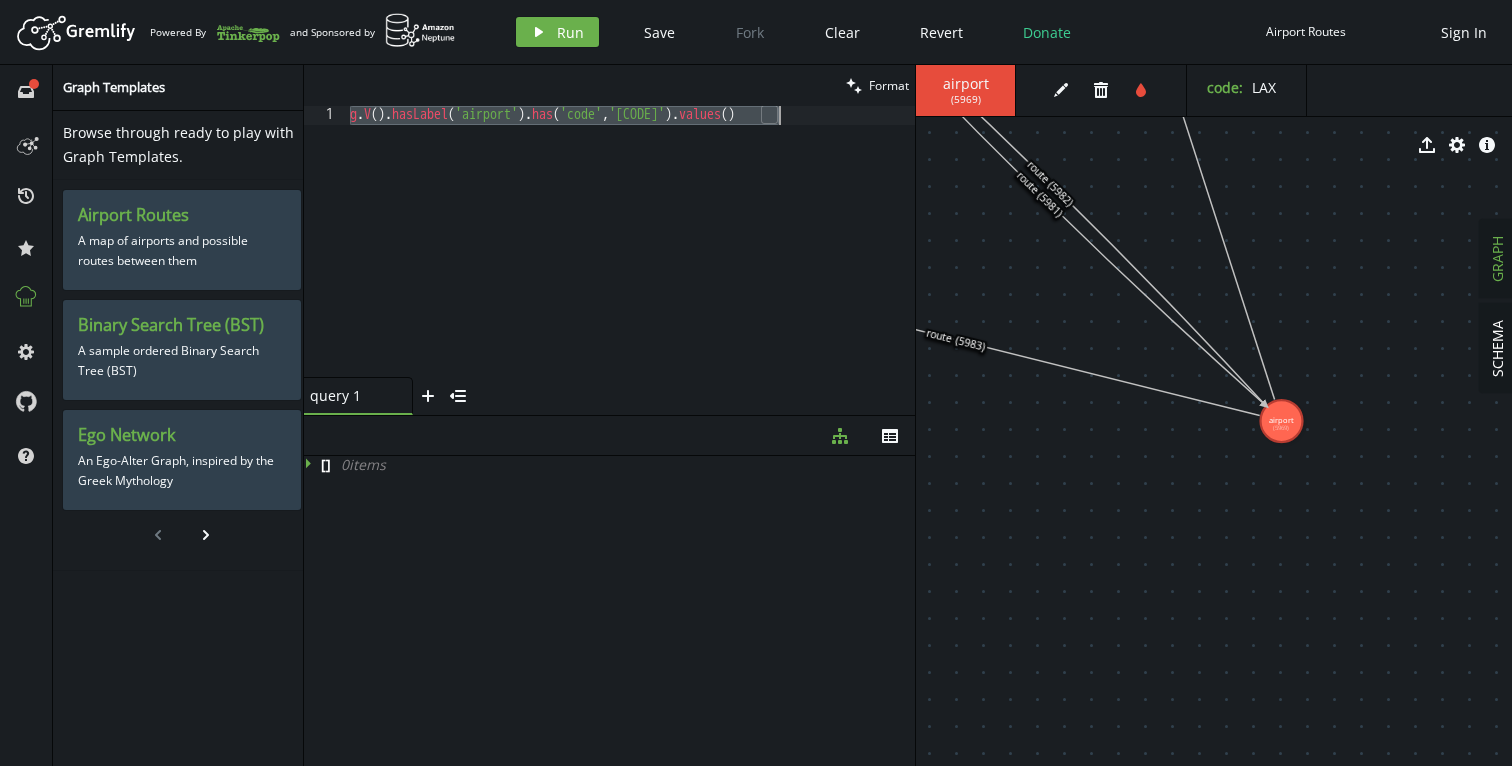 paste on "untry','IN').has('city','Madurai').valueMap(true" 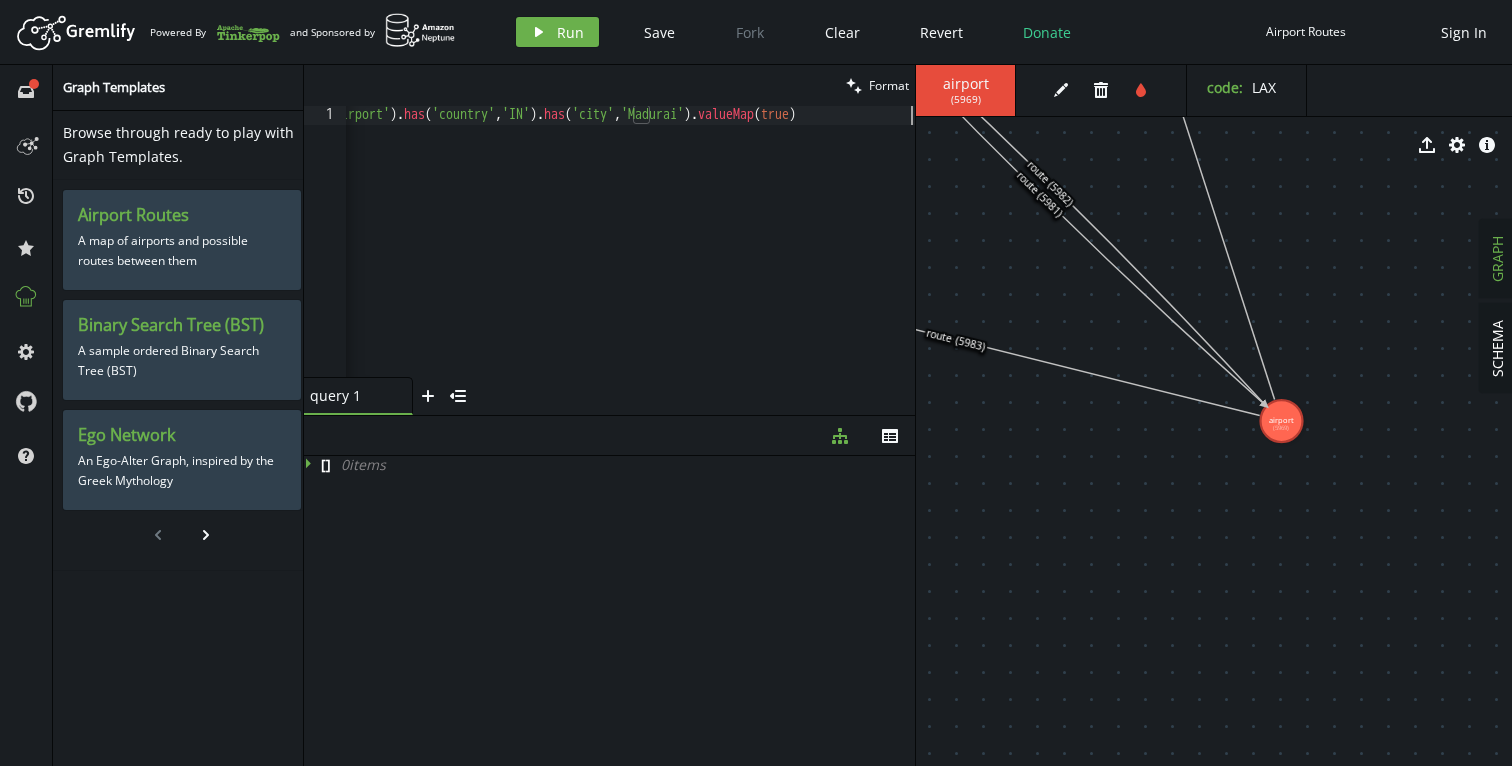 scroll, scrollTop: 0, scrollLeft: 128, axis: horizontal 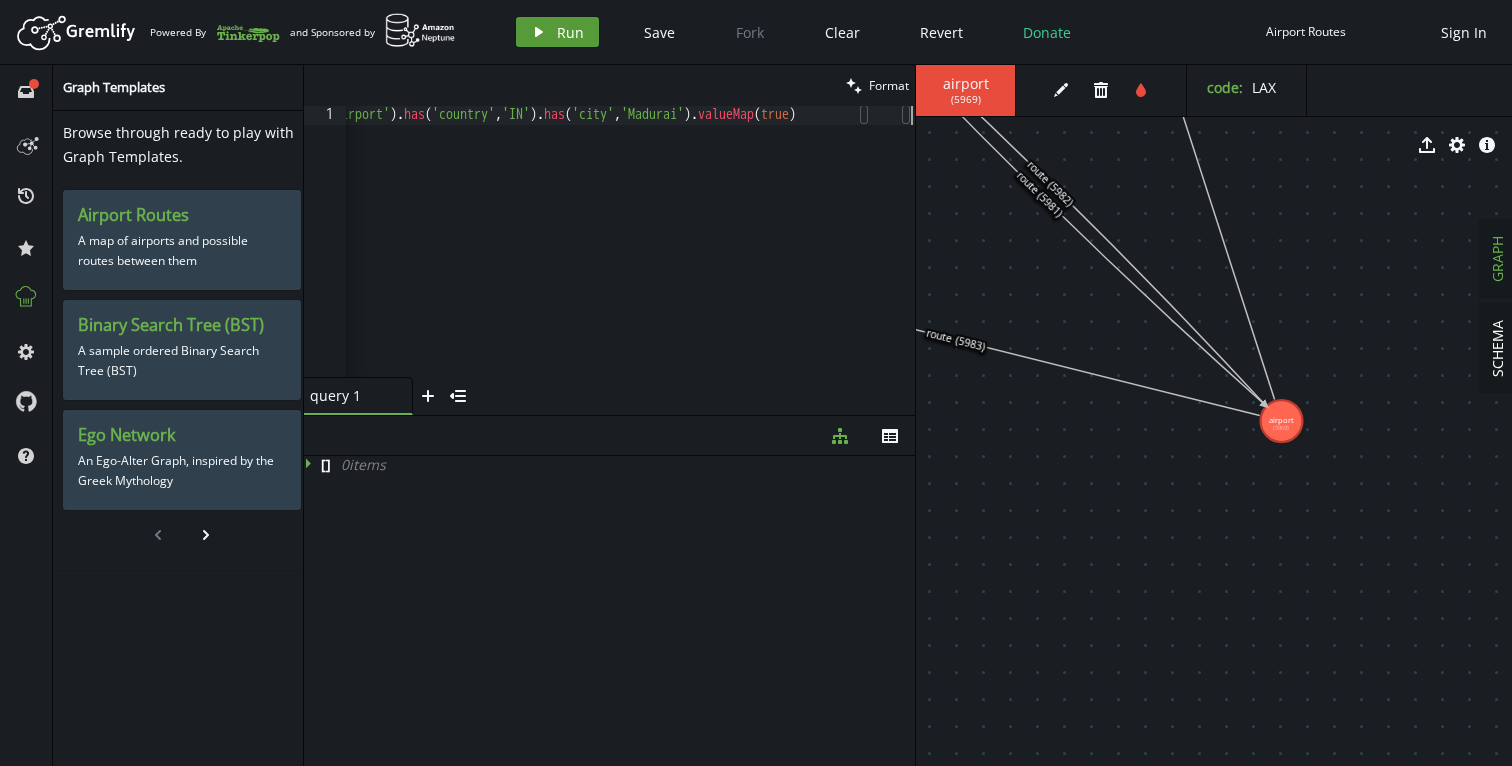 click on "Run" at bounding box center (570, 32) 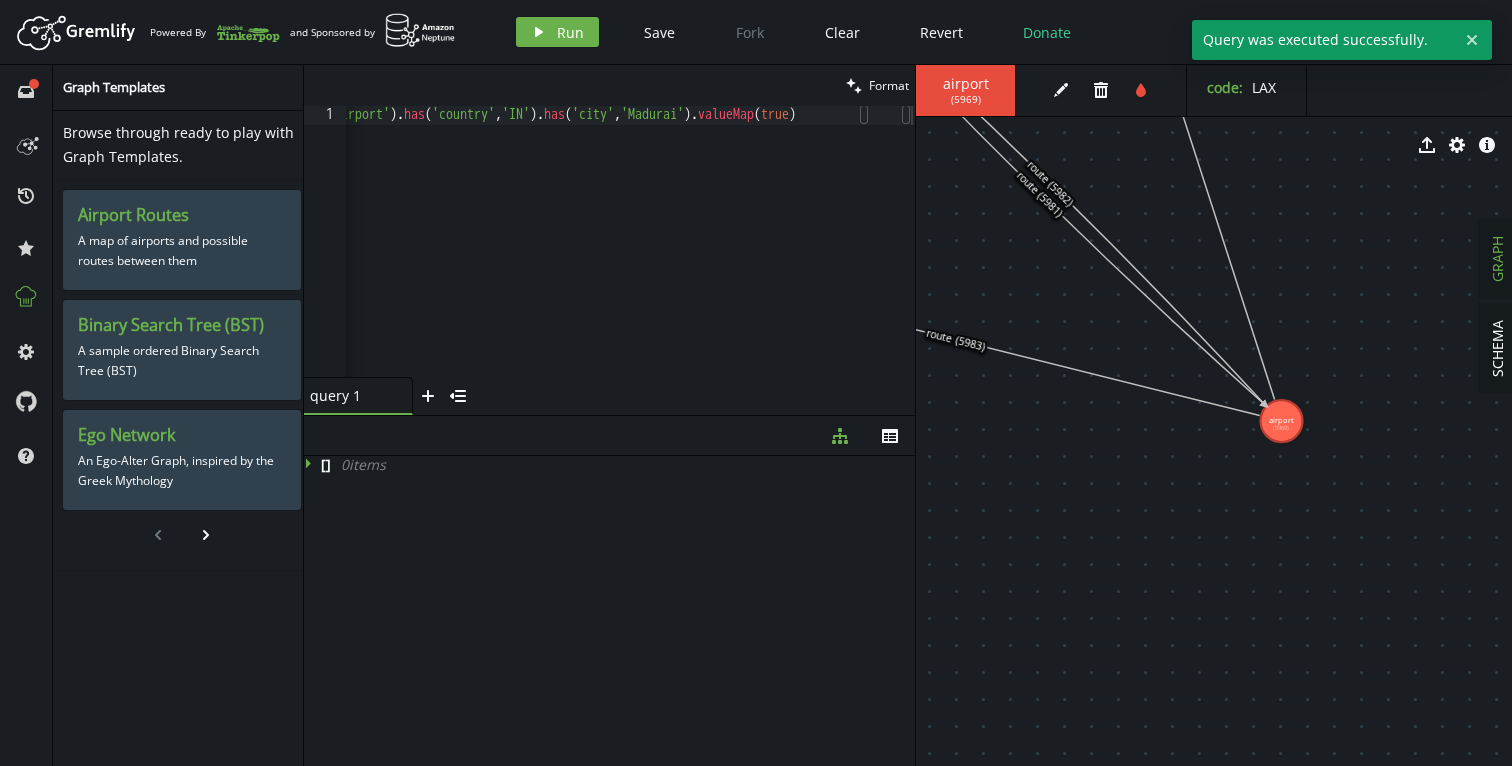 click on "g.V().hasLabel('airport').has('country','IN').has('city','Madurai').valueMap(true)" at bounding box center [566, 256] 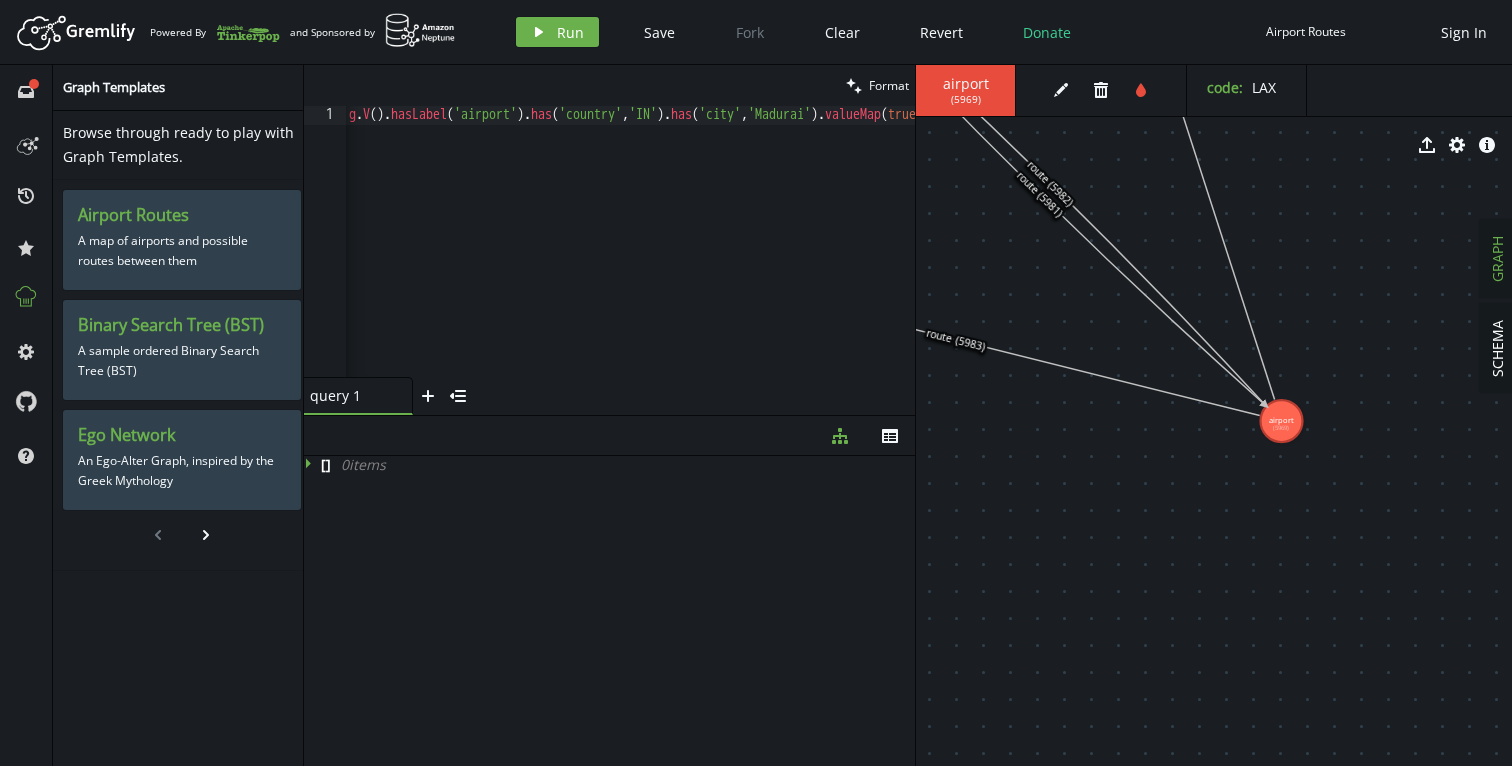 scroll, scrollTop: 0, scrollLeft: 128, axis: horizontal 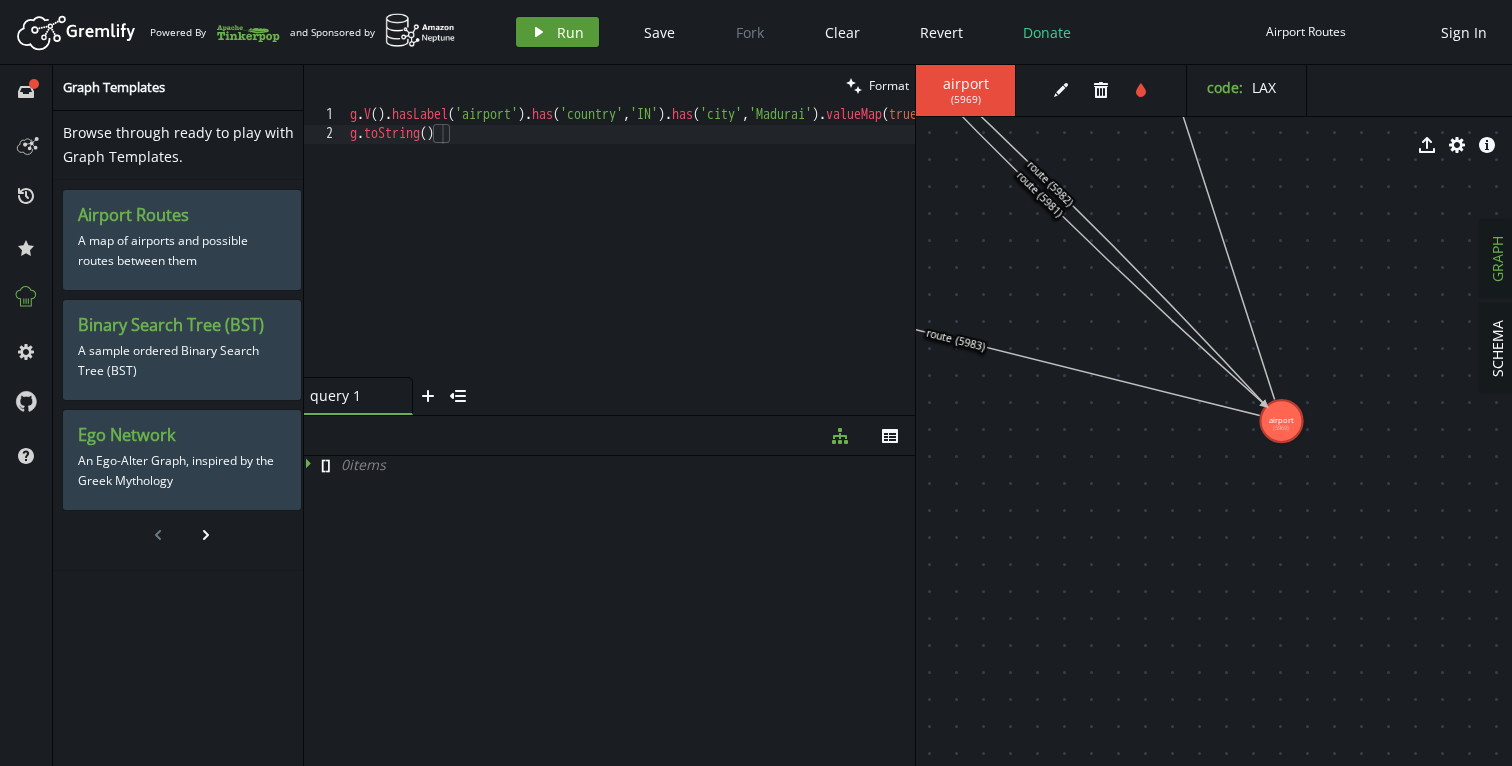 click on "play Run" at bounding box center (557, 32) 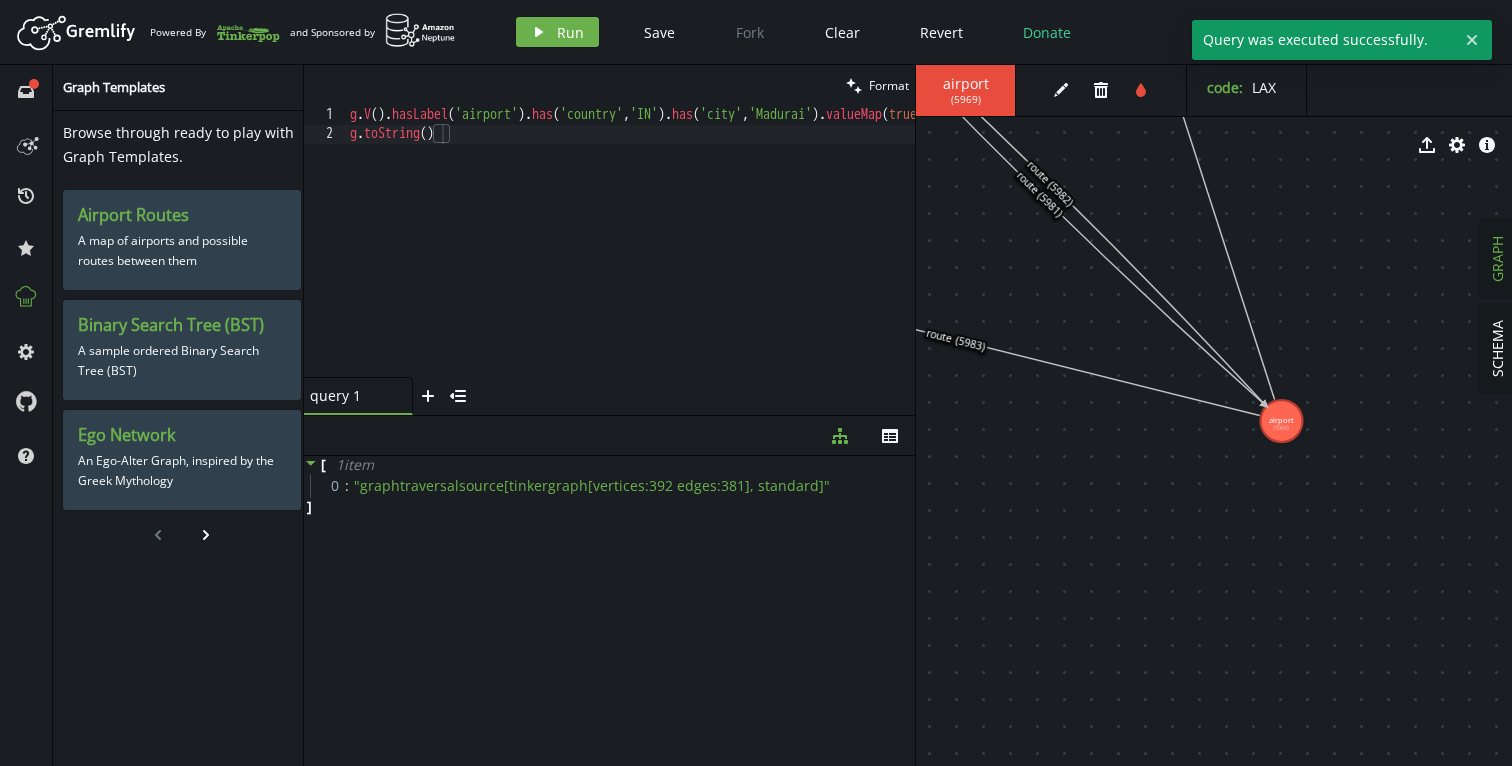 click on "g.V().hasLabel('airport' ) . has ( 'country' , 'IN' ) . has ( 'city' , 'Madurai' ) . valueMap ( true ) g . toString ( )" at bounding box center (694, 256) 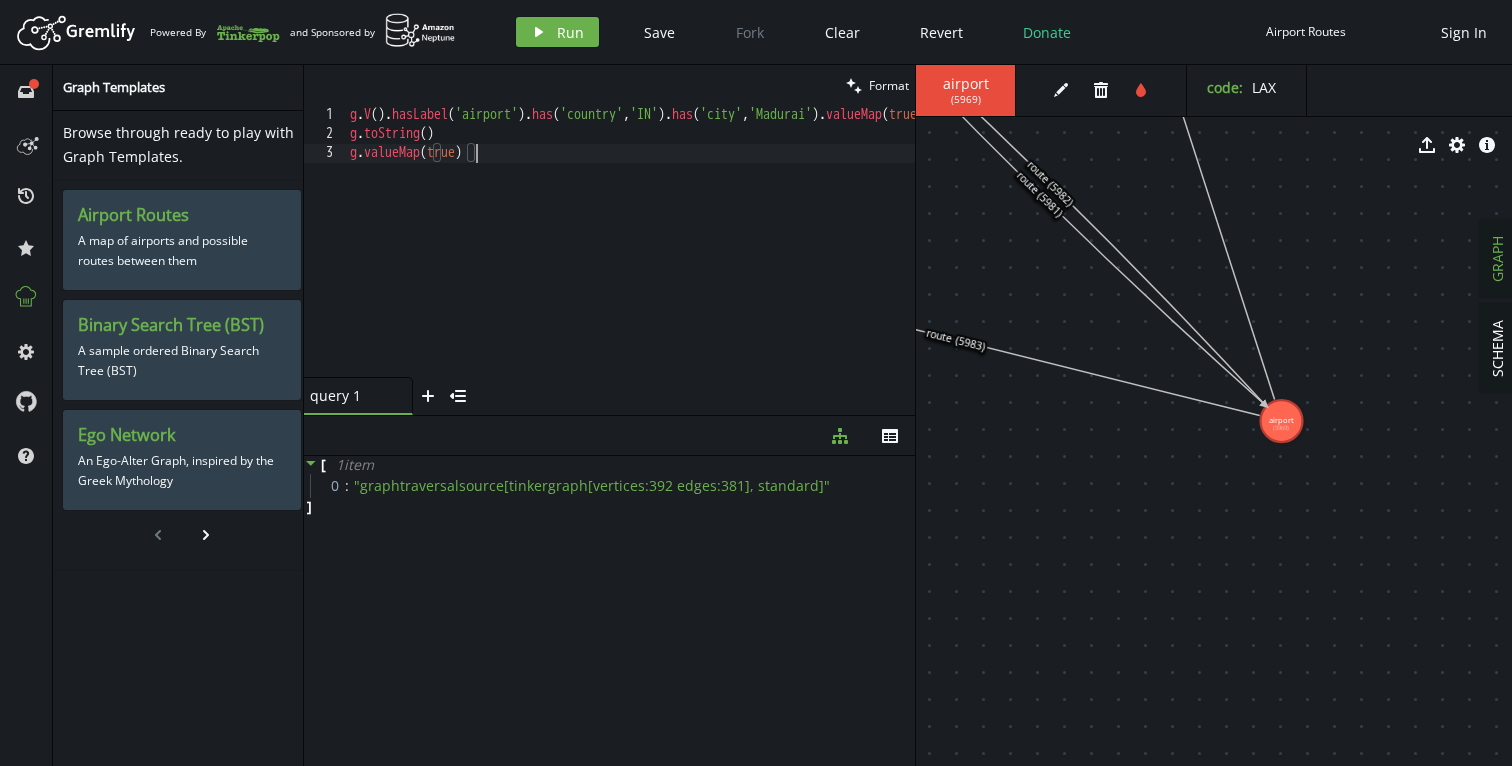 scroll, scrollTop: 0, scrollLeft: 125, axis: horizontal 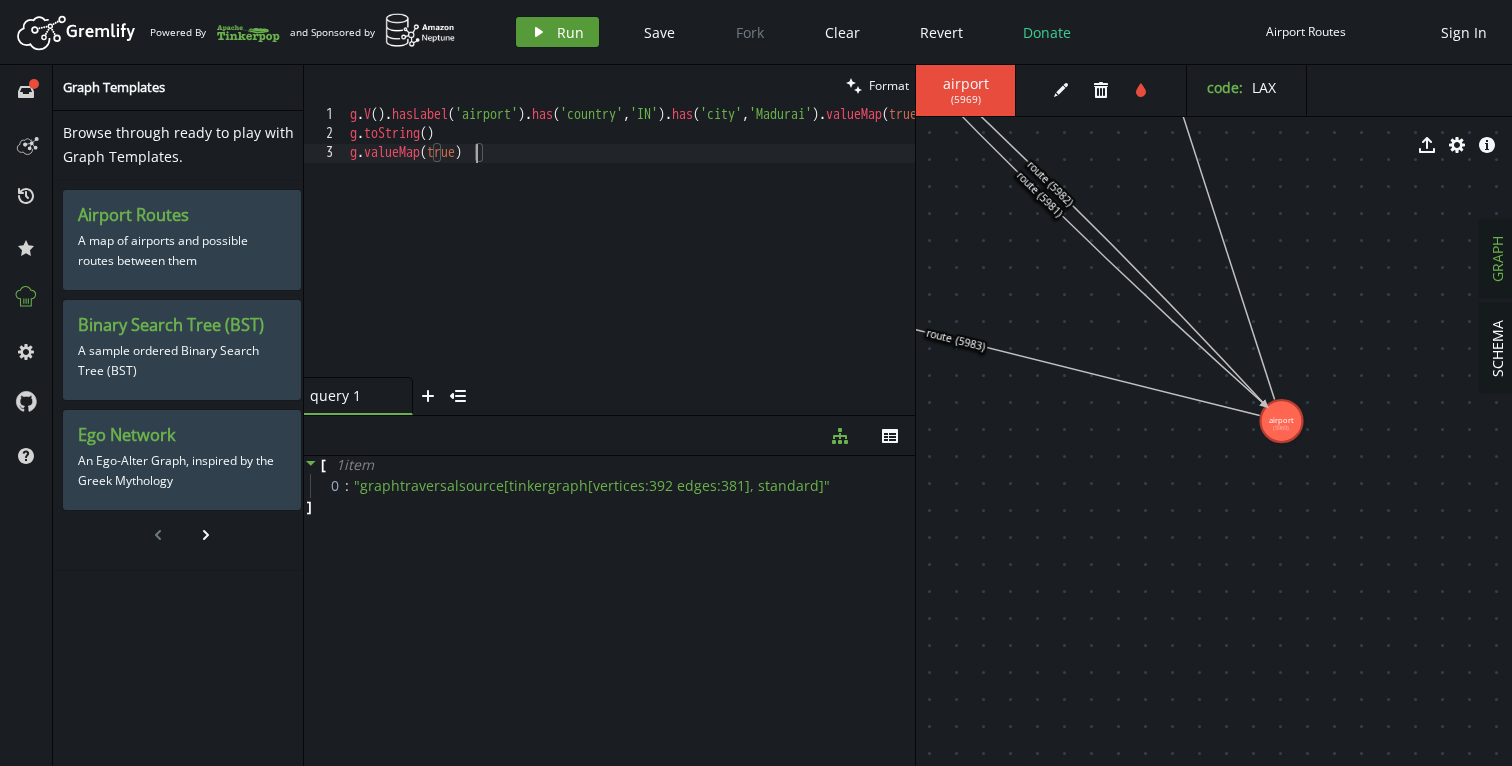 click on "Run" at bounding box center (570, 32) 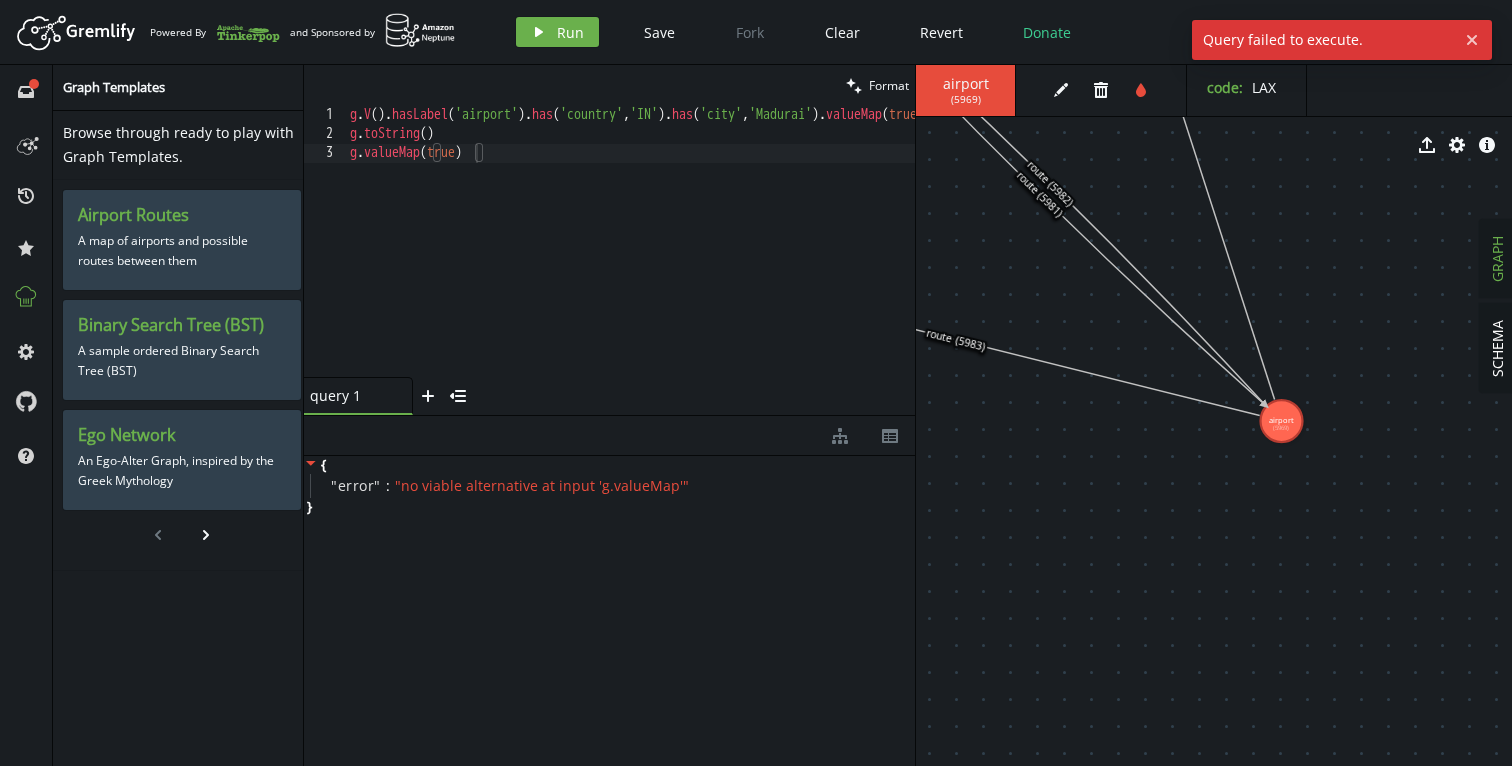 scroll, scrollTop: 0, scrollLeft: 100, axis: horizontal 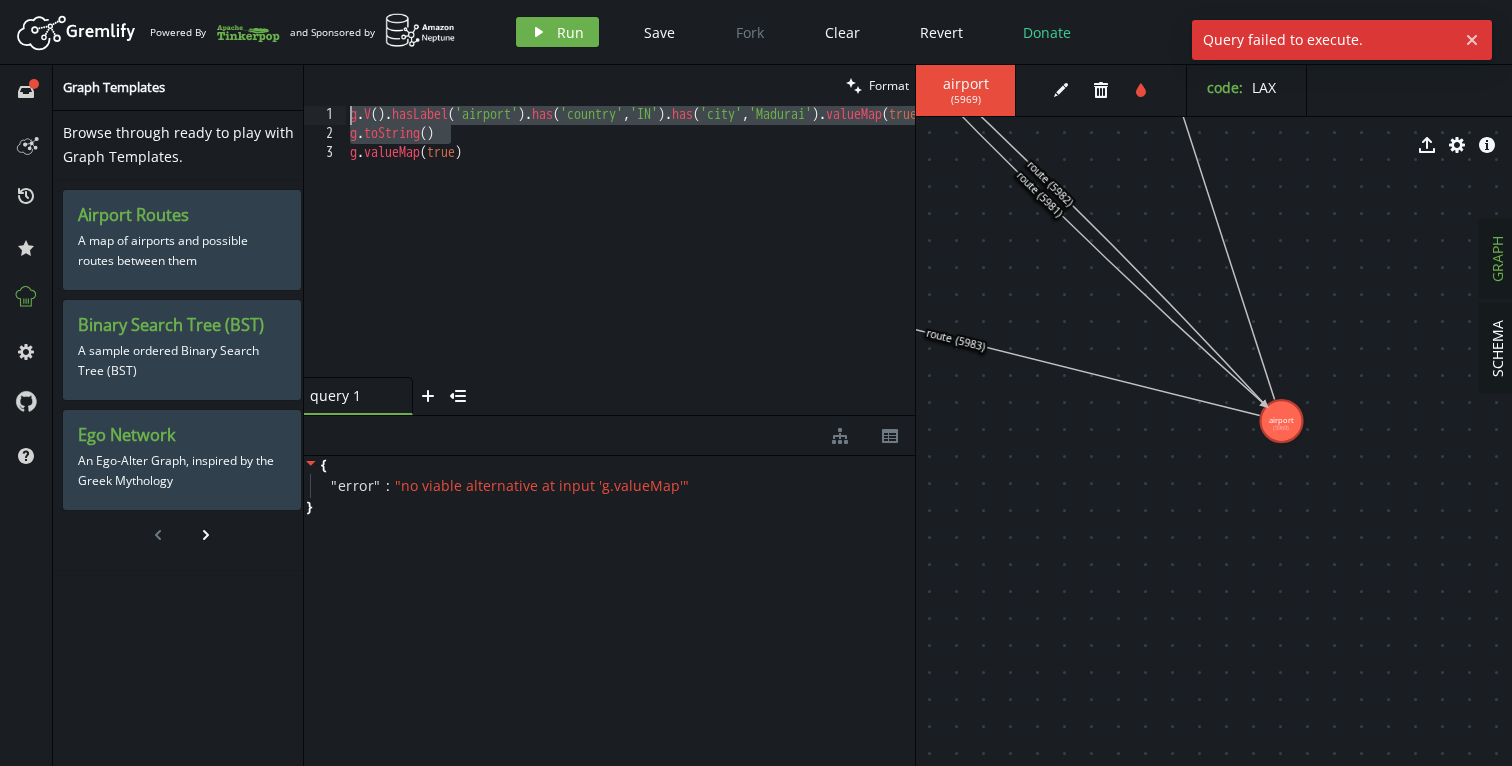 drag, startPoint x: 470, startPoint y: 130, endPoint x: 316, endPoint y: 106, distance: 155.85892 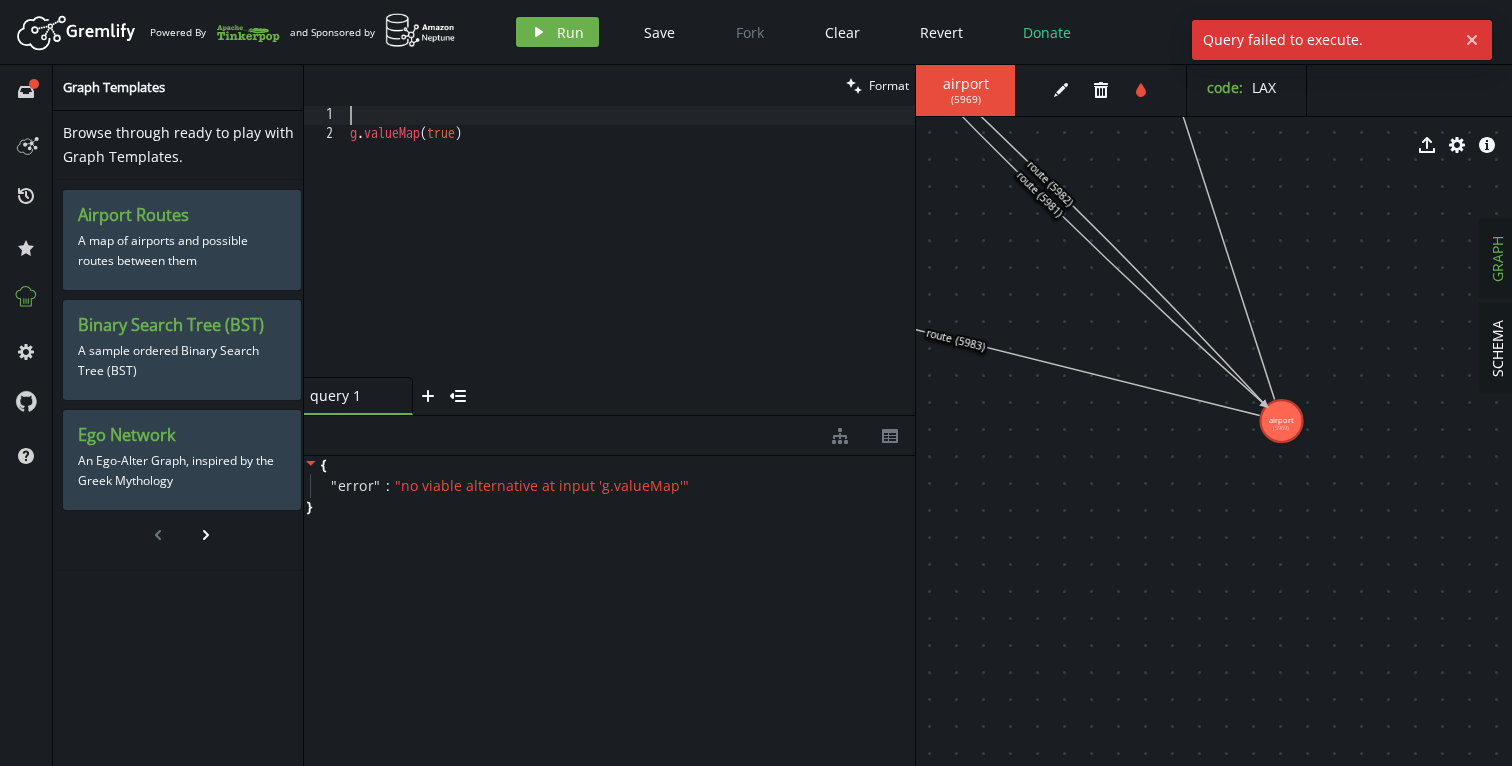 scroll, scrollTop: 0, scrollLeft: 0, axis: both 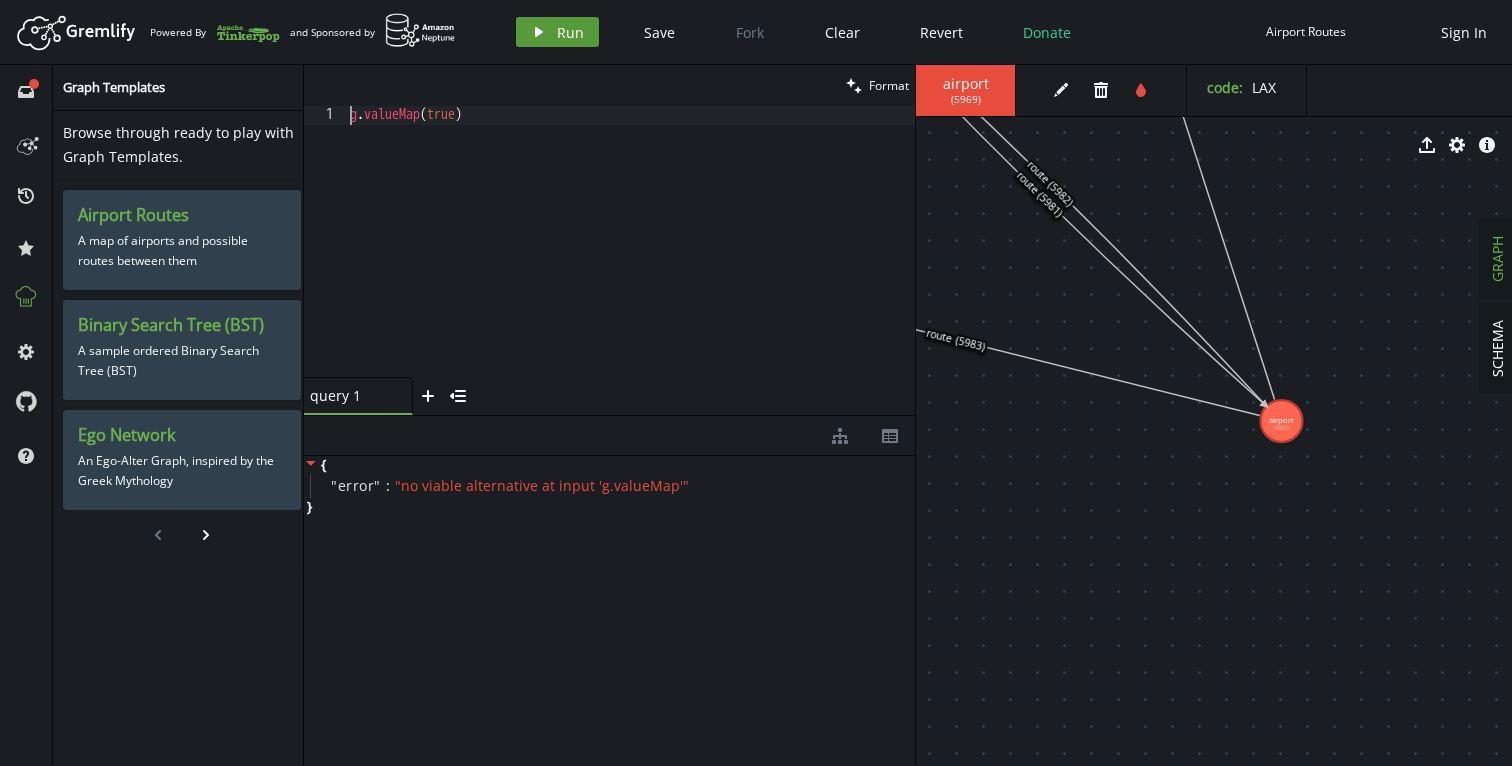 click on "play" at bounding box center (539, 32) 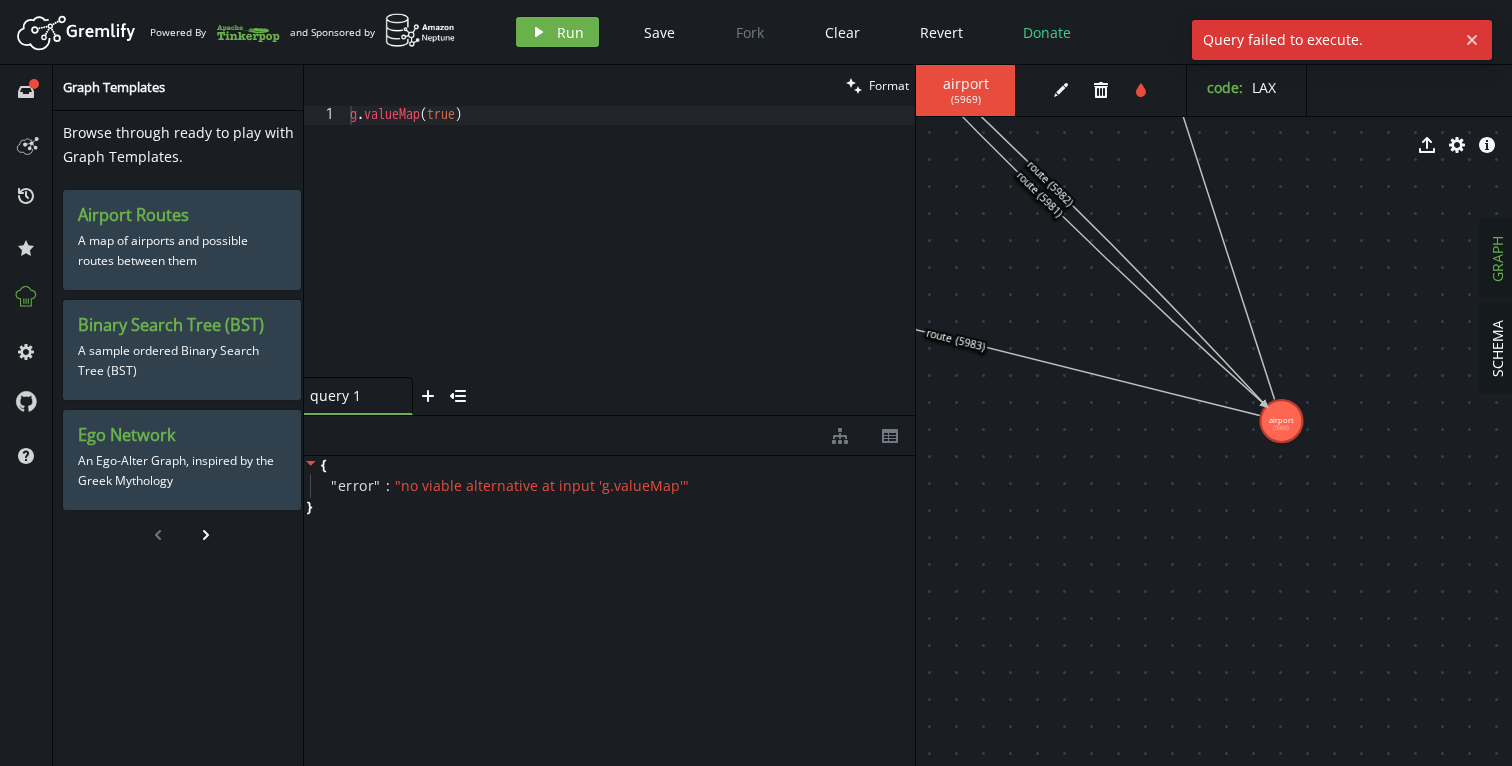 click on "g . valueMap ( true )" at bounding box center [630, 260] 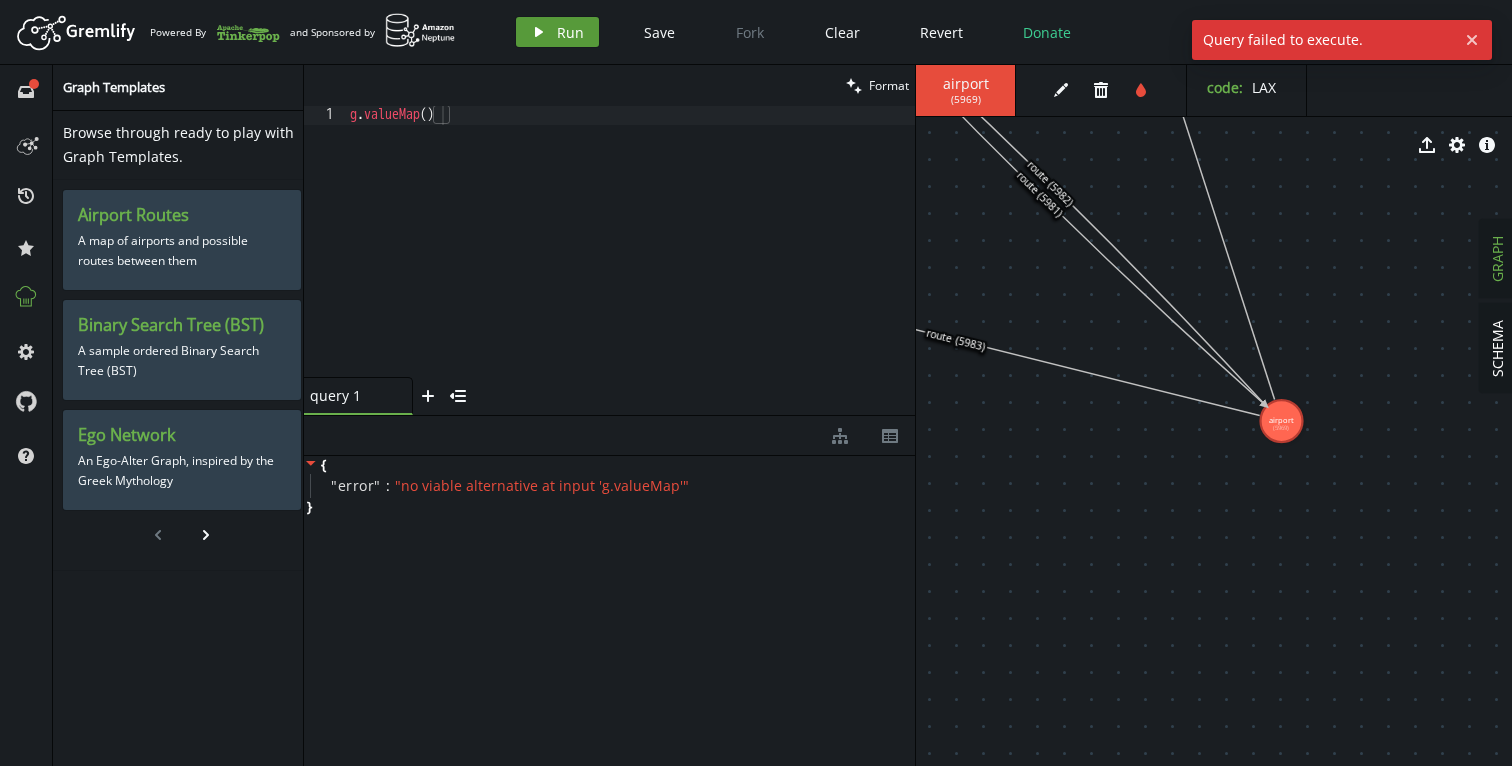 click on "play Run" at bounding box center [557, 32] 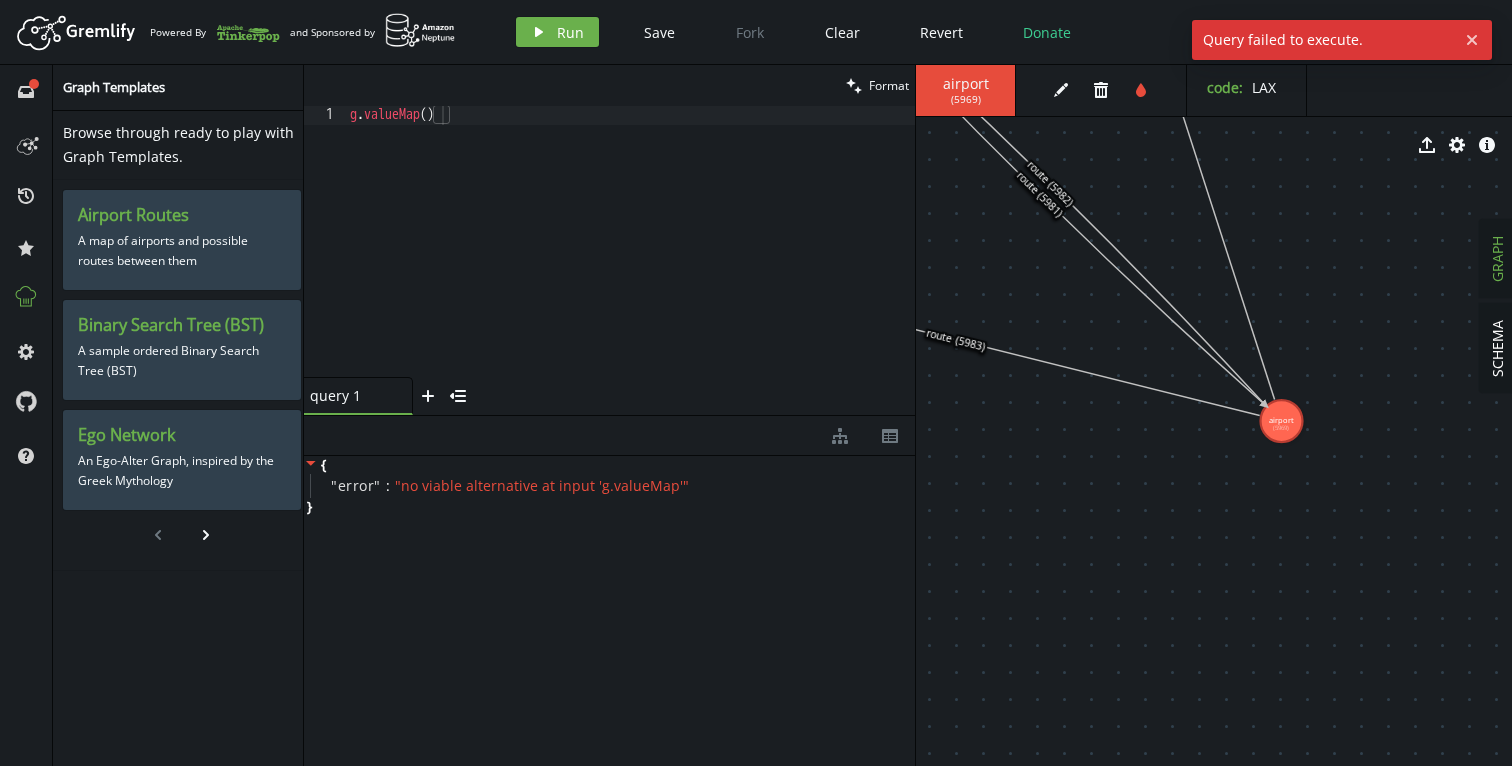 click on "airport ( 5969 )" at bounding box center [966, 90] 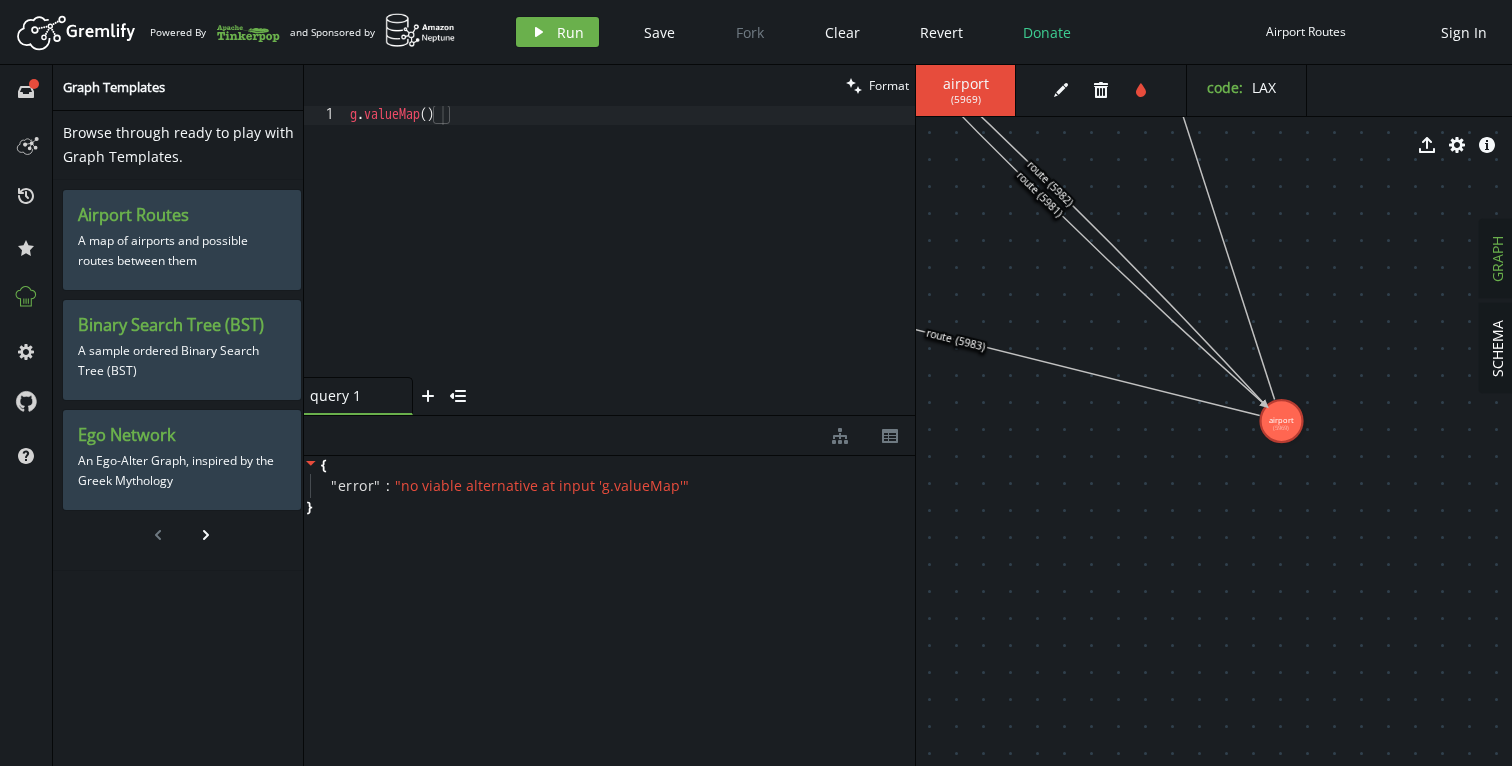 click on "GRAPH" at bounding box center (1496, 259) 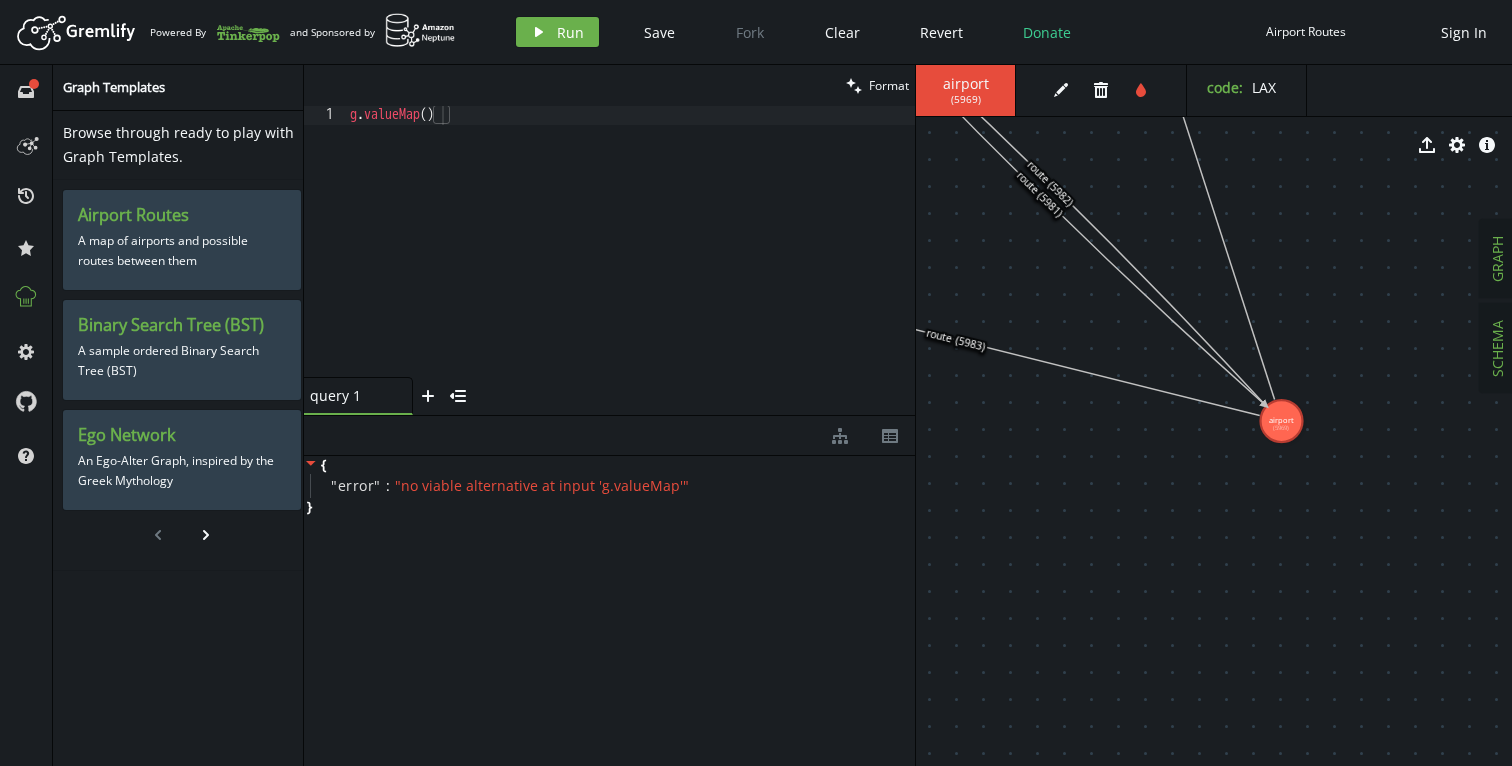 click on "SCHEMA" at bounding box center (1496, 348) 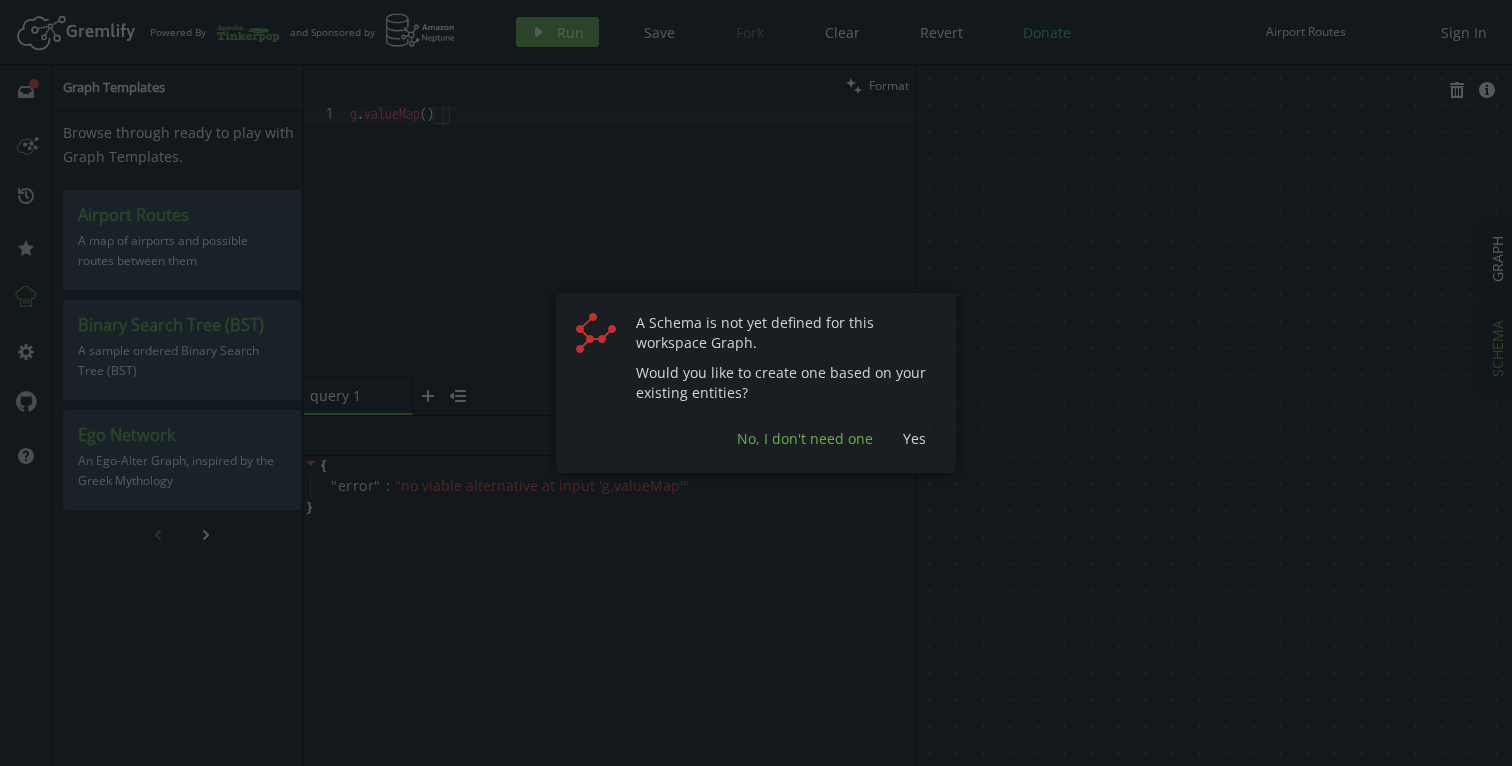 click on "No, I don't need one" at bounding box center (914, 438) 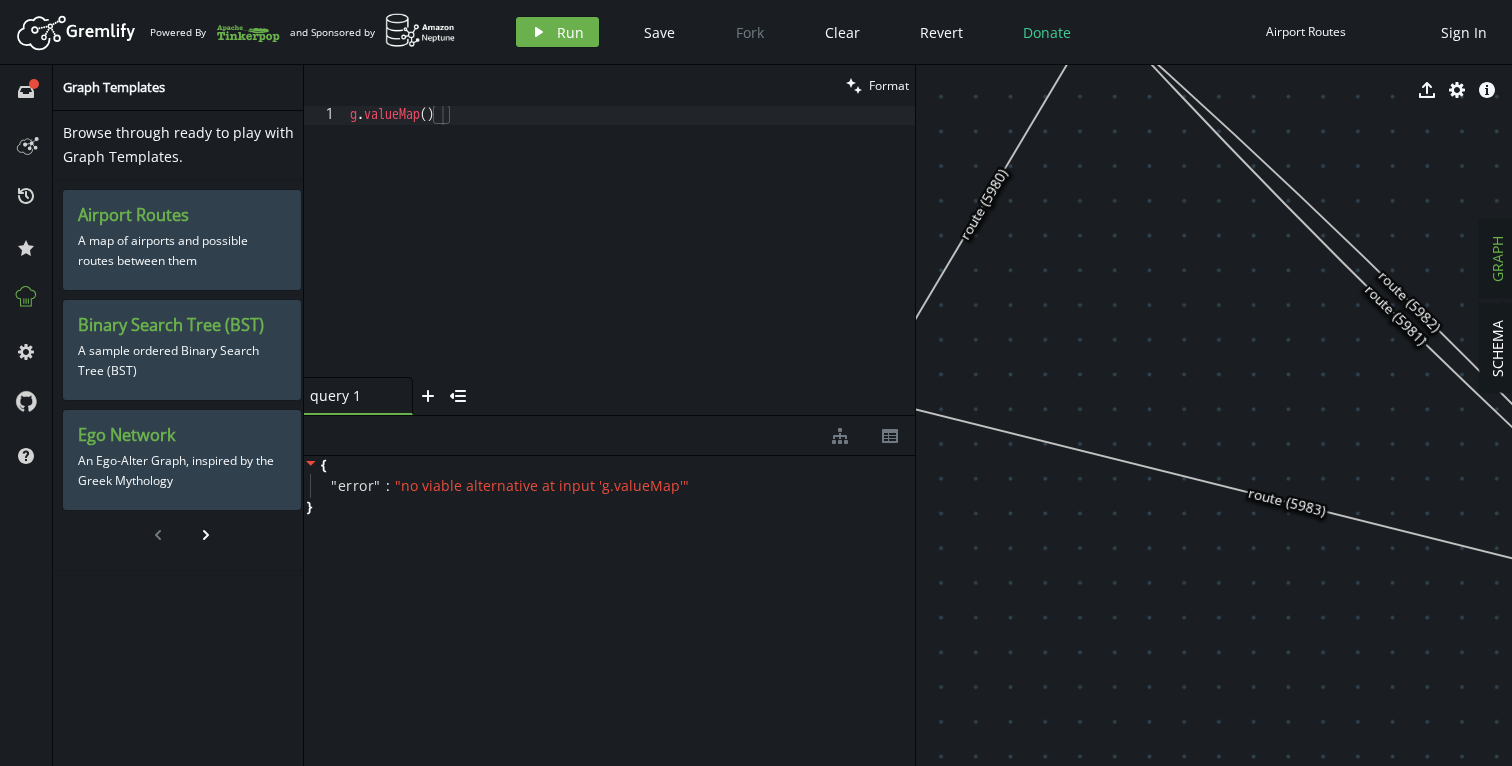 drag, startPoint x: 989, startPoint y: 438, endPoint x: 1299, endPoint y: 521, distance: 320.919 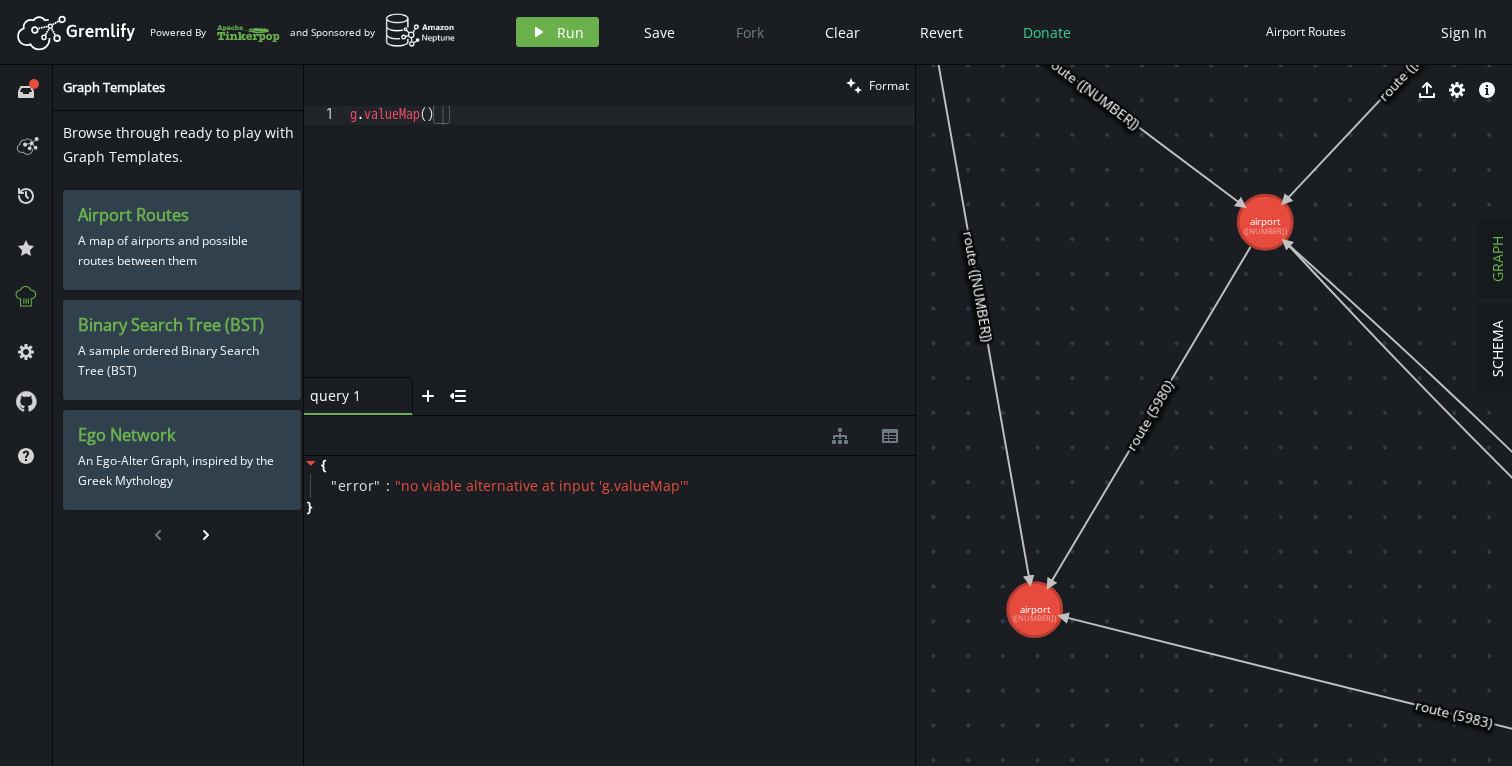 drag, startPoint x: 1299, startPoint y: 521, endPoint x: 1467, endPoint y: 725, distance: 264.27258 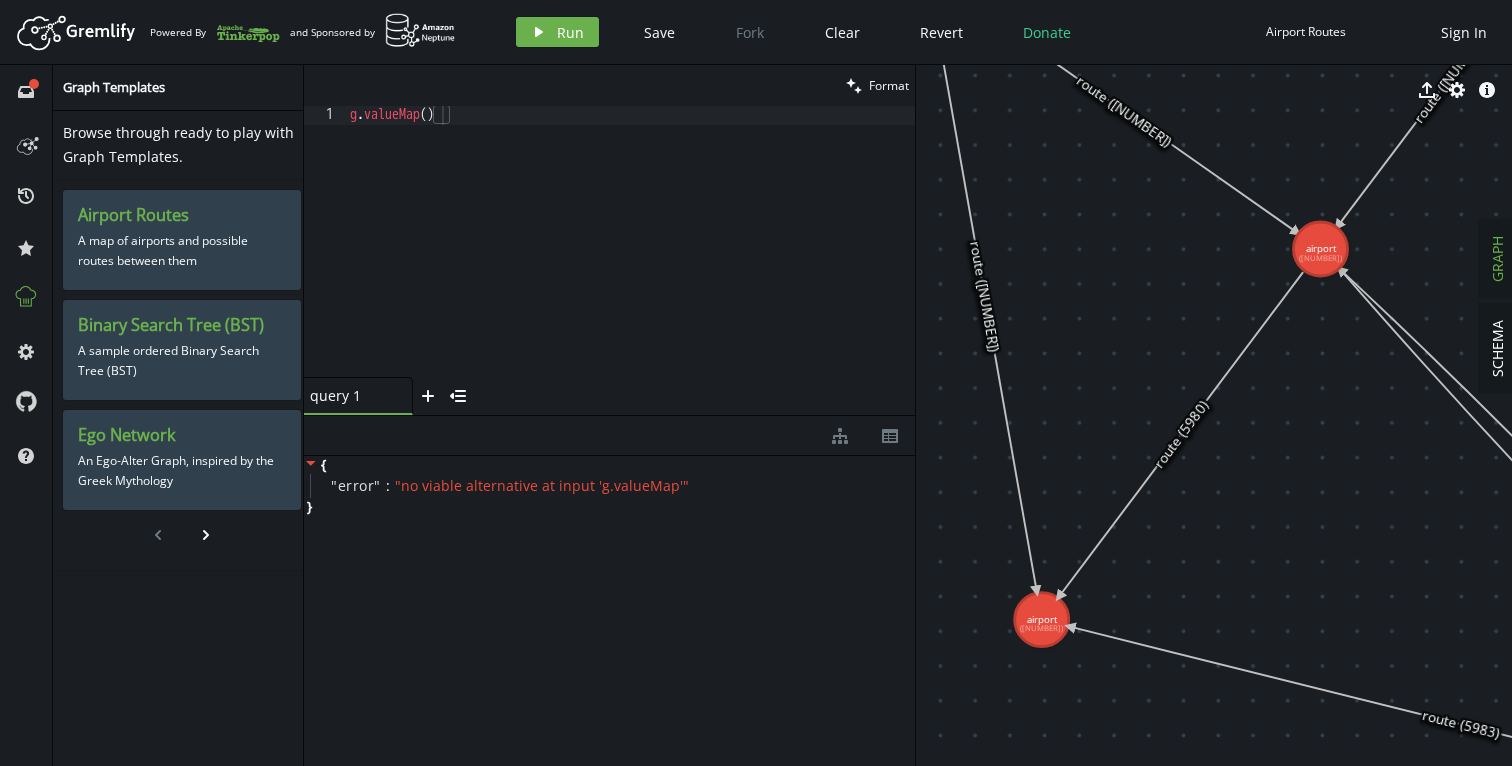 drag, startPoint x: 1265, startPoint y: 232, endPoint x: 1321, endPoint y: 249, distance: 58.5235 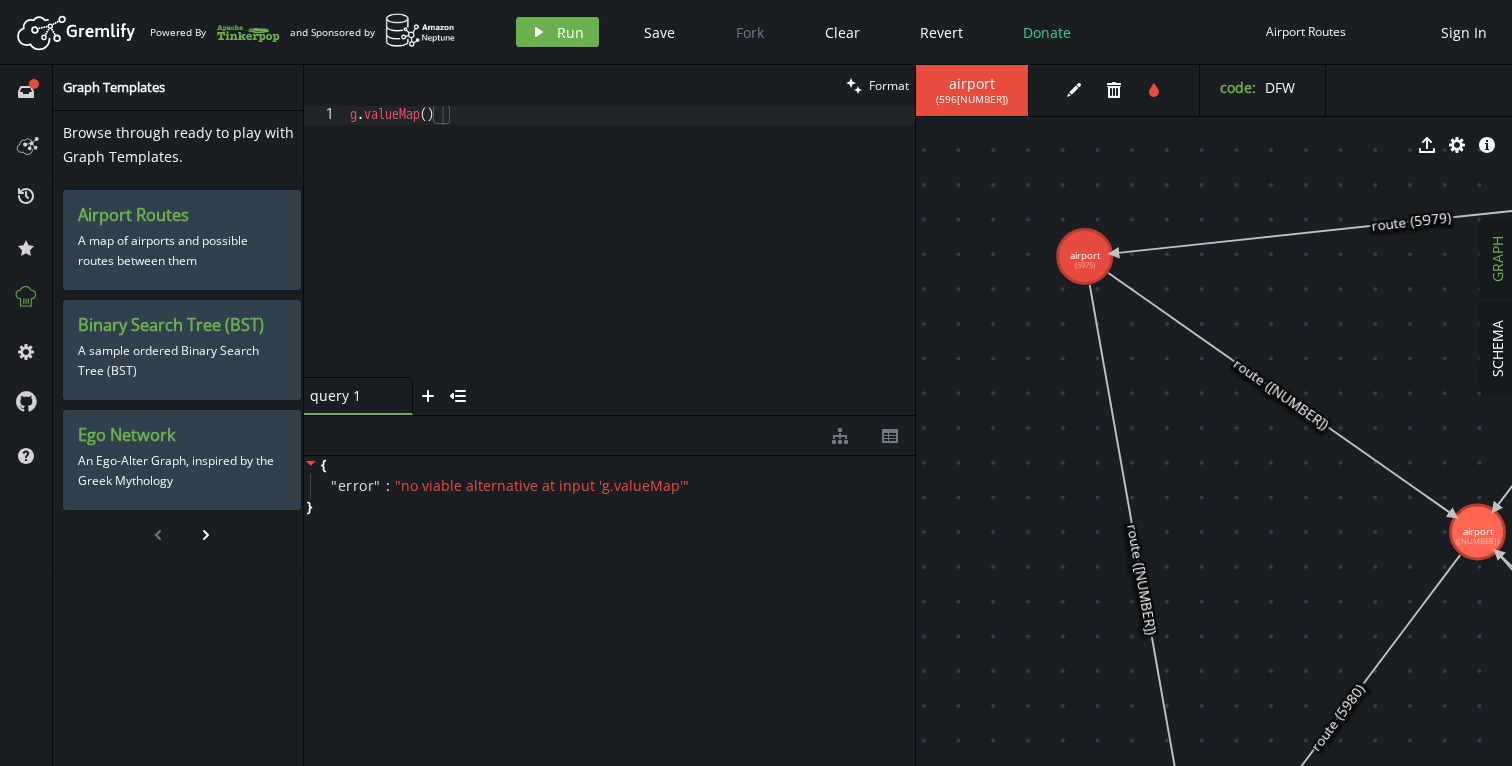 drag, startPoint x: 1288, startPoint y: 223, endPoint x: 1461, endPoint y: 528, distance: 350.64798 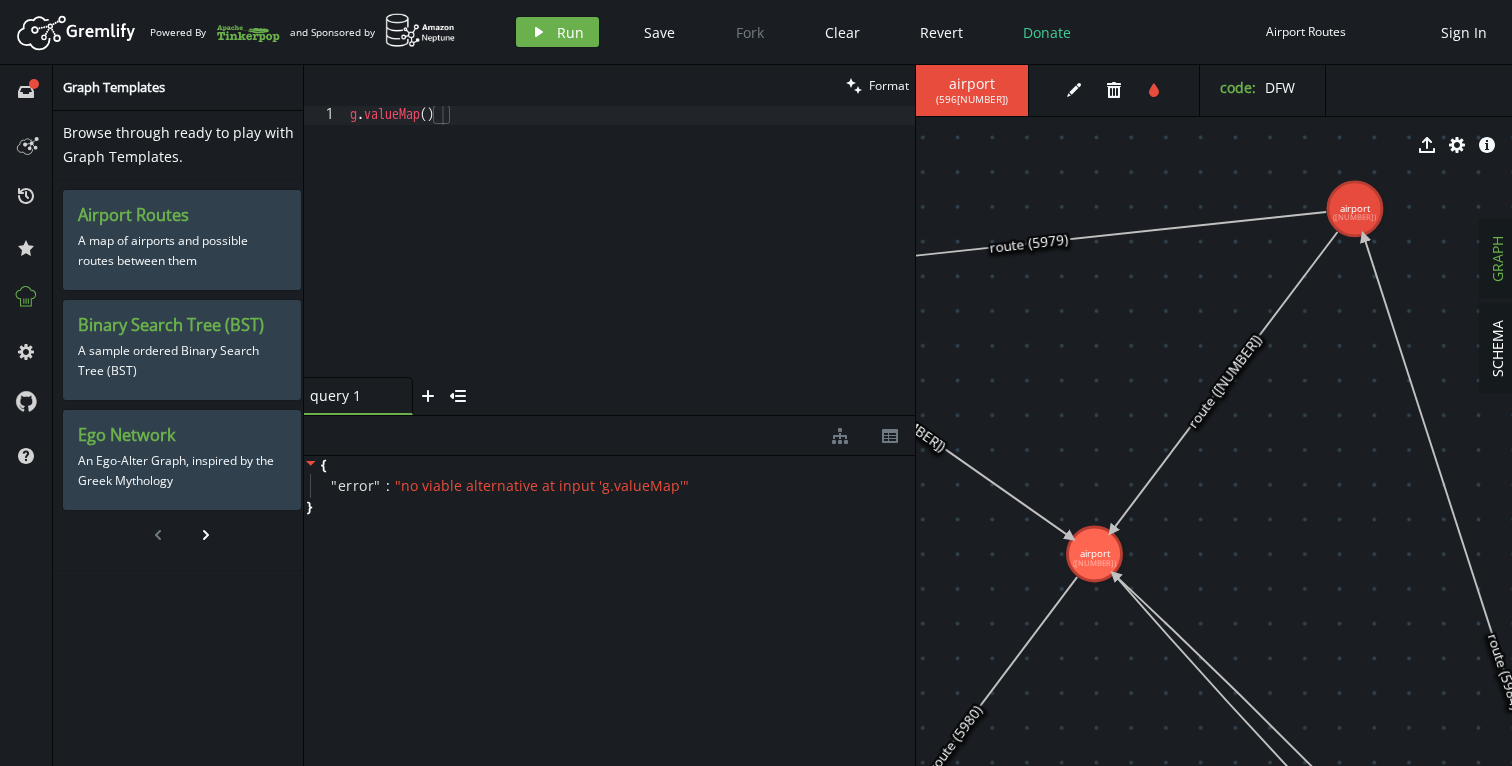 drag, startPoint x: 1180, startPoint y: 286, endPoint x: 780, endPoint y: 286, distance: 400 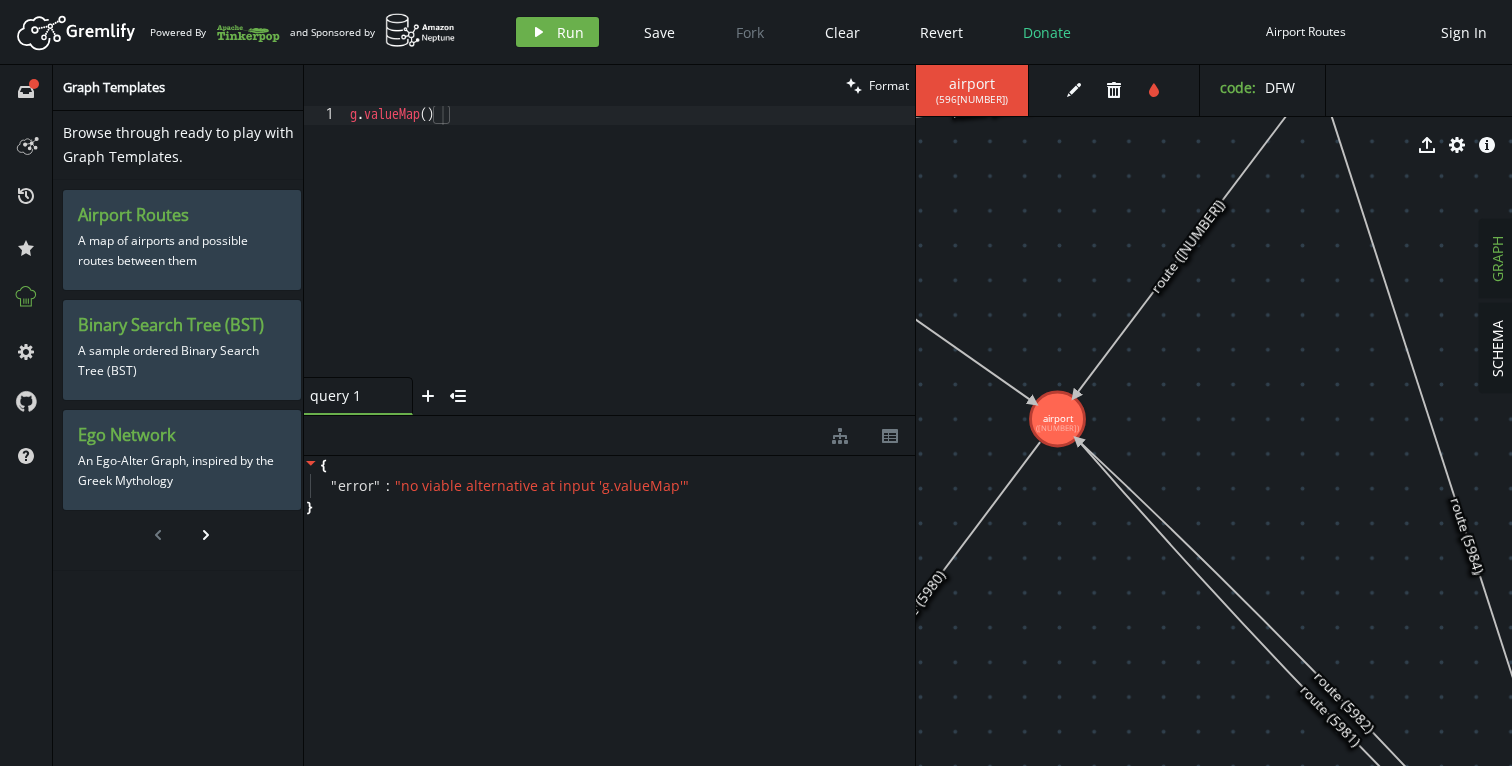 drag, startPoint x: 1109, startPoint y: 332, endPoint x: 1067, endPoint y: 154, distance: 182.88794 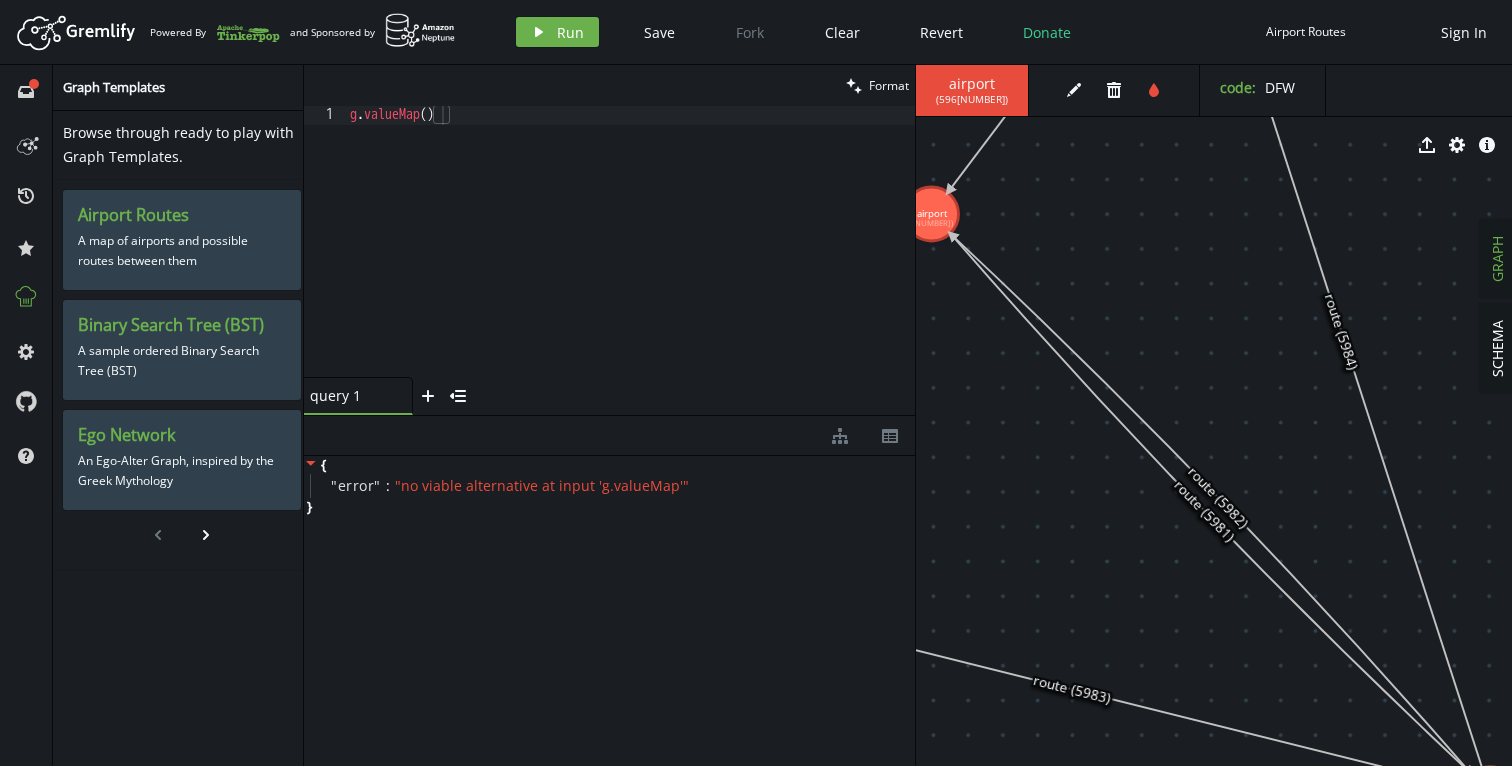 drag, startPoint x: 1260, startPoint y: 365, endPoint x: 1140, endPoint y: 203, distance: 201.60358 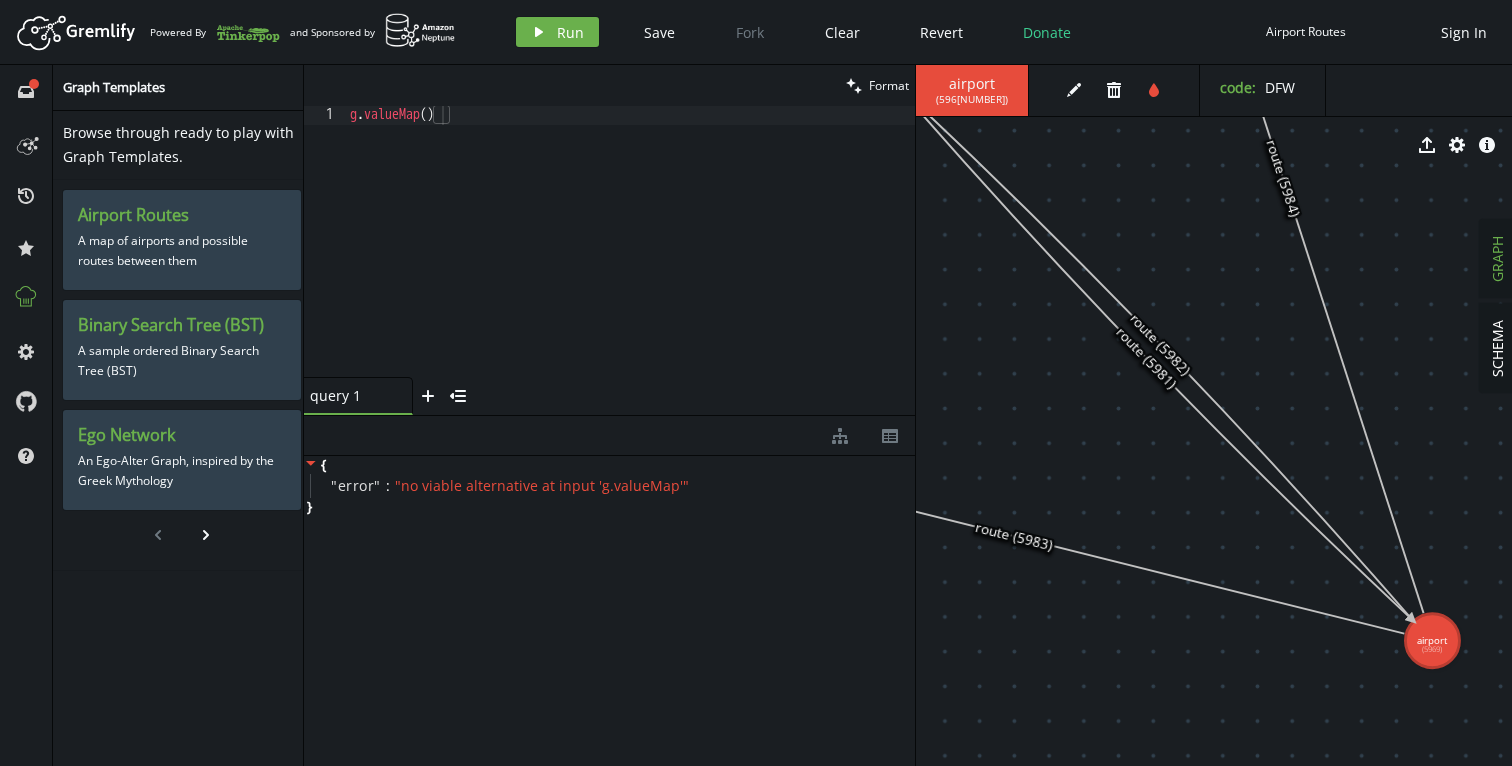 drag, startPoint x: 1265, startPoint y: 351, endPoint x: 1207, endPoint y: 198, distance: 163.62457 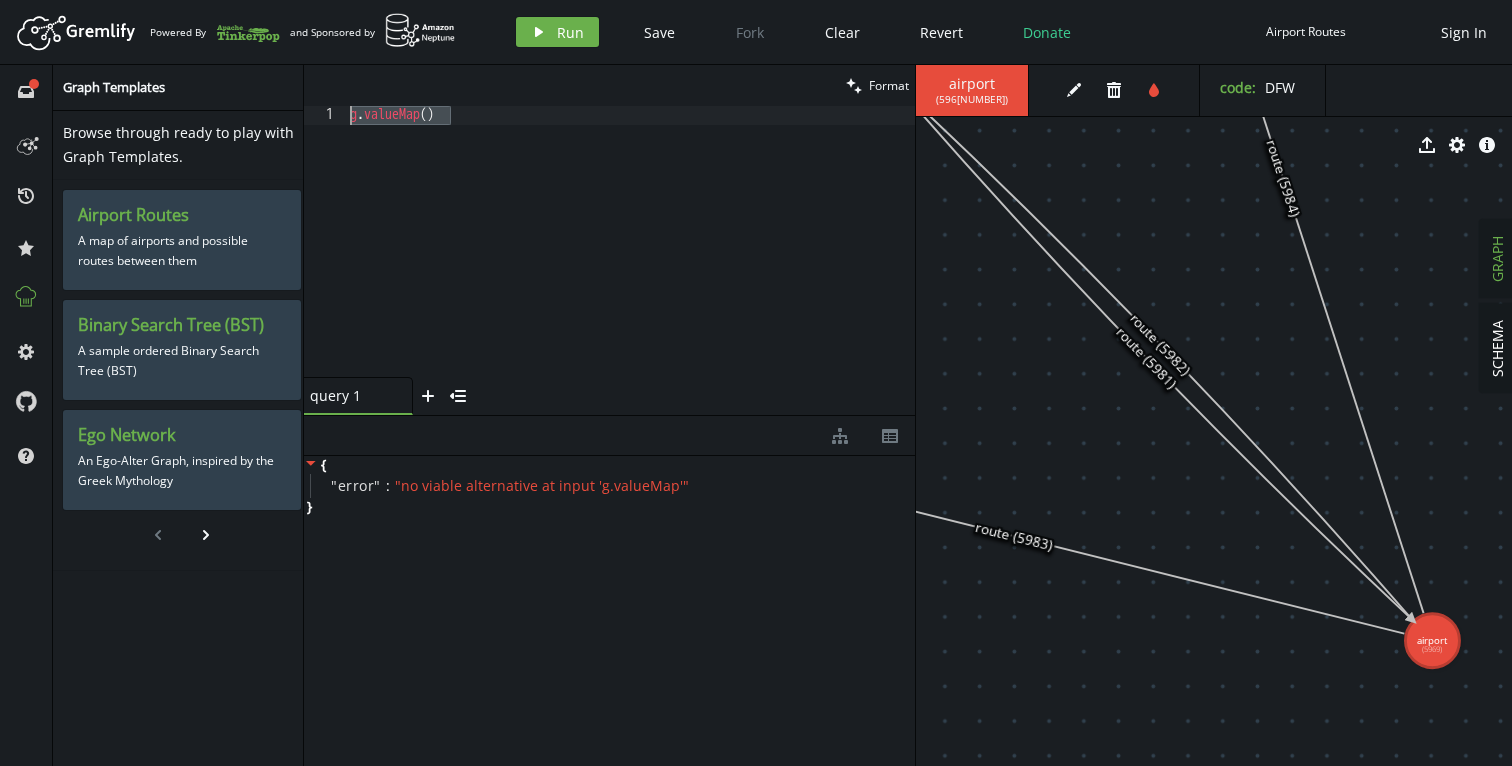 drag, startPoint x: 476, startPoint y: 114, endPoint x: 304, endPoint y: 114, distance: 172 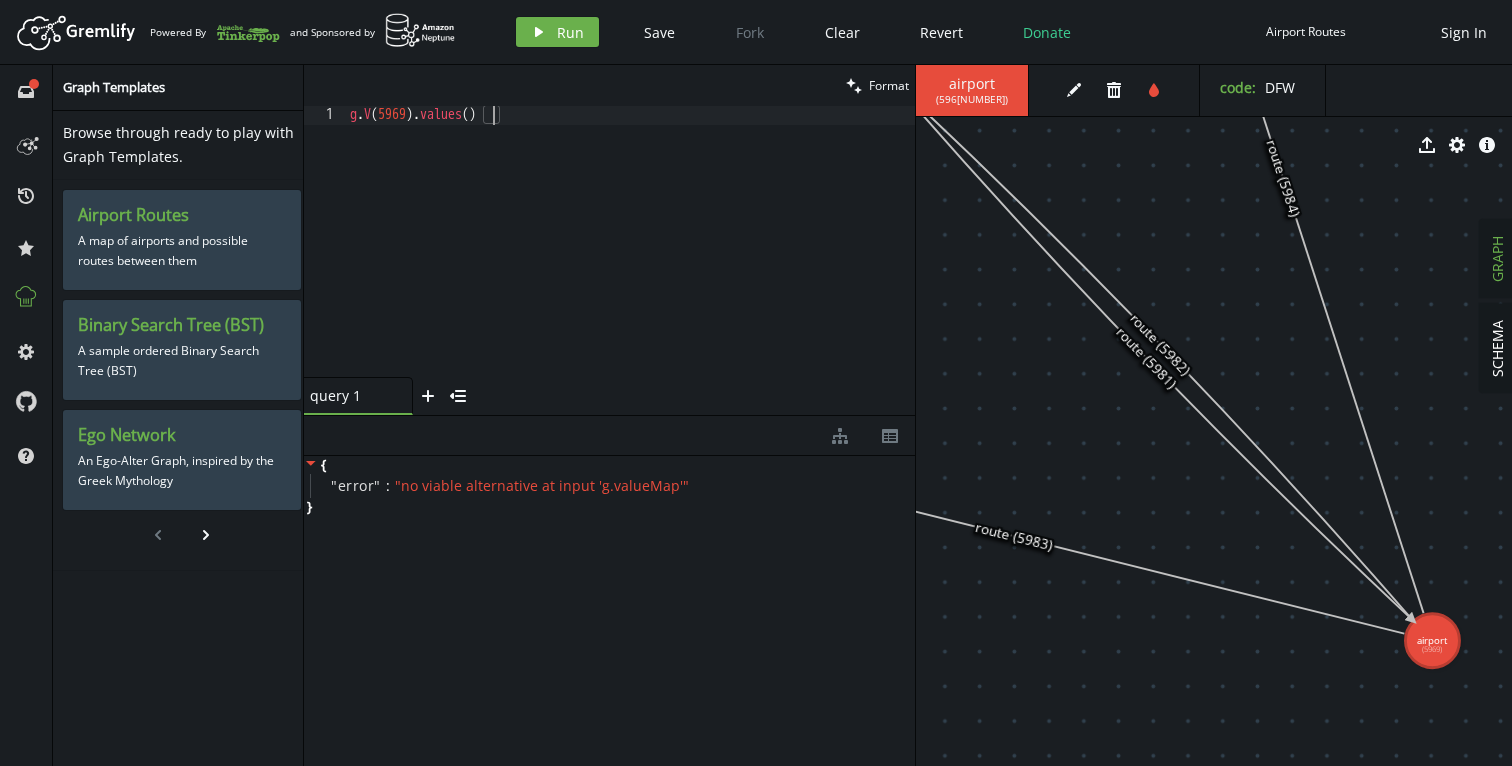 scroll, scrollTop: 0, scrollLeft: 150, axis: horizontal 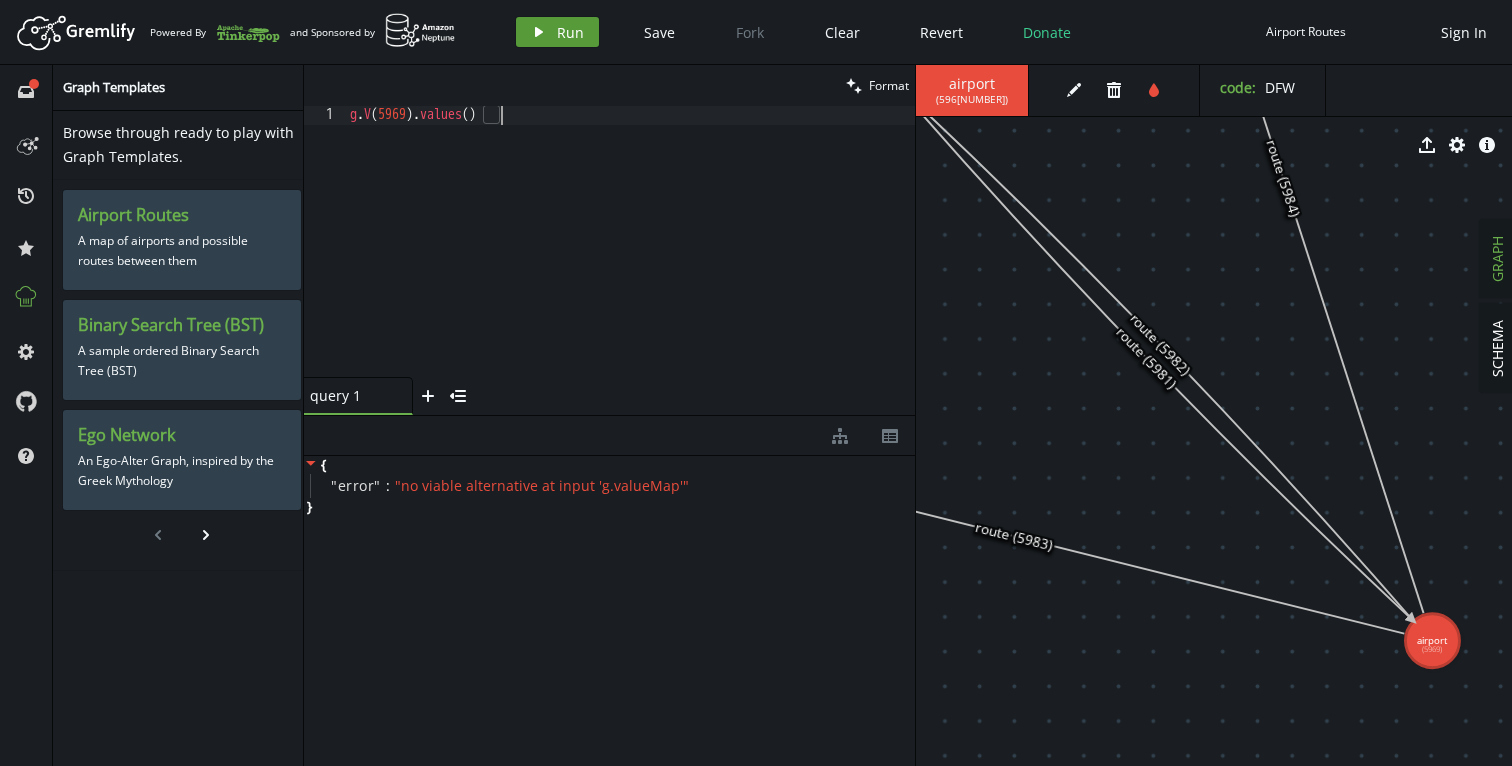 click on "play" at bounding box center [539, 32] 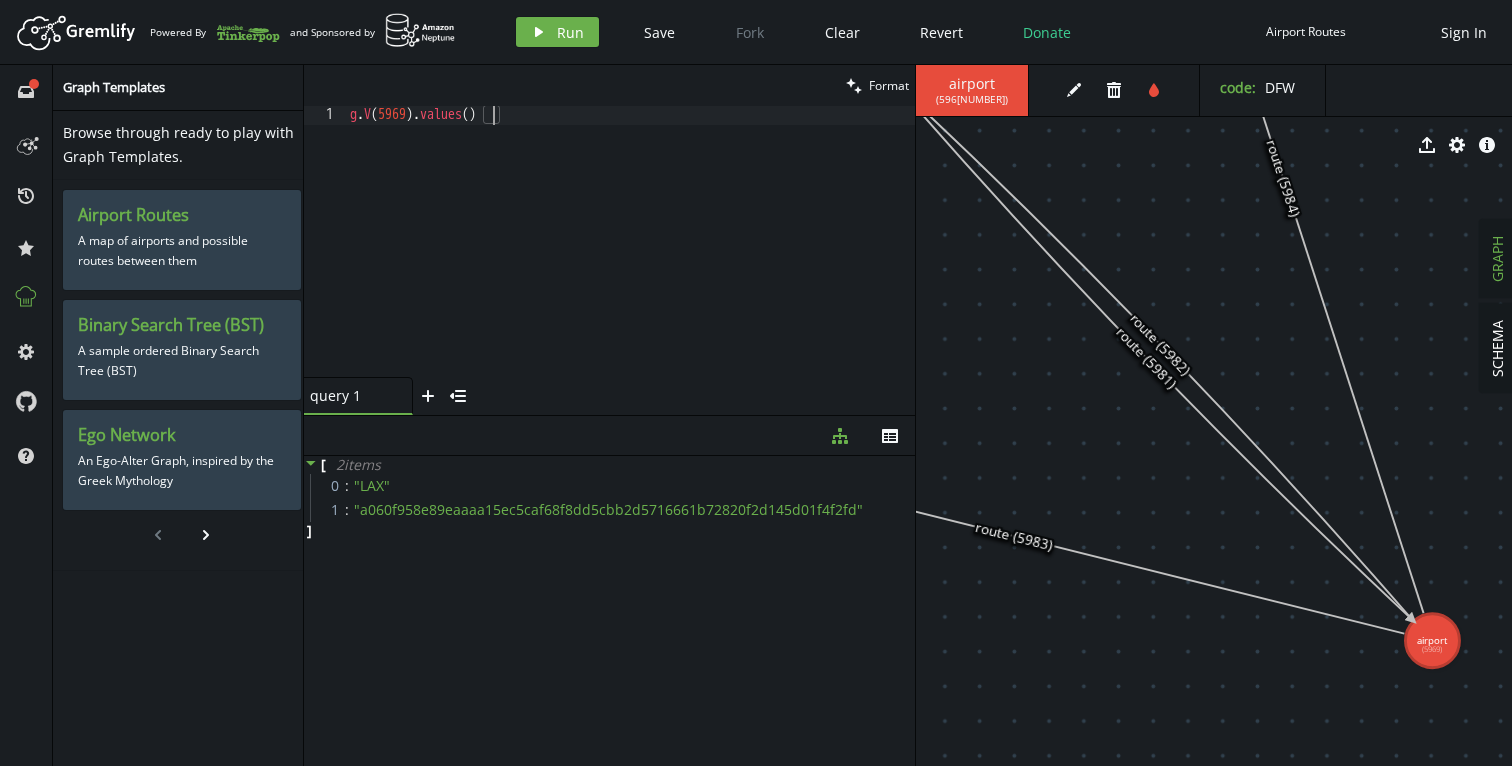click on "g . V ( 5969 ) . values ( )" at bounding box center [630, 260] 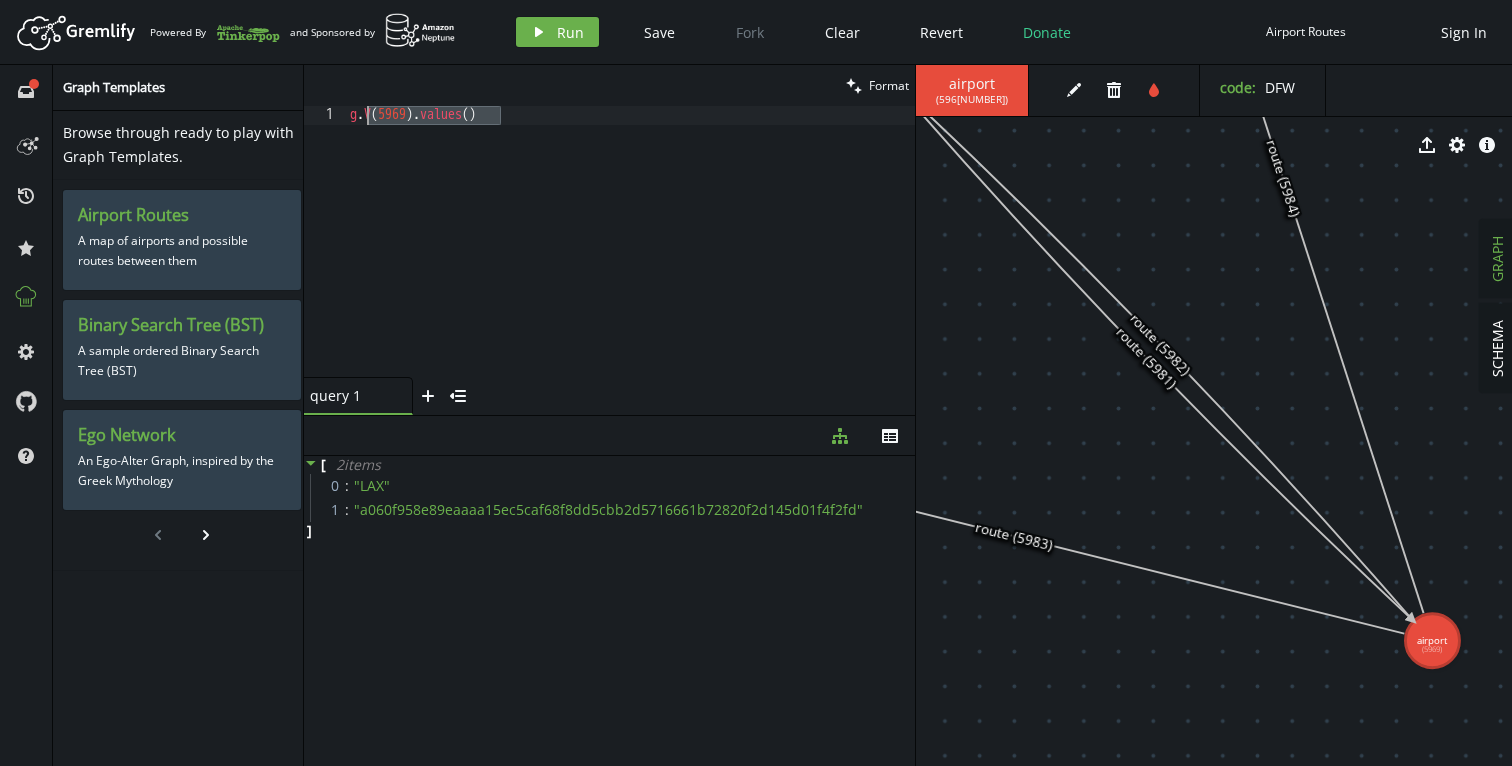 drag, startPoint x: 517, startPoint y: 121, endPoint x: 371, endPoint y: 120, distance: 146.00342 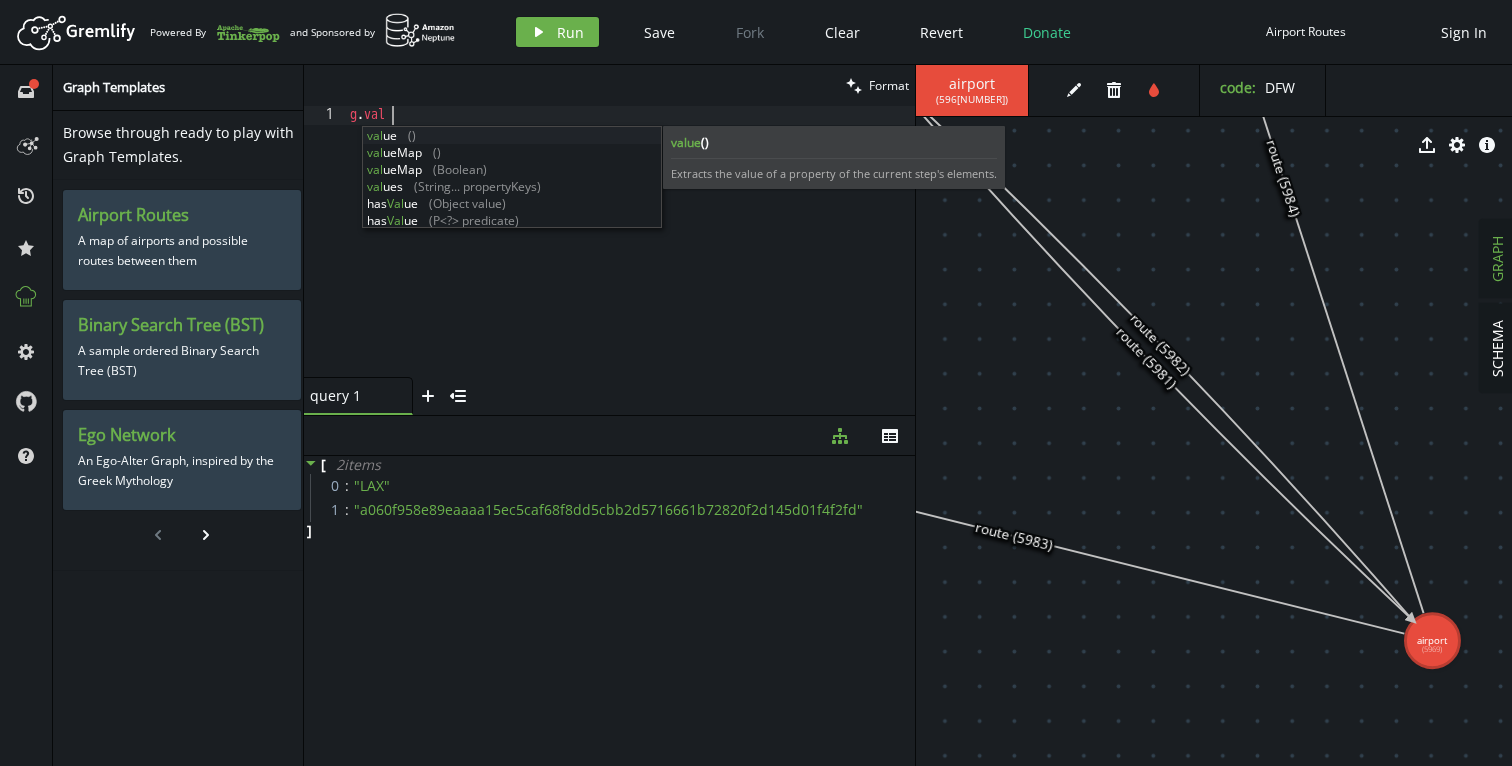 scroll, scrollTop: 0, scrollLeft: 49, axis: horizontal 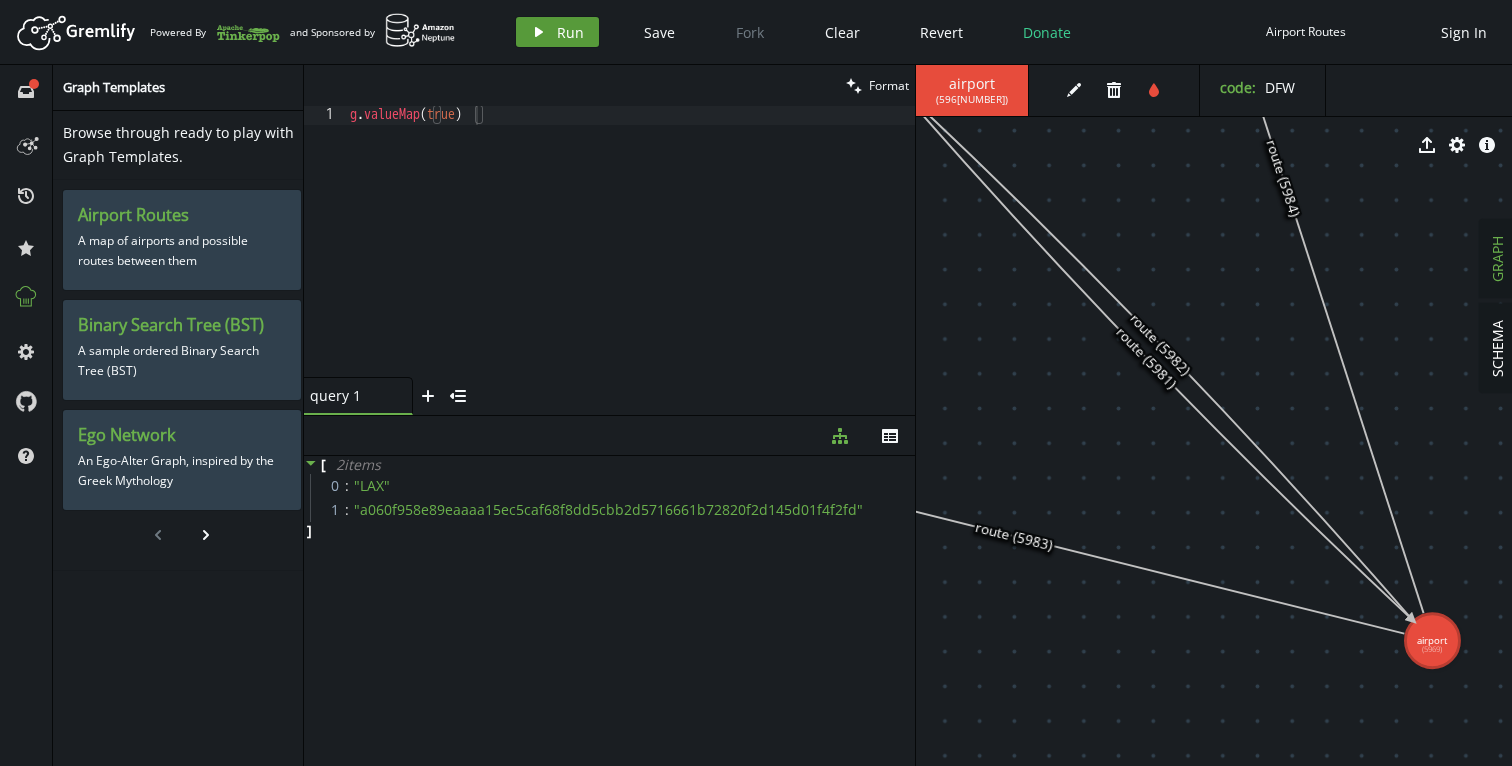 click on "Run" at bounding box center (570, 32) 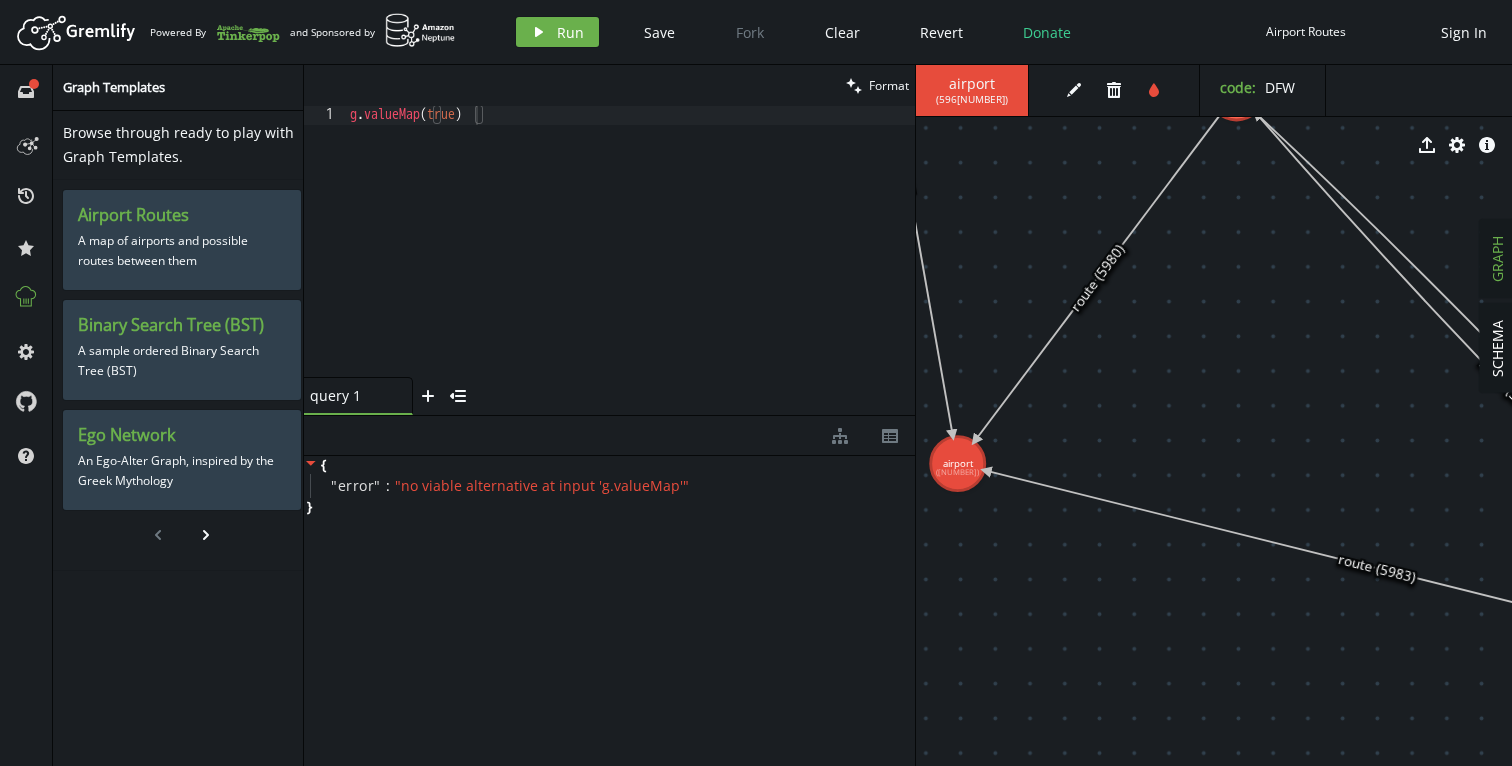 drag, startPoint x: 1021, startPoint y: 538, endPoint x: 1383, endPoint y: 574, distance: 363.78564 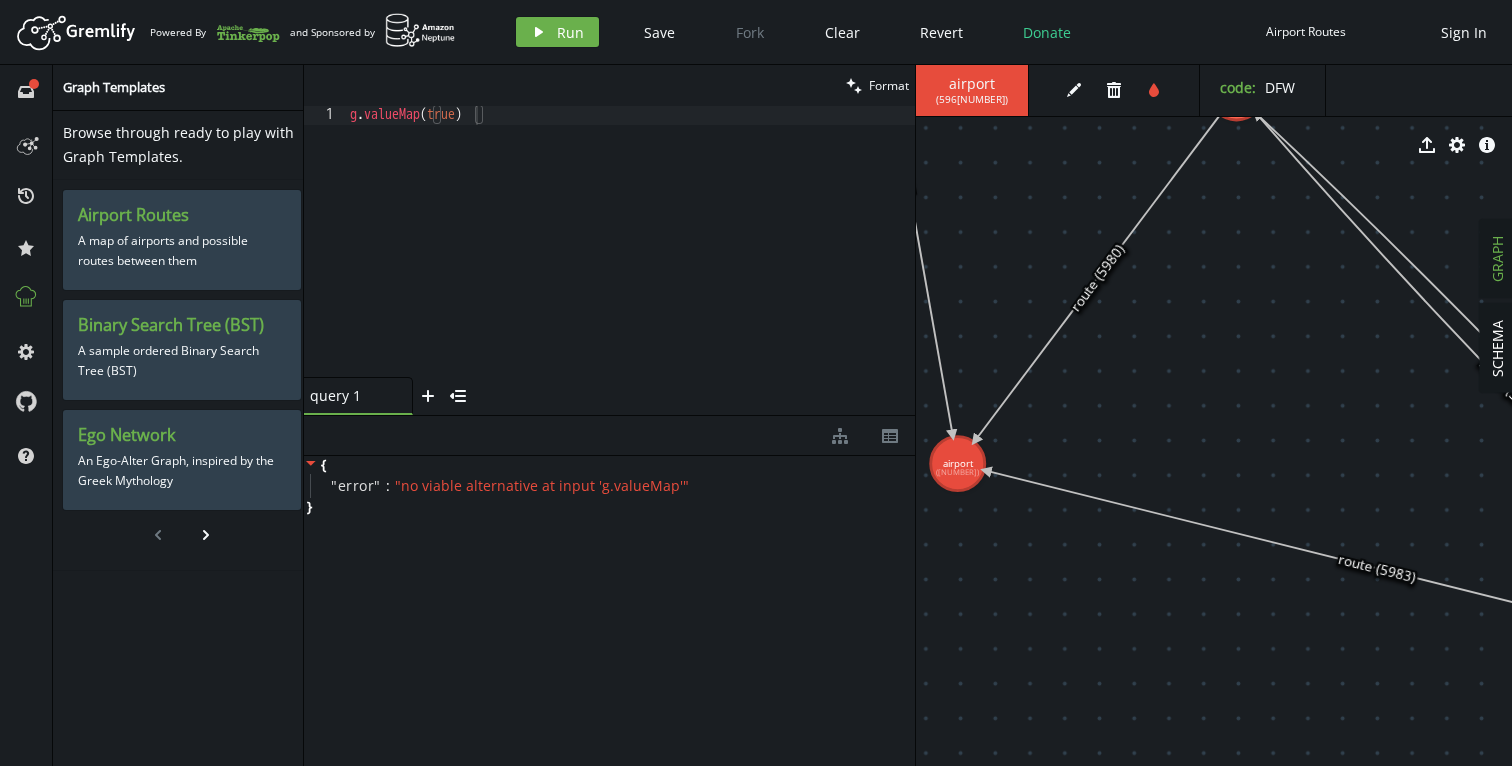 click at bounding box center [1377, 568] 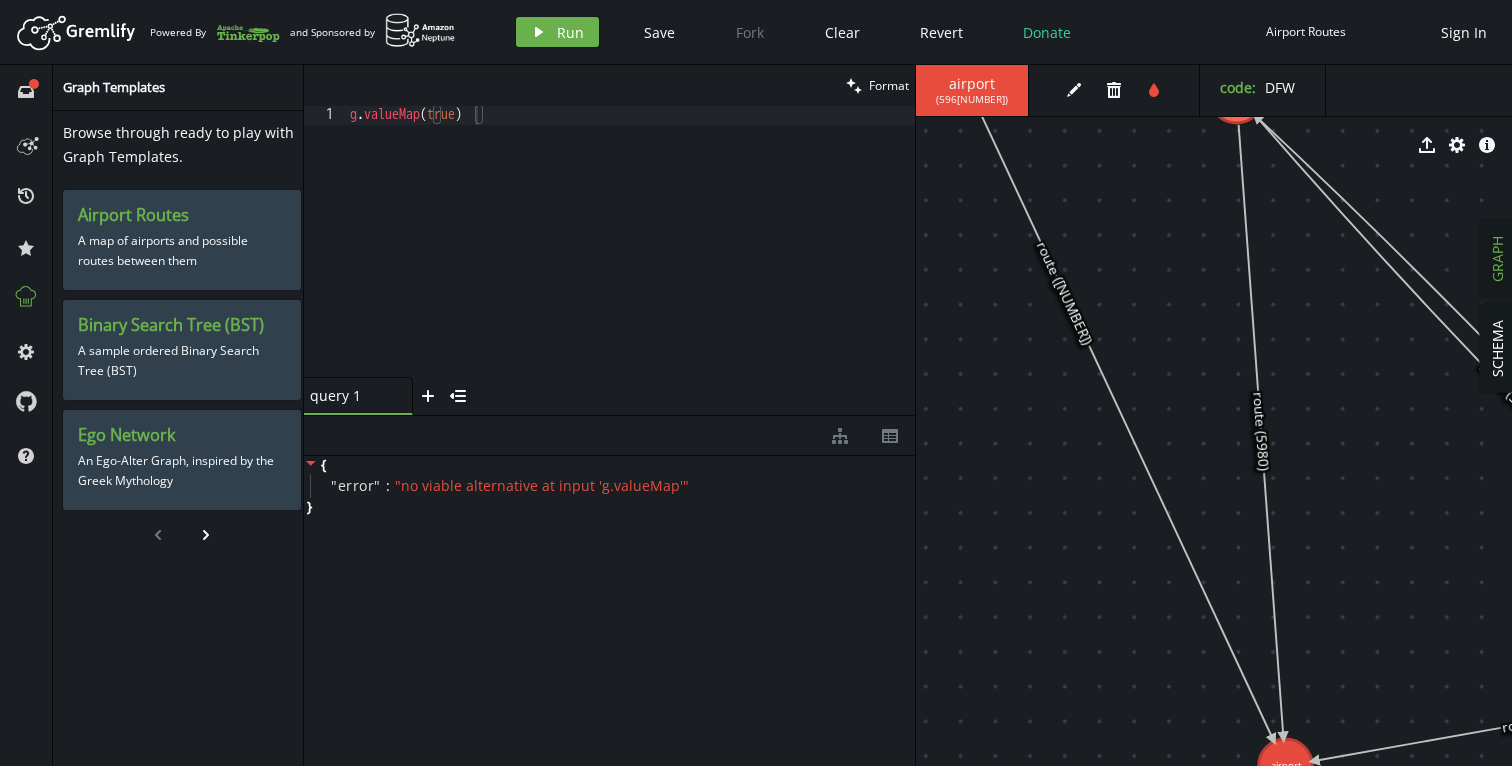drag, startPoint x: 980, startPoint y: 469, endPoint x: 1333, endPoint y: 854, distance: 522.33514 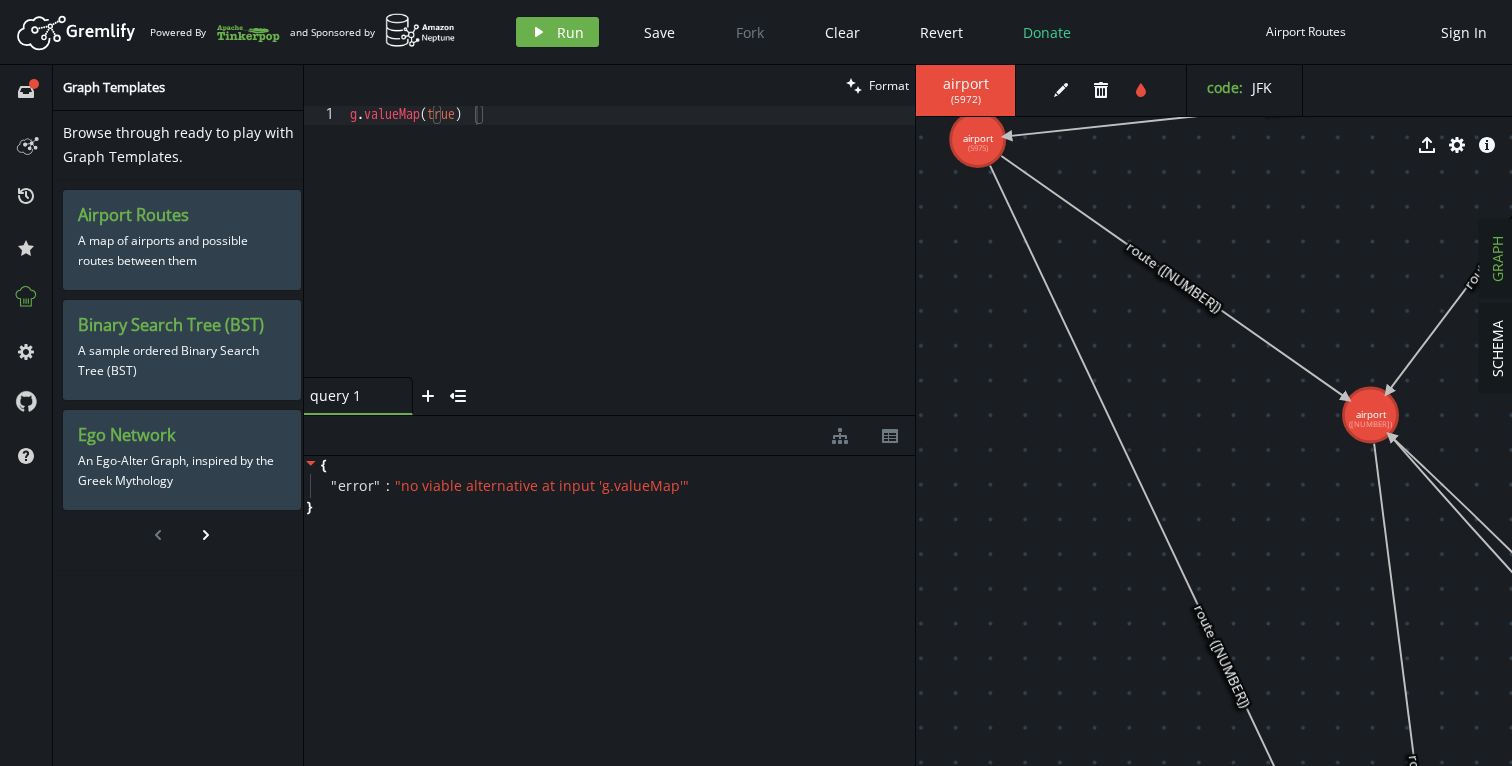 drag, startPoint x: 1224, startPoint y: 350, endPoint x: 1358, endPoint y: 668, distance: 345.0797 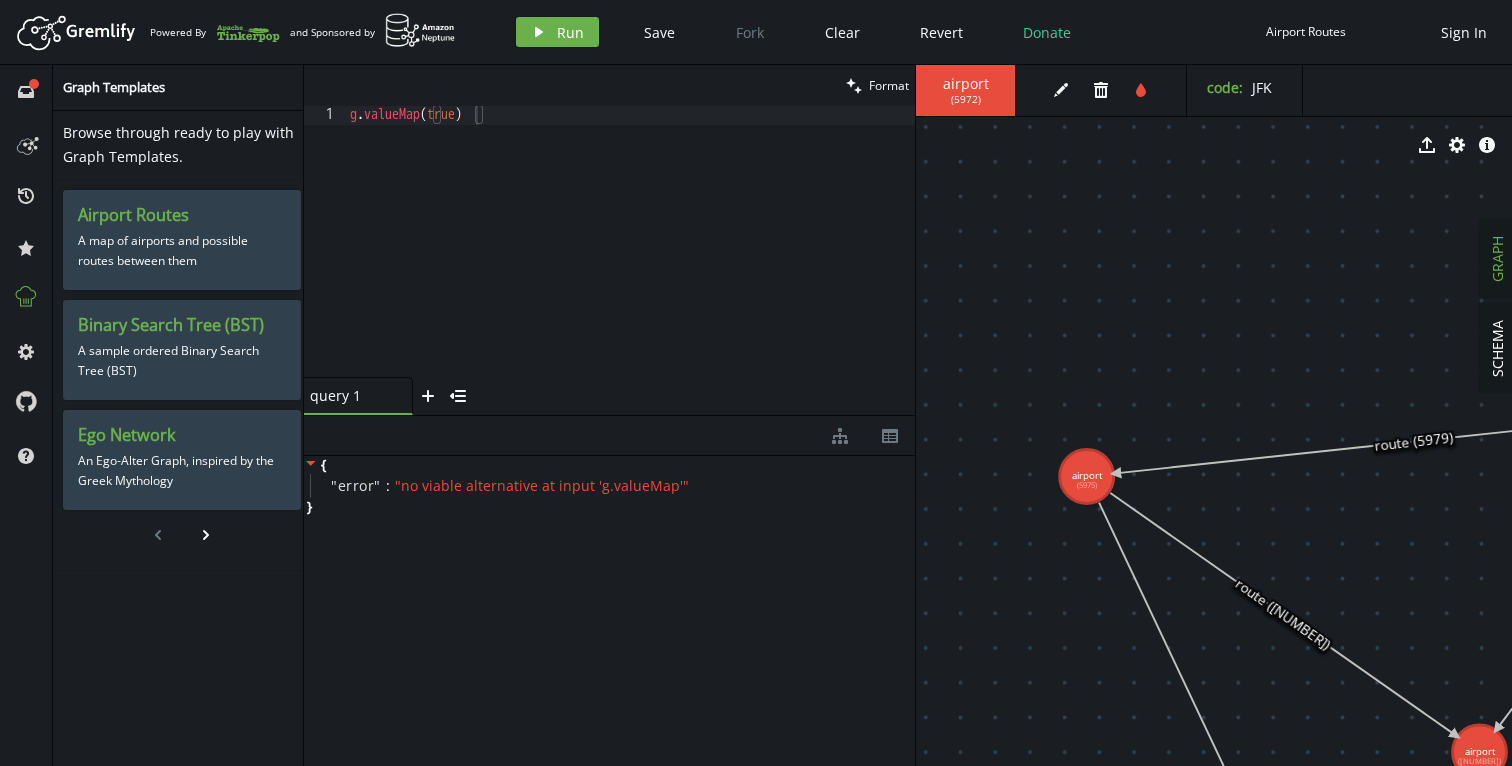 drag, startPoint x: 1228, startPoint y: 345, endPoint x: 1334, endPoint y: 680, distance: 351.37018 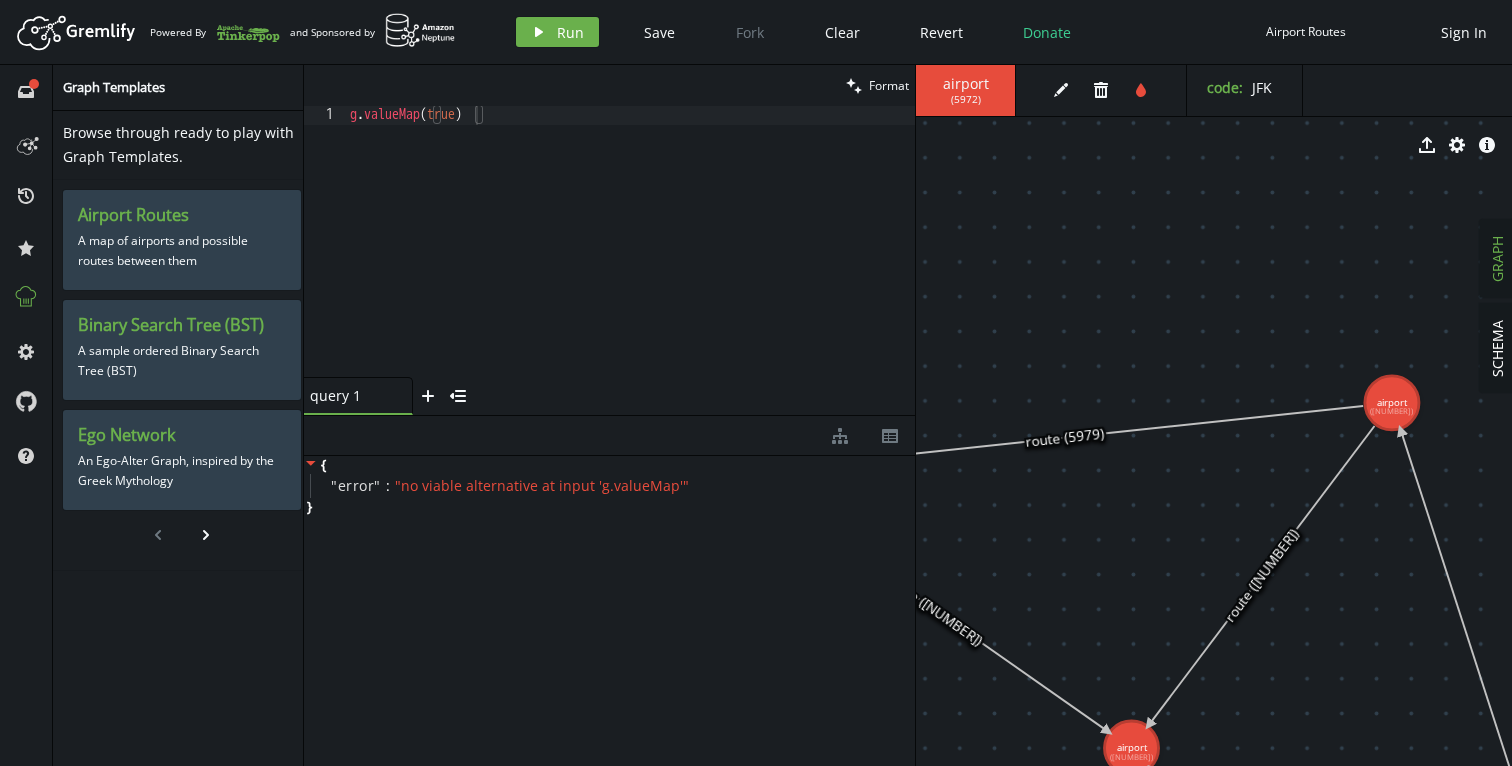 drag, startPoint x: 1373, startPoint y: 585, endPoint x: 994, endPoint y: 575, distance: 379.1319 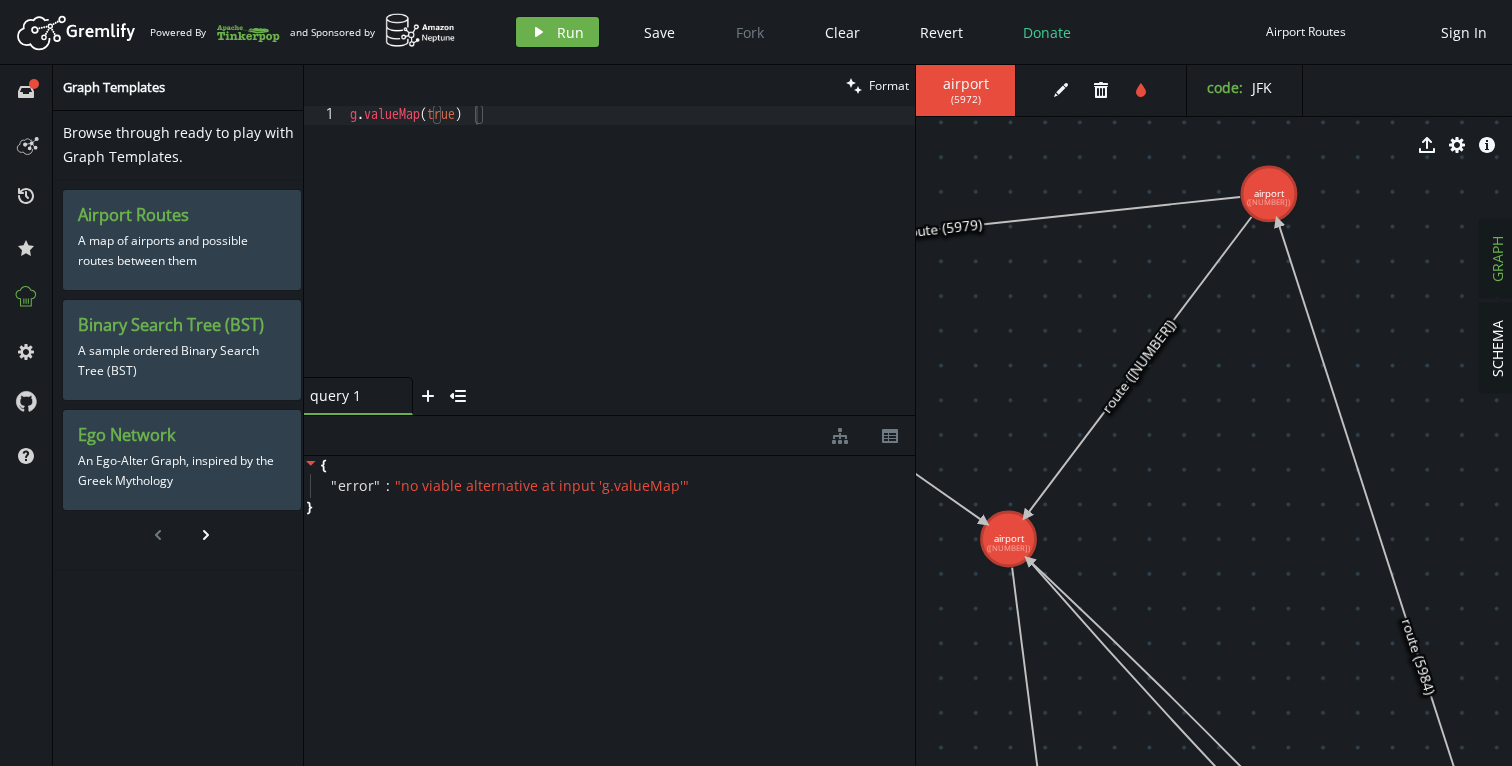 drag, startPoint x: 1262, startPoint y: 579, endPoint x: 1163, endPoint y: 375, distance: 226.75317 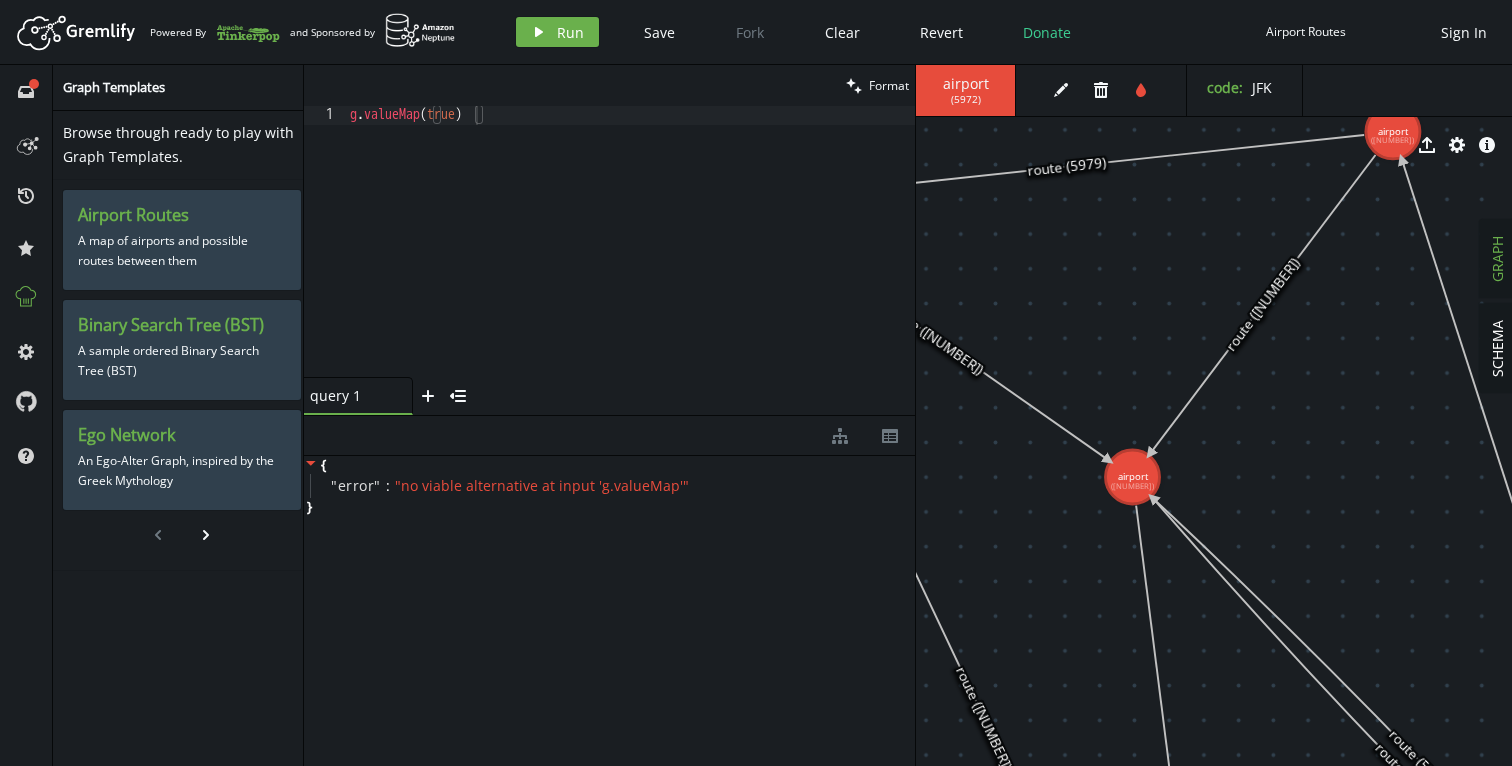 drag, startPoint x: 1028, startPoint y: 516, endPoint x: 1169, endPoint y: 453, distance: 154.43445 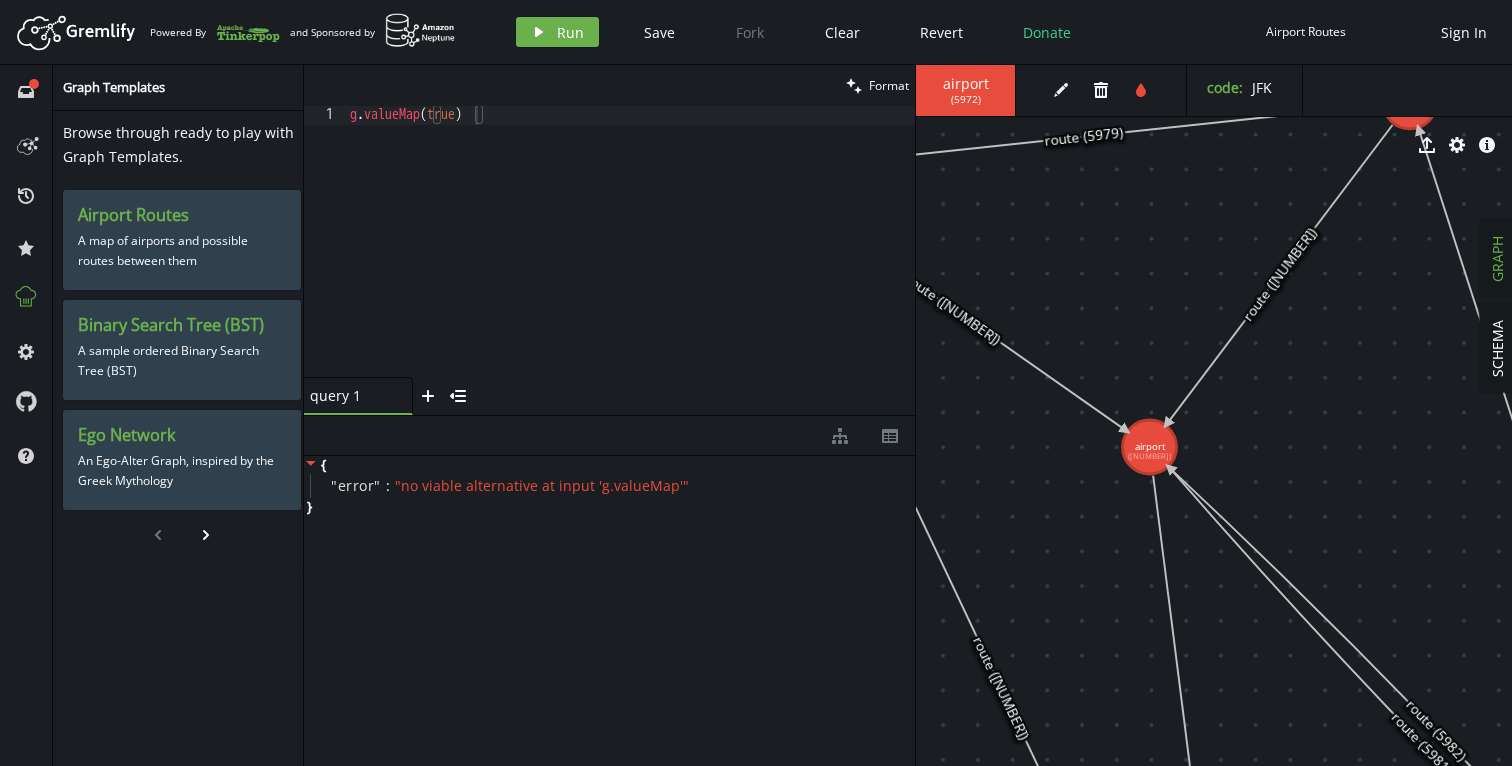 drag, startPoint x: 1169, startPoint y: 453, endPoint x: 1169, endPoint y: 402, distance: 51 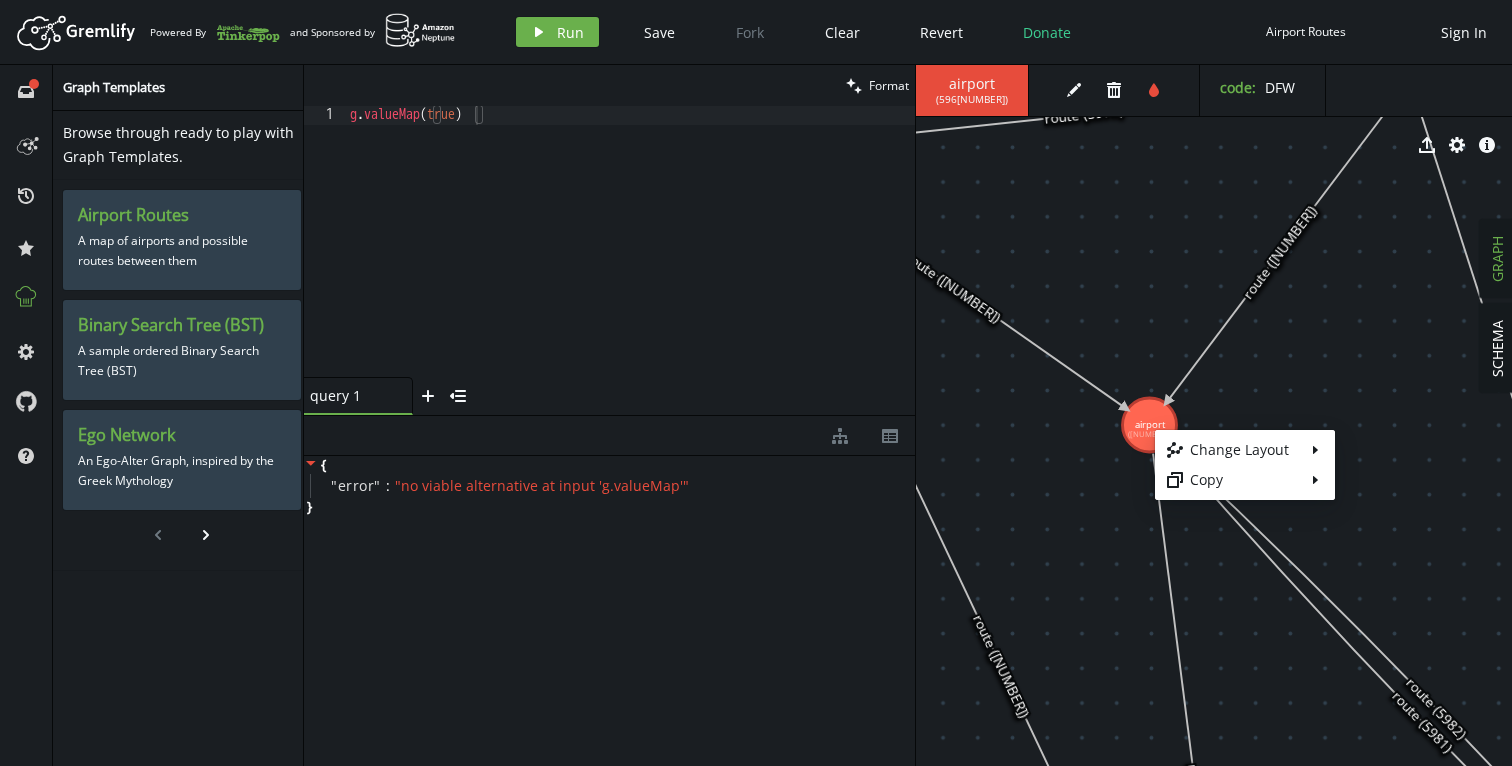 click on "Artboard Created with Sketch. Powered By and Sponsored by play Run Save Fork Clear Revert Donate Airport Routes Sign In full-circle inbox history star cog help Graph Templates Browse through ready to play with Graph Templates. Airport Routes A map of airports and possible routes between them Binary Search Tree (BST) A sample ordered Binary Search Tree (BST) Ego Network An Ego-Alter Graph, inspired by the Greek Mythology chevron-left chevron-right clean Format g.valueMap(true) 1 g . valueMap ( true )     XXXXXXXXXXXXXXXXXXXXXXXXXXXXXXXXXXXXXXXXXXXXXXXXXXXXXXXXXXXXXXXXXXXXXXXXXXXXXXXXXXXXXXXXXXXXXXXXXXXXXXXXXXXXXXXXXXXXXXXXXXXXXXXXXXXXXXXXXXXXXXXXXXXXXXXXXXXXXXXXXXXXXXXXXXXXXXXXXXXXXXXXXXXXXXXXXXXXXXXXXXXXXXXXXXXXXXXXXXXXXXXXXXXXXXXXXXXXXXXXXXXXXXXXXXXXXXXXXXXXXXXXXXXXXXXXXXXXXXXXXXXXXXXXXXXXXXXXXXXXXXXXXXXXXXXXXXXXXXXXXXXXXXXXXXXXXXXXXXXXXXXXXXXXXXXXXXXXXXXXXXXXXXXXXXXXXXXXXXXXXXXXXXXXXXXXXXXXXXXXXXXXXXXXXXXXXXXXXXXXXXXXXXXXXXXXXXXXXXXXXXXXXXXXXXXXXXXXXXXXXXXXXXXXXXXXXXXXXXXXXXXXXXXXXXXXXXXXXXXXXXXXXXXXXXXX" at bounding box center [756, 383] 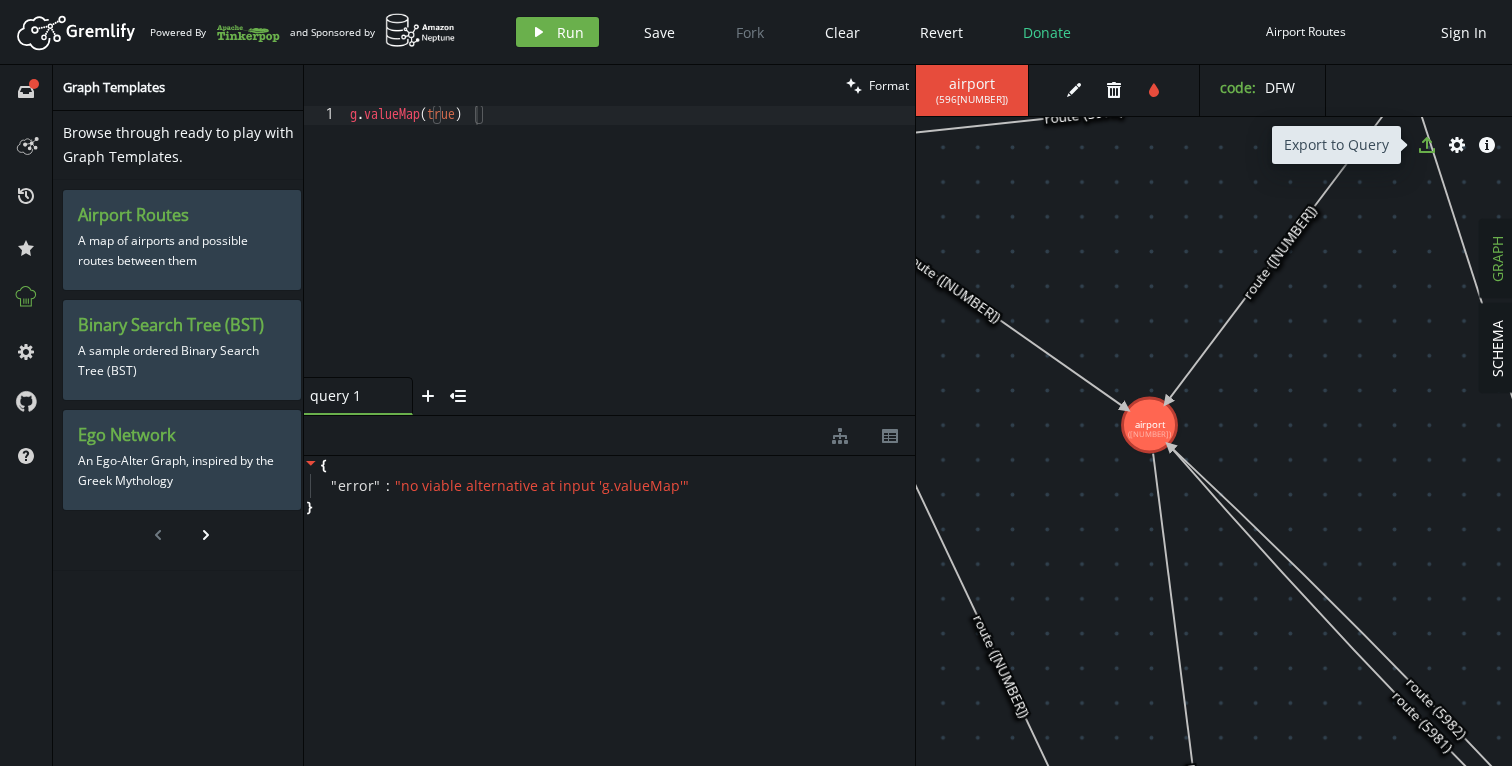 click on "export" at bounding box center (1427, 145) 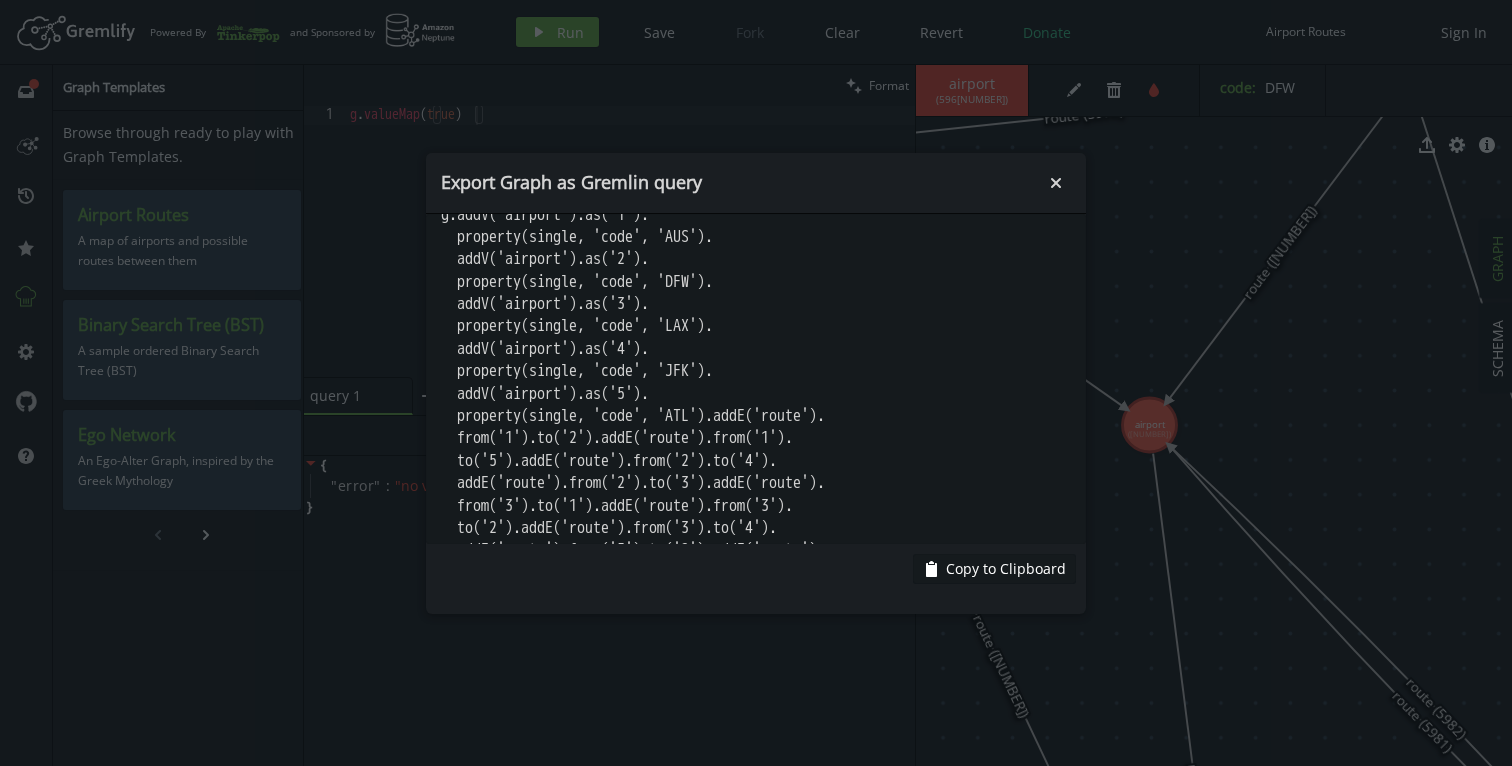 scroll, scrollTop: 0, scrollLeft: 0, axis: both 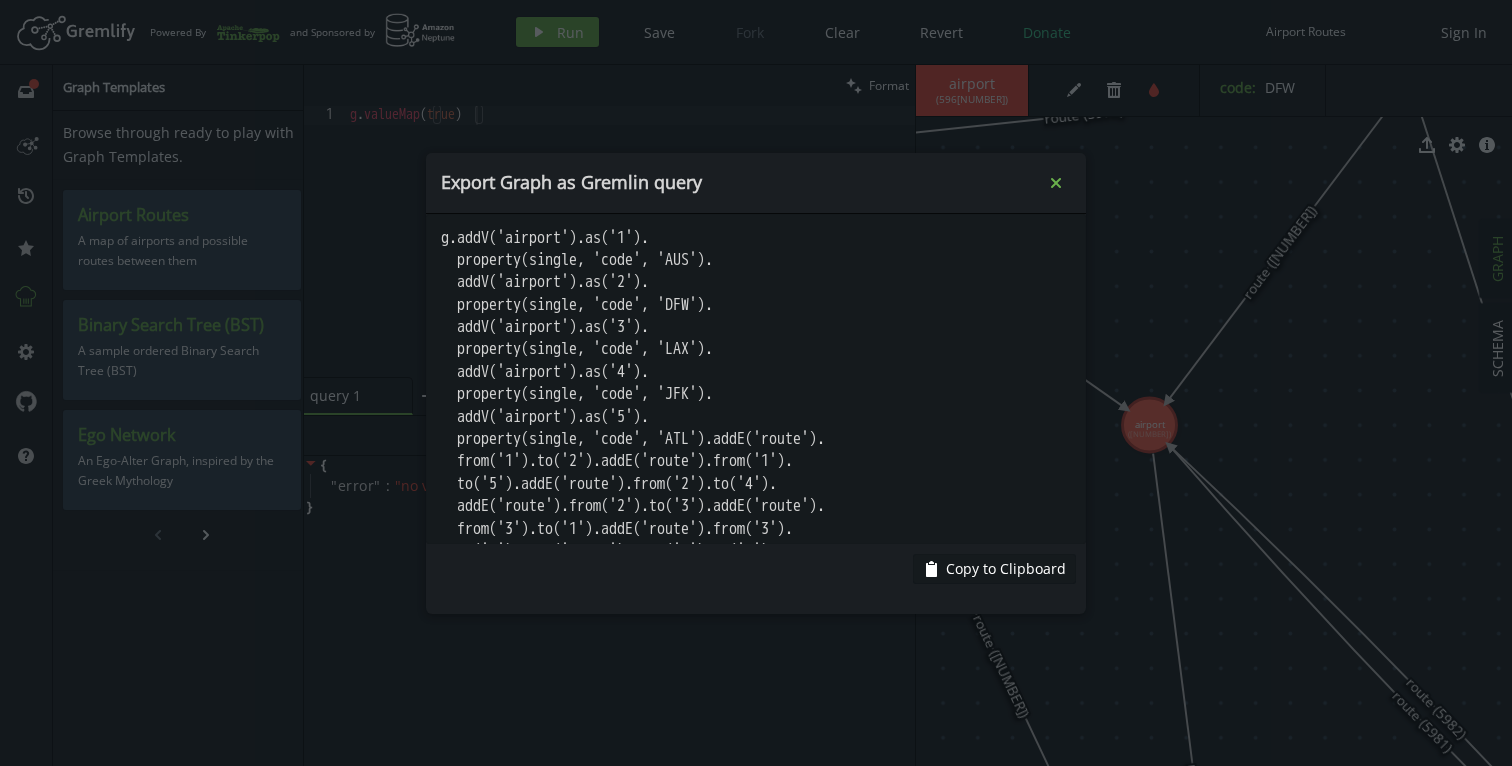 click at bounding box center (1056, 182) 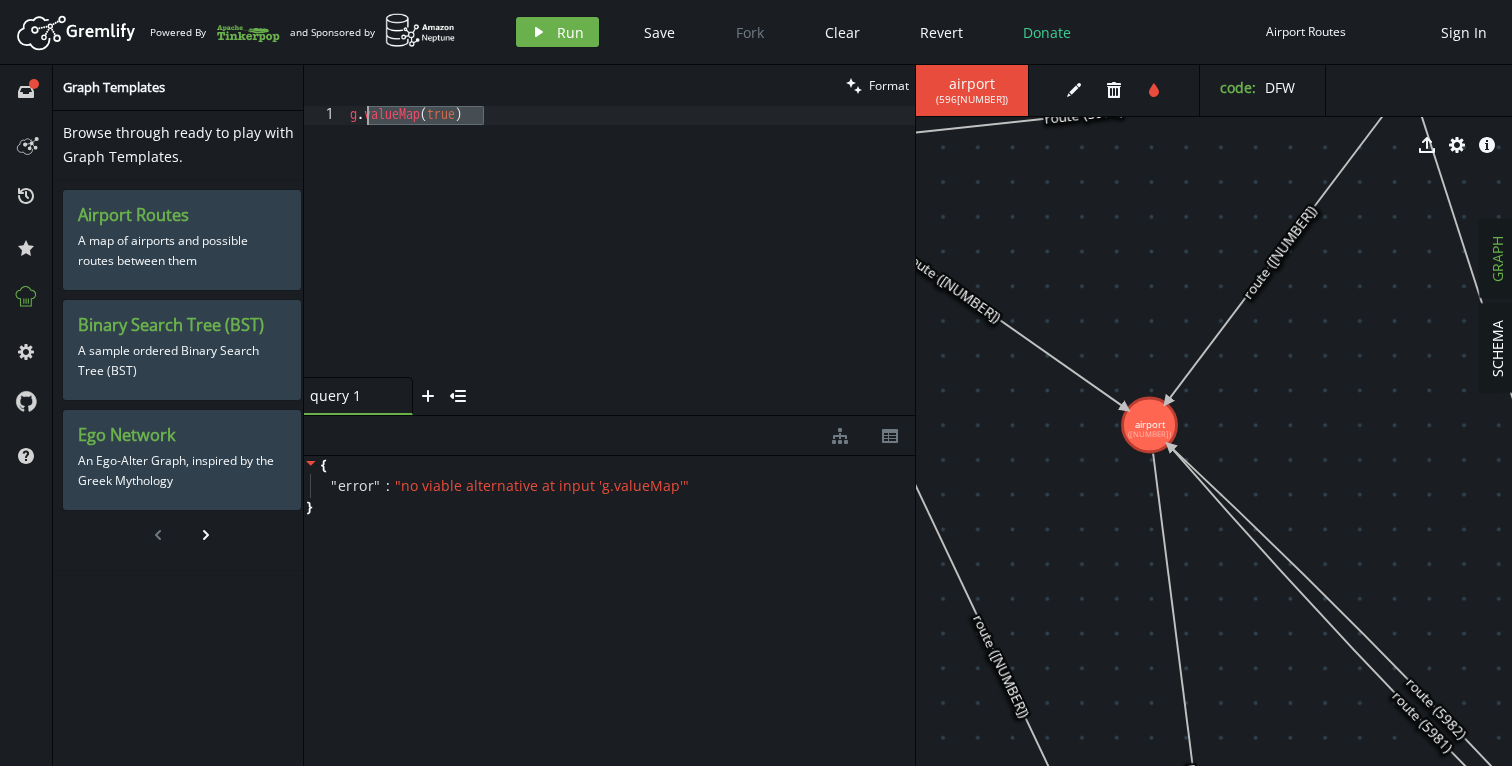 drag, startPoint x: 498, startPoint y: 121, endPoint x: 375, endPoint y: 118, distance: 123.03658 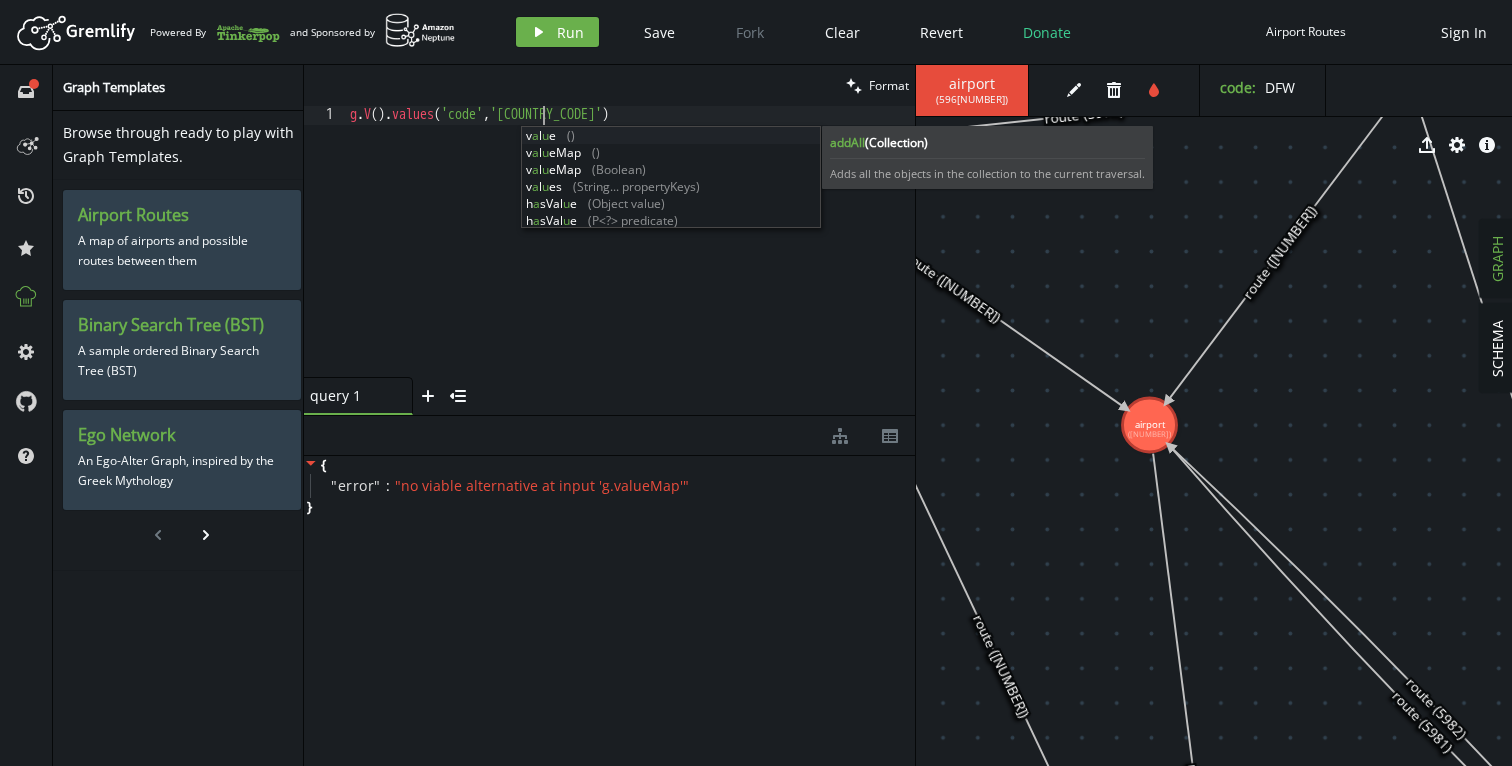 scroll, scrollTop: 0, scrollLeft: 201, axis: horizontal 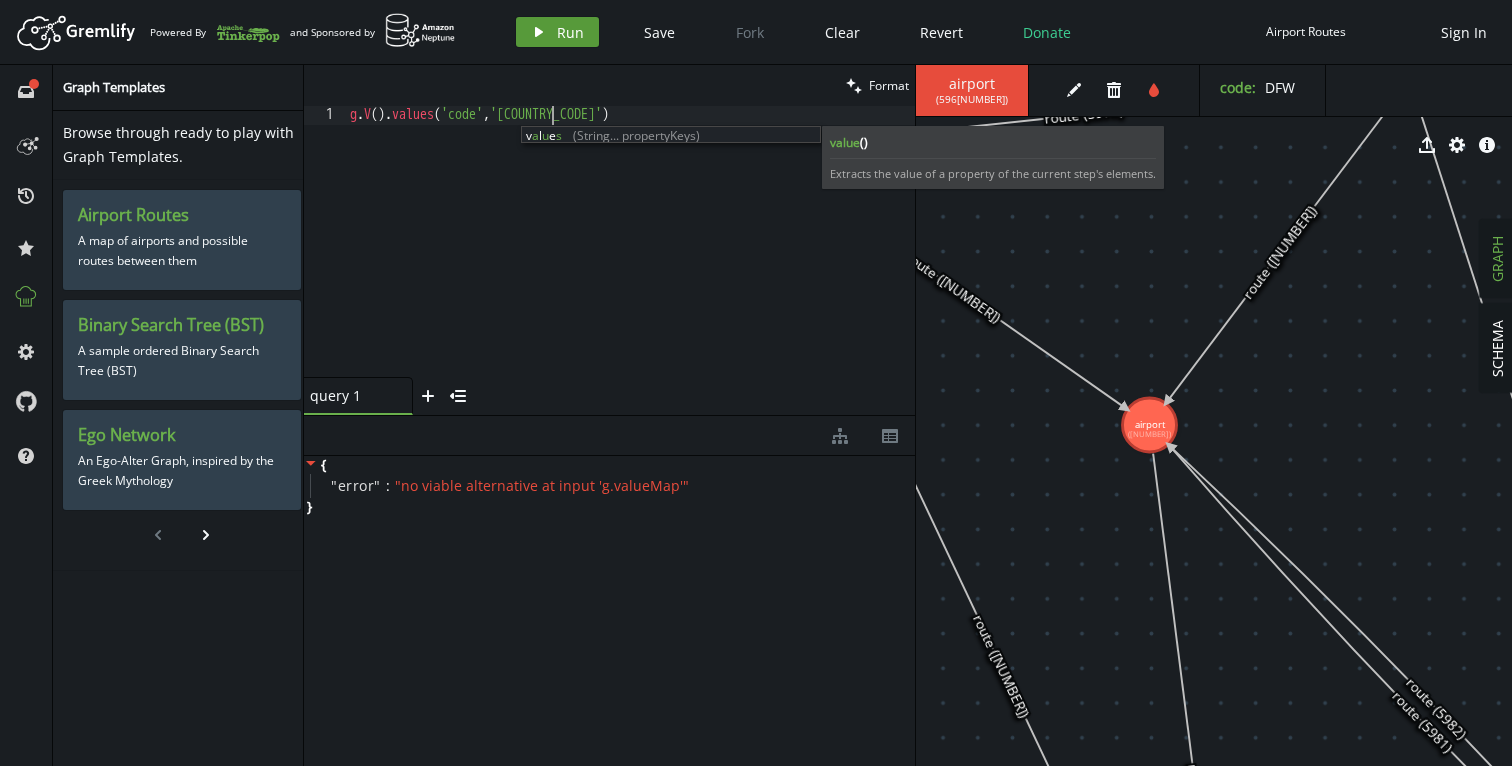click on "Run" at bounding box center (570, 32) 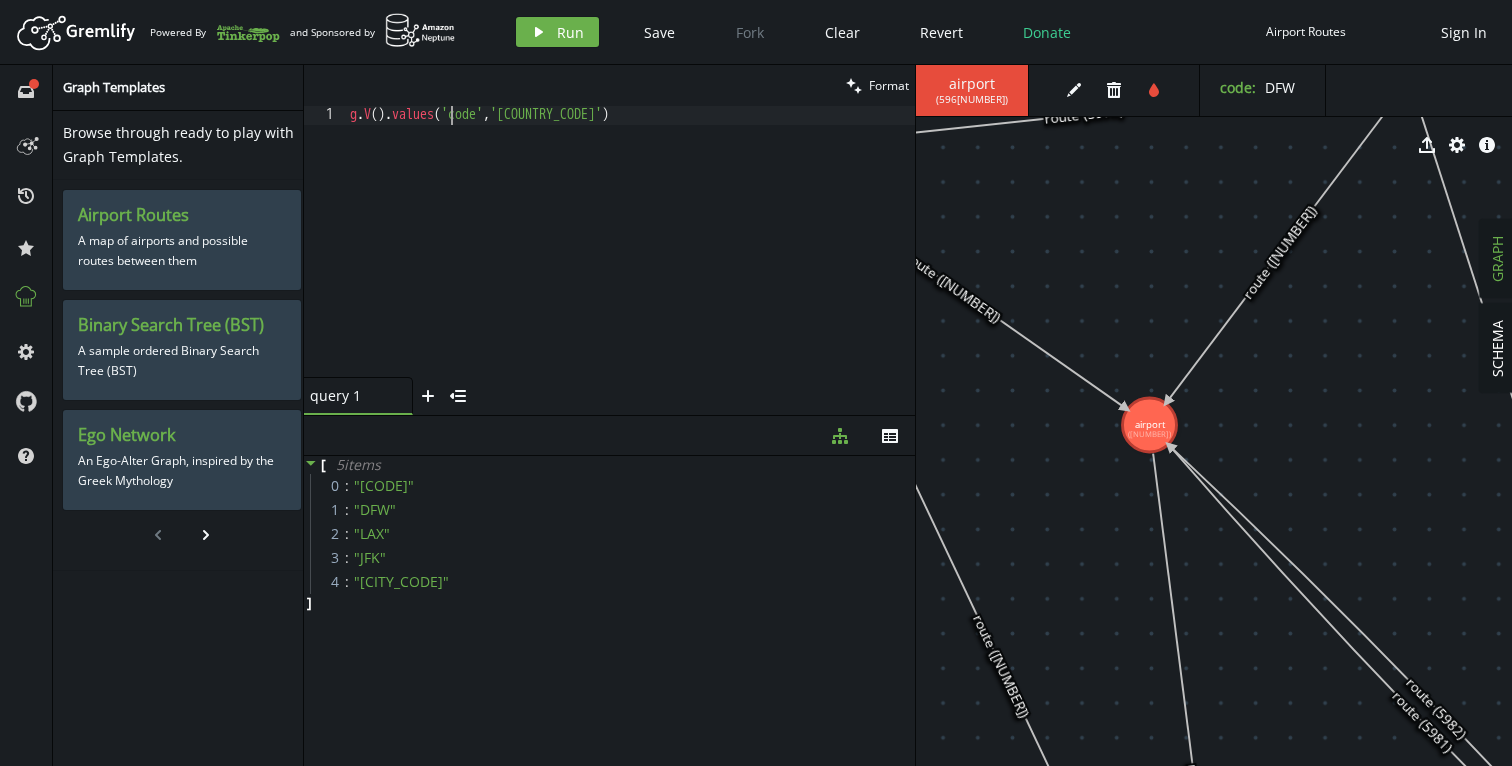 click on "g . V ( ) . values ( 'code' , '[CODE]' )" at bounding box center [630, 260] 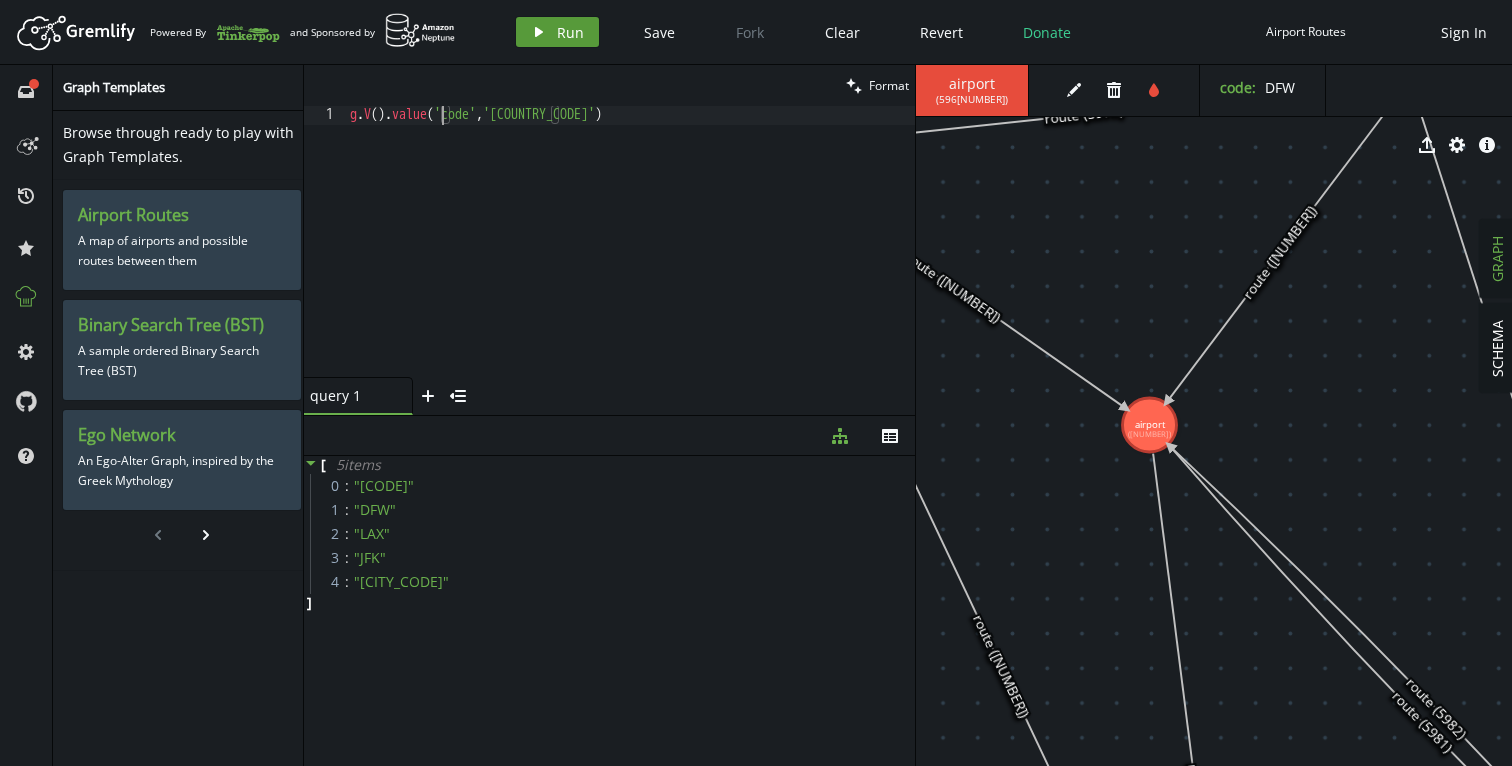 click on "play Run" at bounding box center [557, 32] 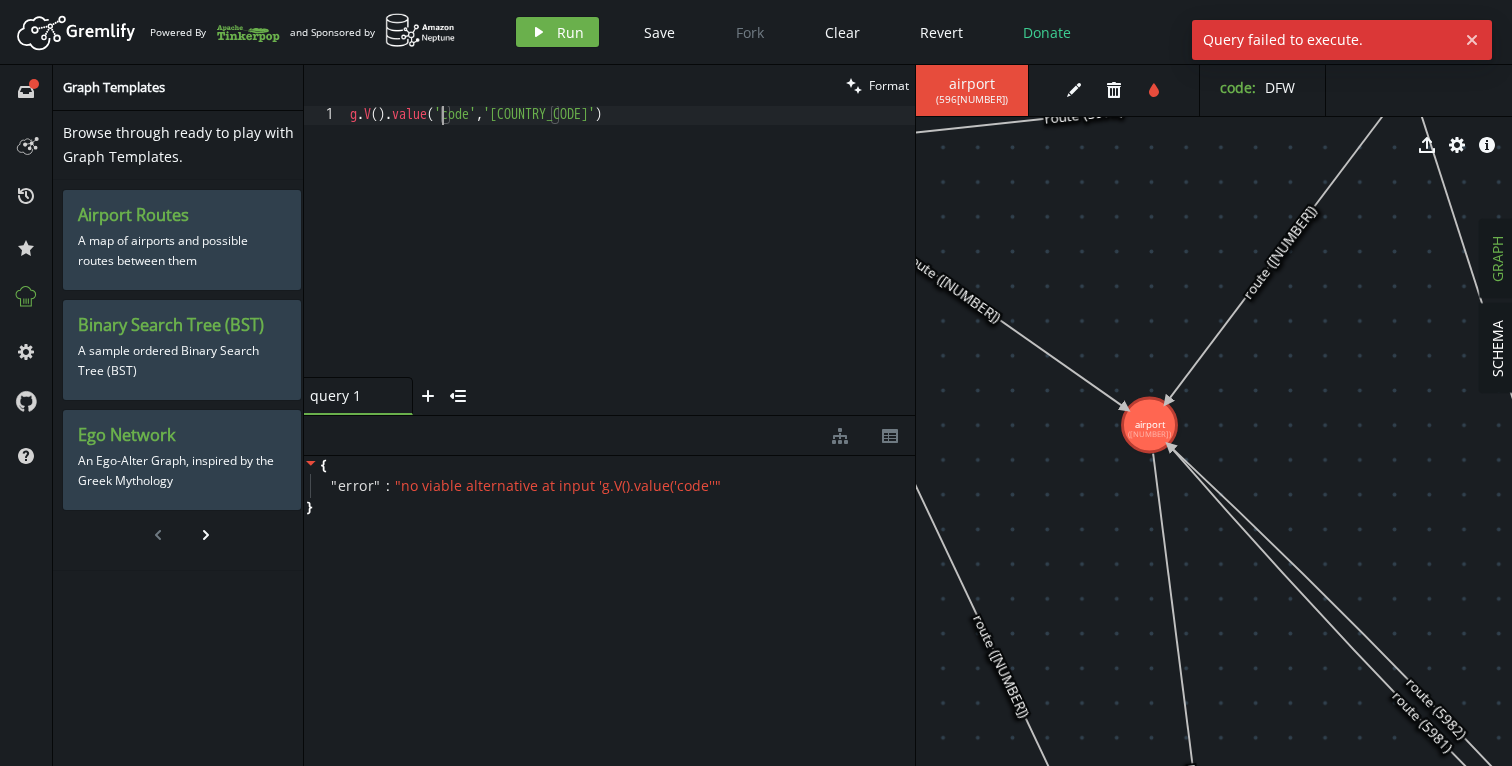 click on "g . V ( ) . value ( 'code' , 'AUS' )" at bounding box center (630, 260) 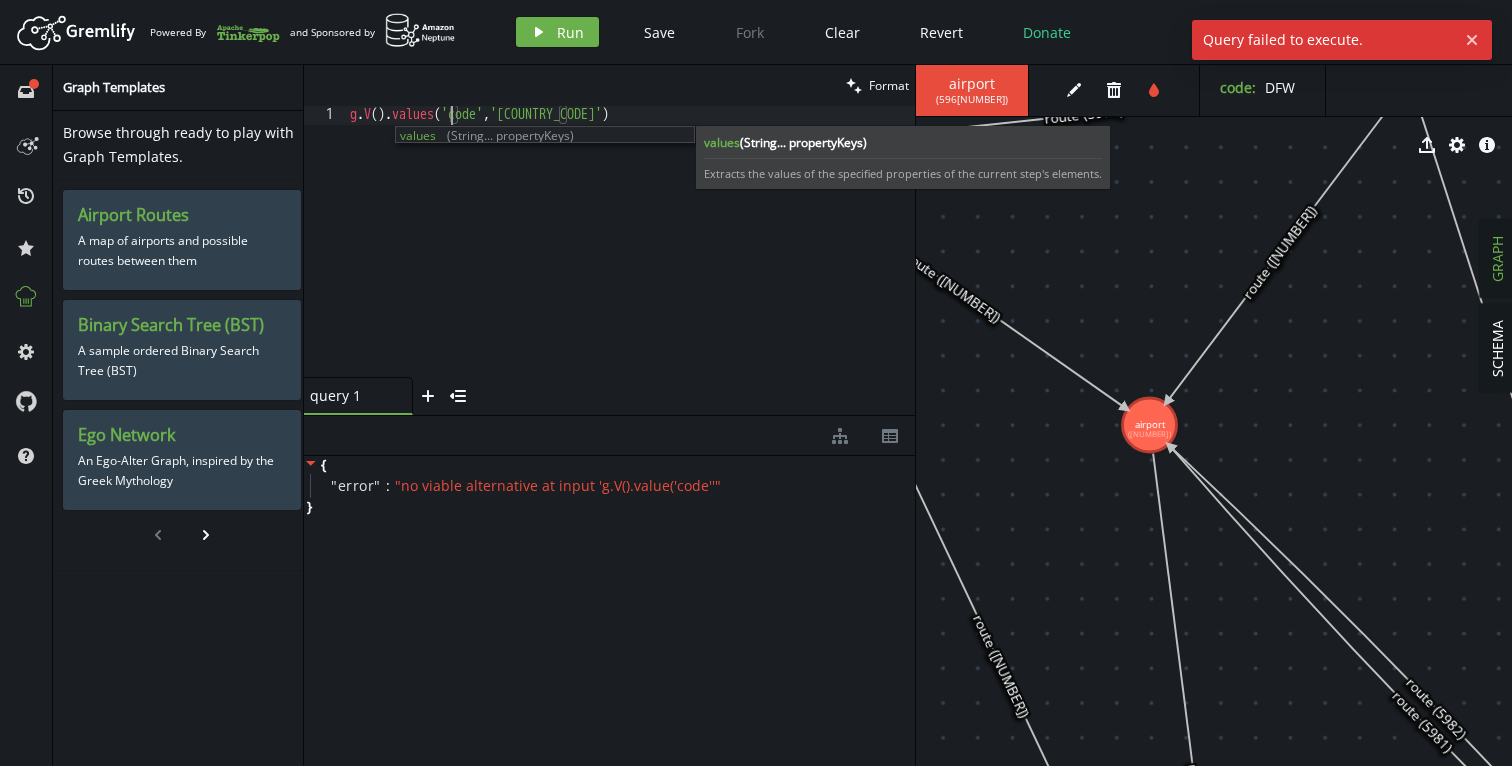 click on "Artboard Created with Sketch. Powered By and Sponsored by play Run Save Fork Clear Revert Donate Airport Routes Sign In" at bounding box center [756, 32] 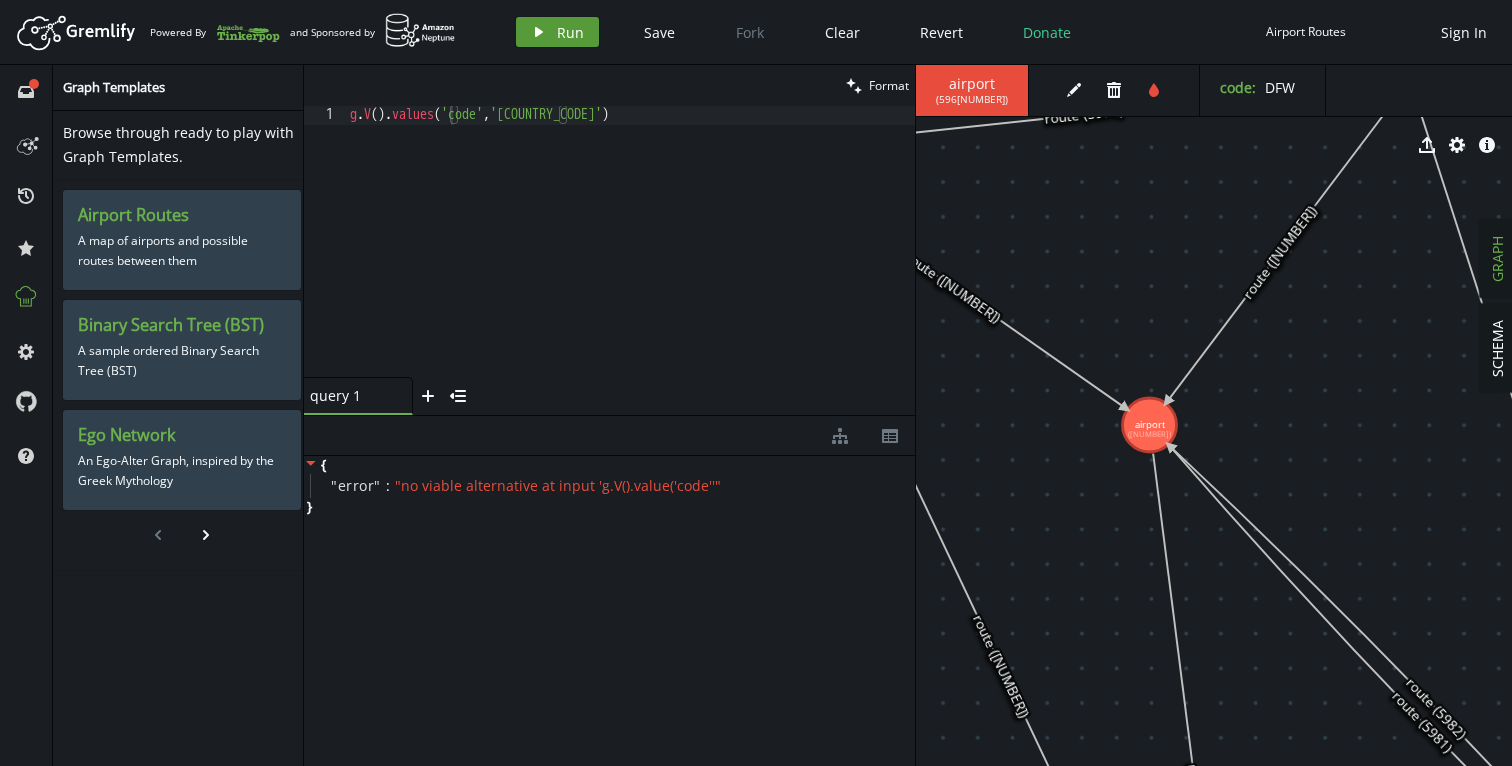 click on "Run" at bounding box center [570, 32] 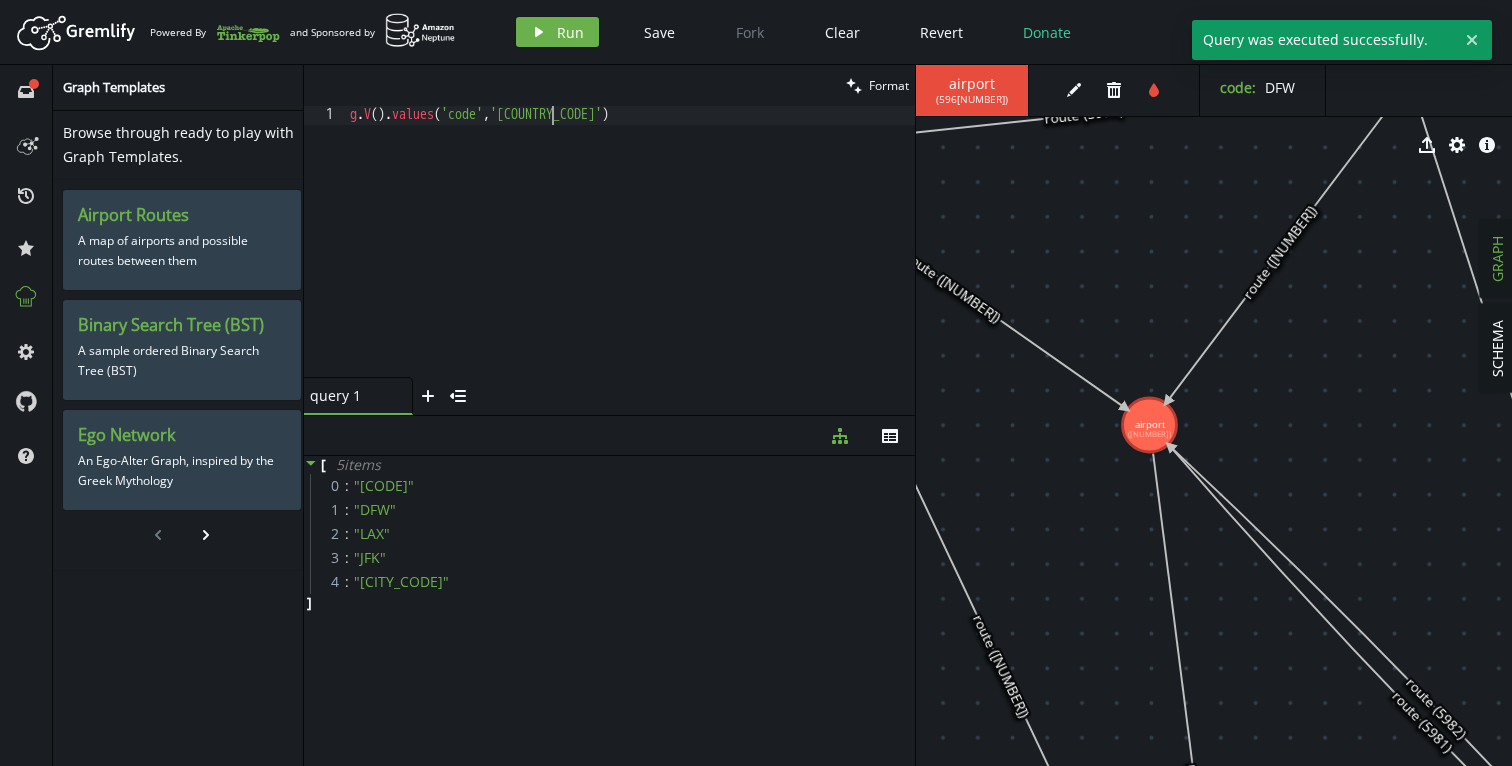 click on "g . V ( ) . values ( 'code' , '[CODE]' )" at bounding box center (630, 260) 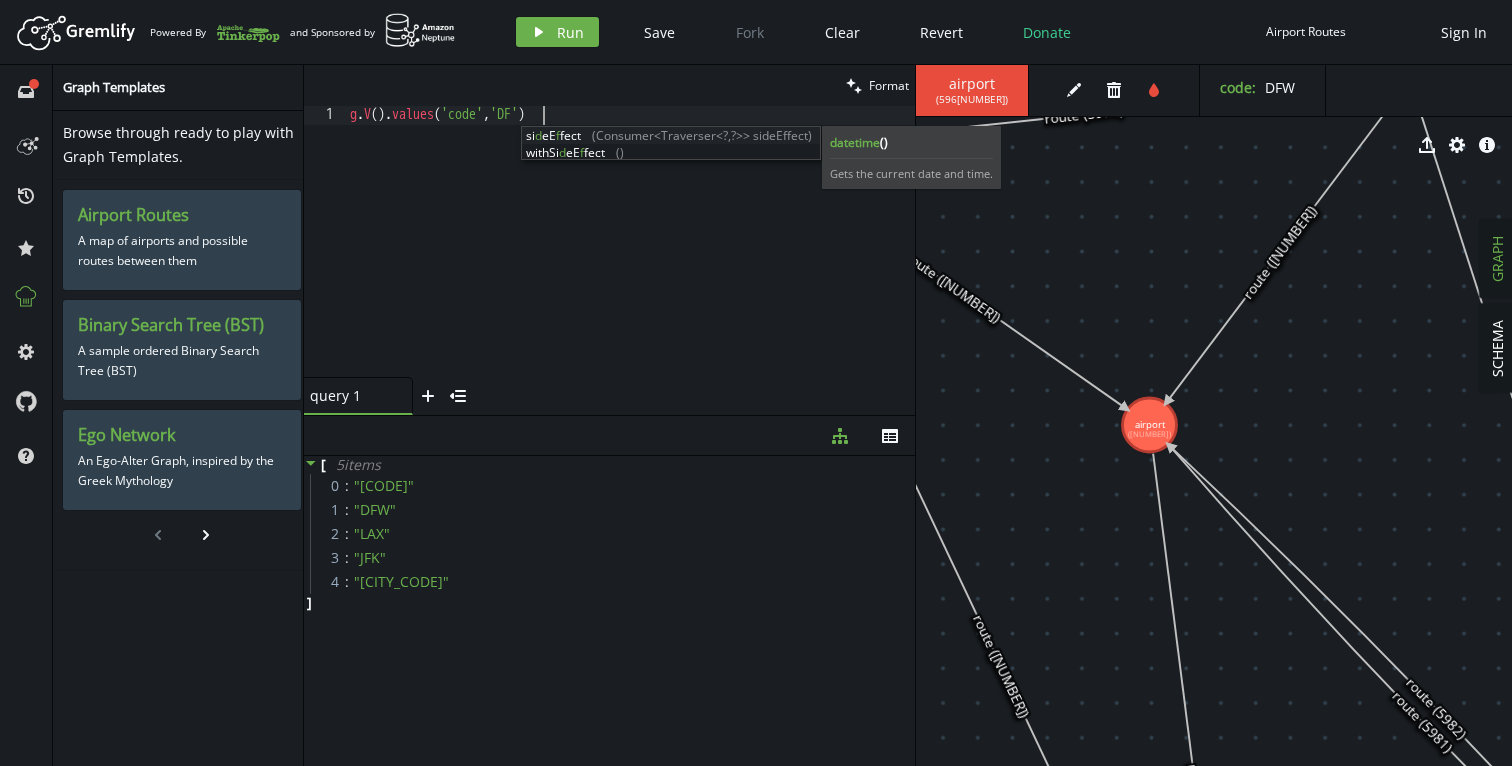 scroll, scrollTop: 0, scrollLeft: 201, axis: horizontal 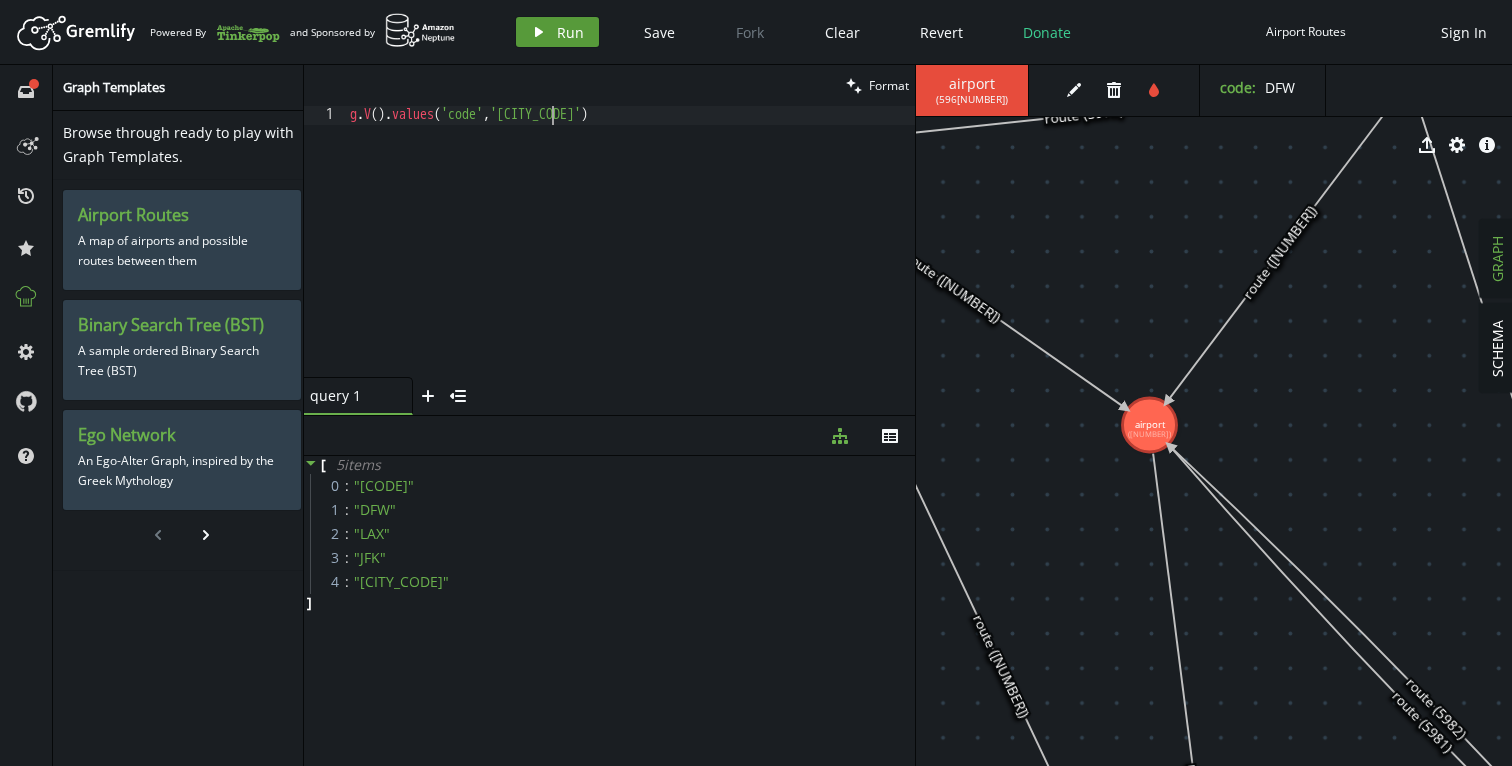type on "g.V().values('code','[CITY_CODE]')" 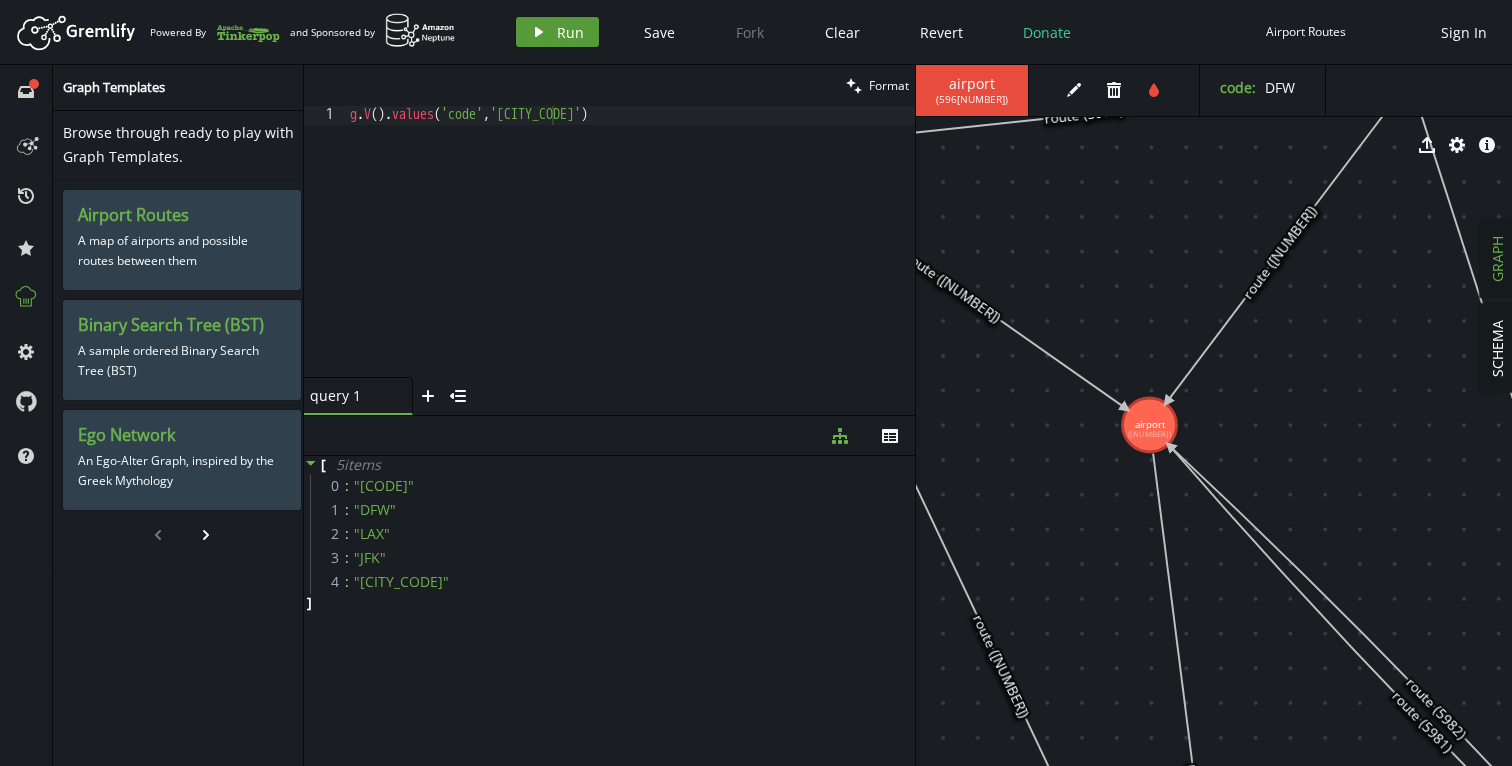click on "play Run" at bounding box center (557, 32) 